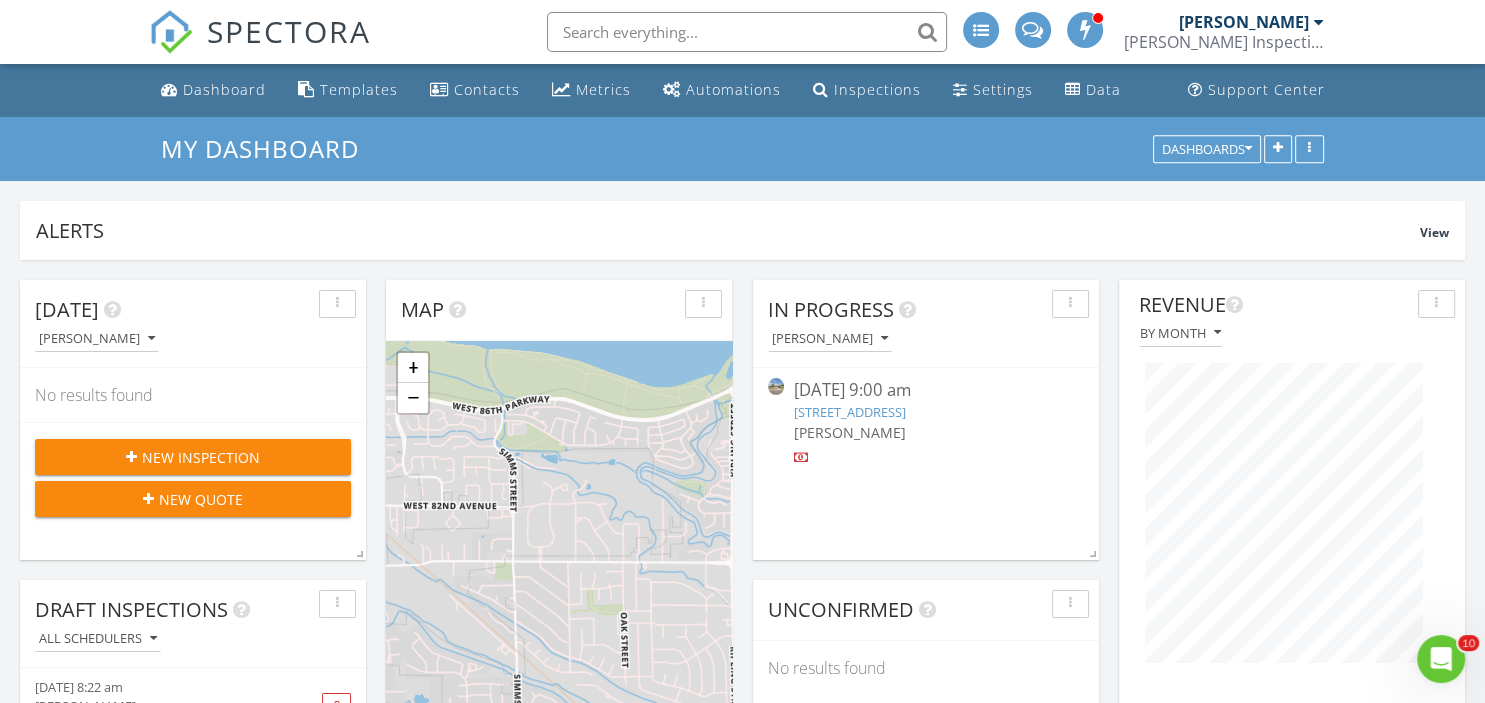 scroll, scrollTop: 0, scrollLeft: 0, axis: both 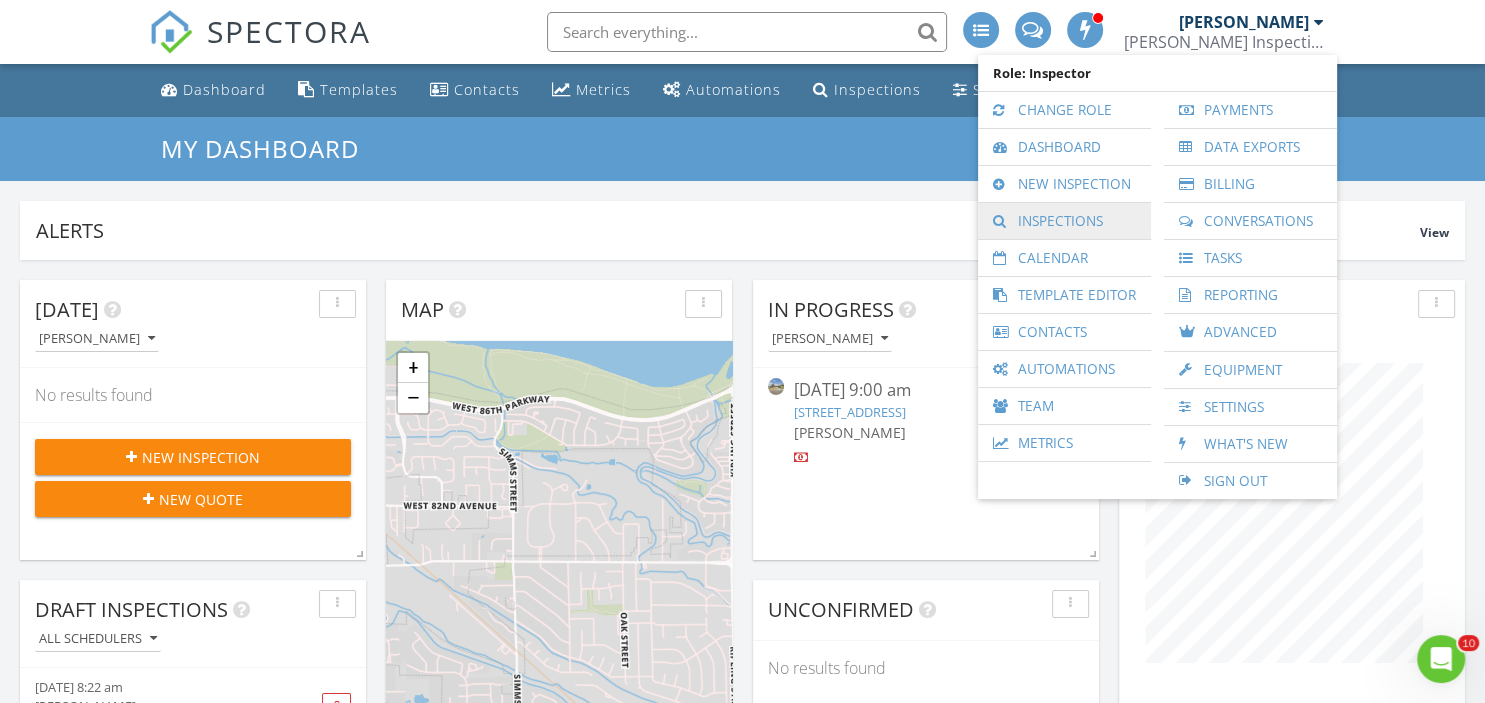 click on "Inspections" at bounding box center (1064, 221) 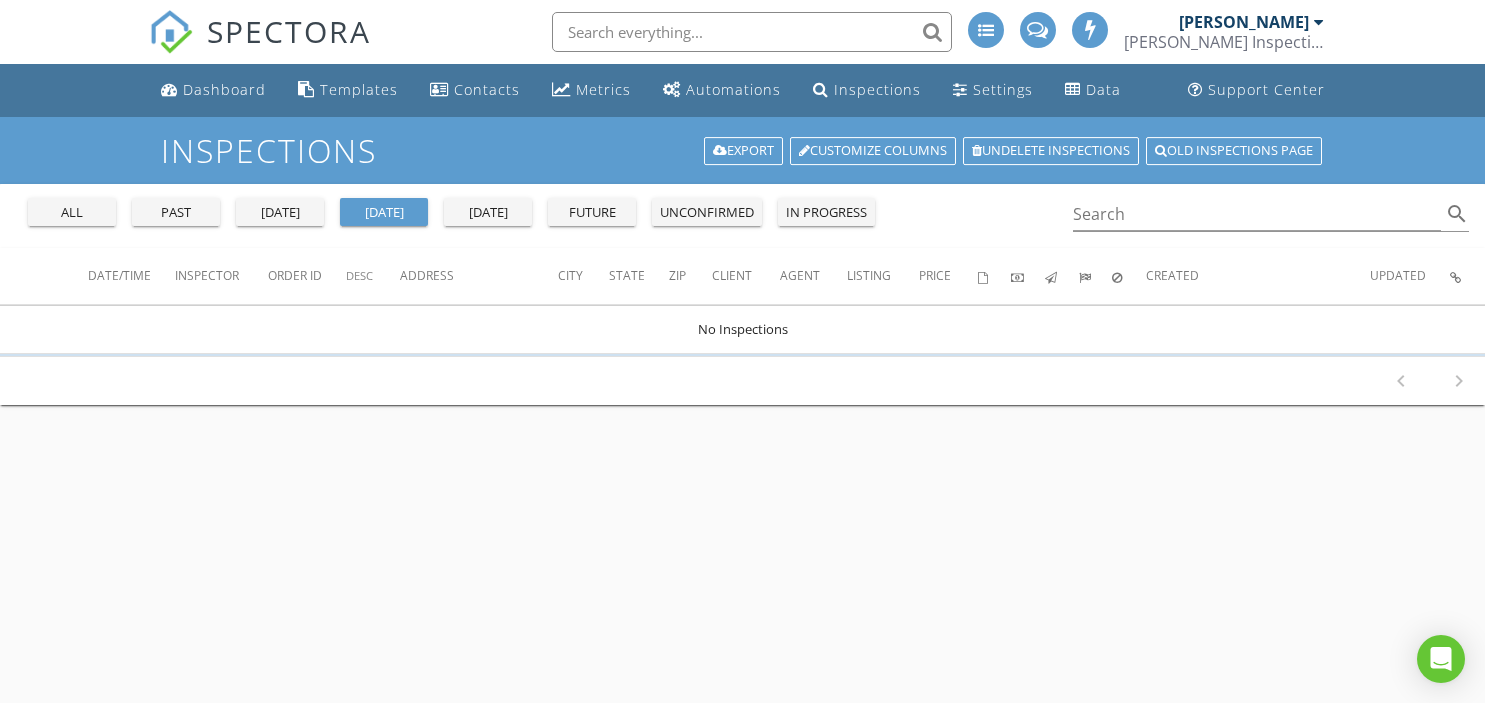 scroll, scrollTop: 0, scrollLeft: 0, axis: both 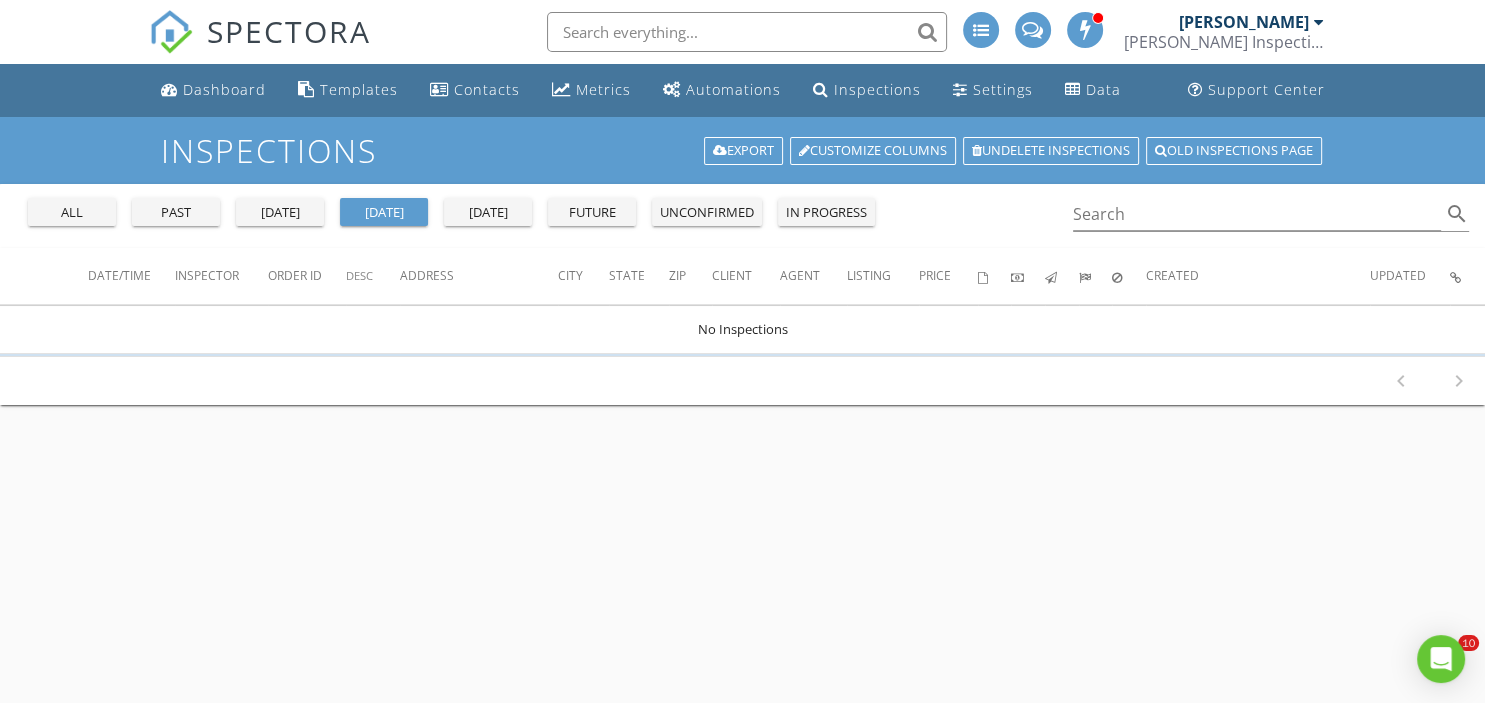 click on "all" at bounding box center (72, 213) 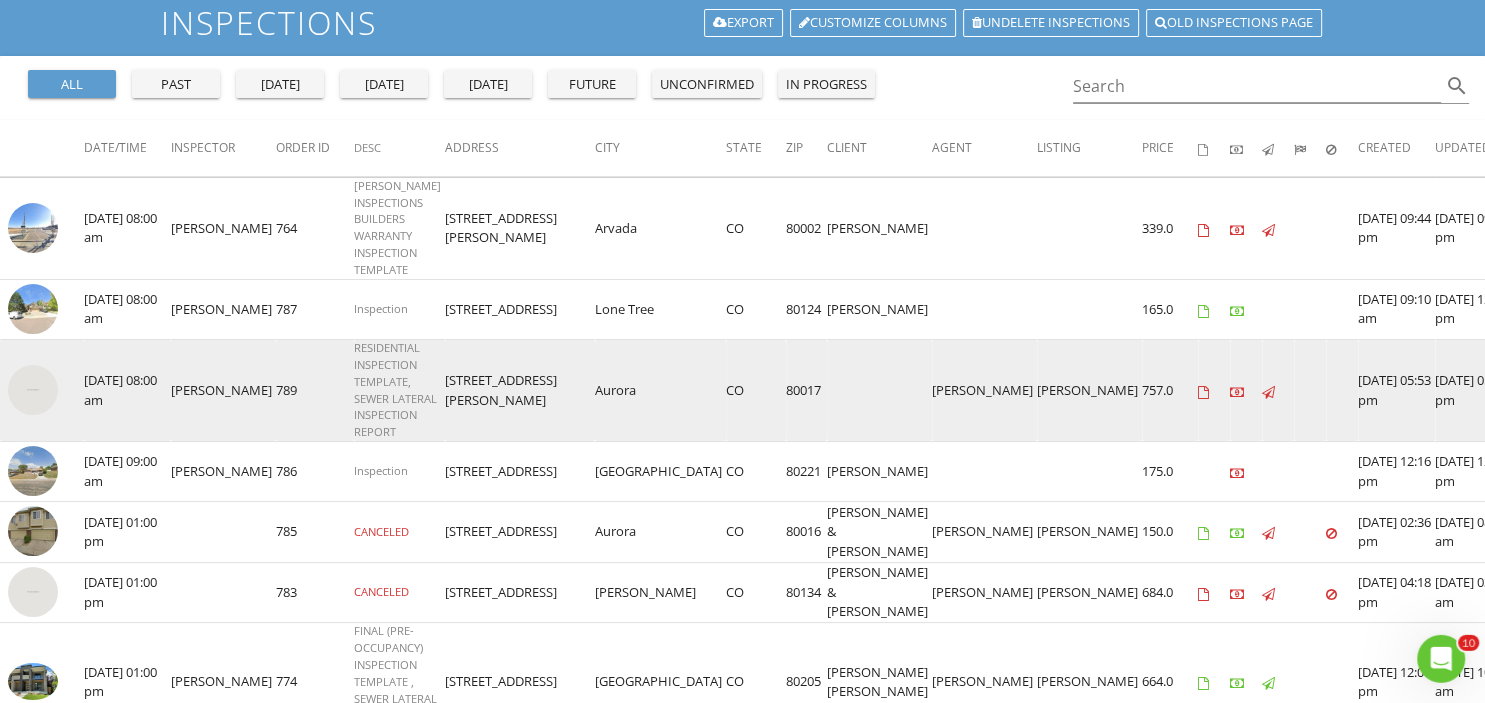 scroll, scrollTop: 0, scrollLeft: 0, axis: both 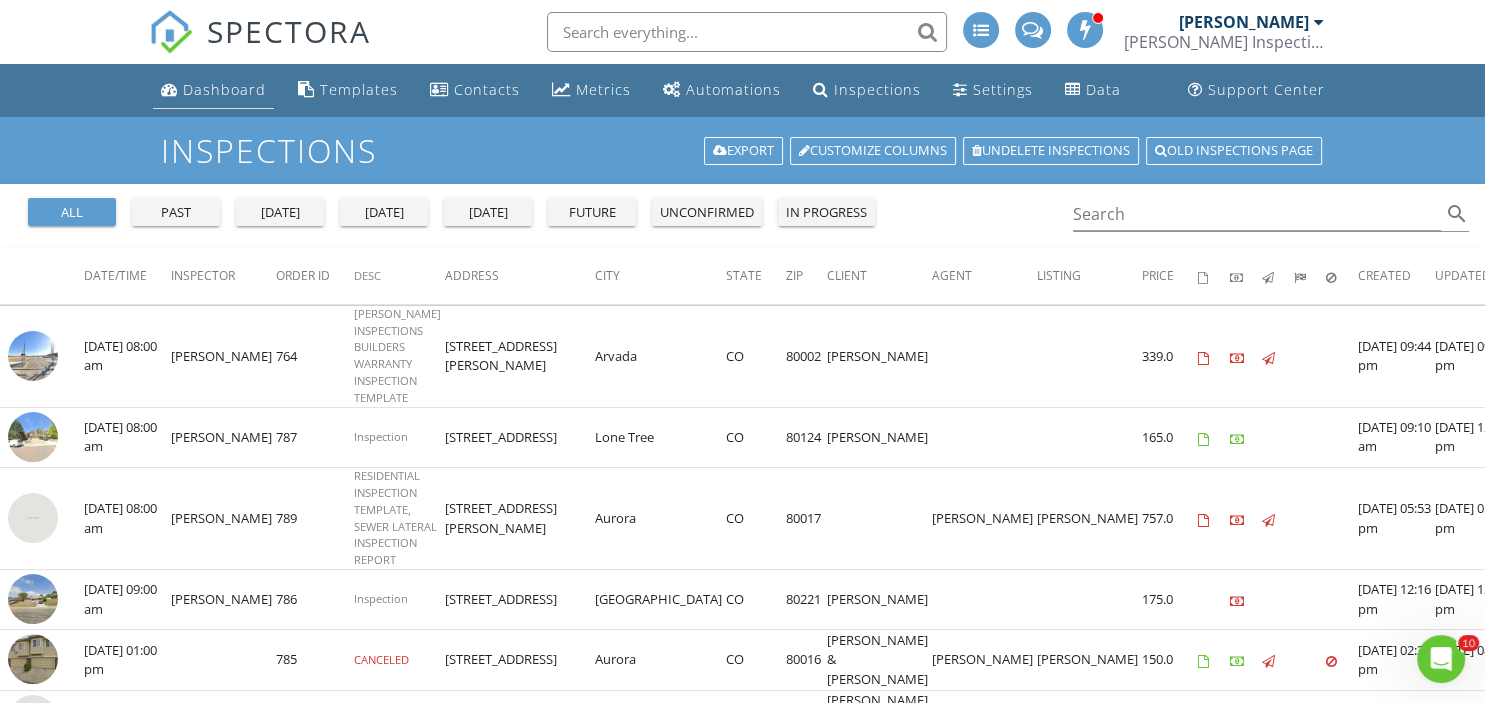 click on "Dashboard" at bounding box center [224, 89] 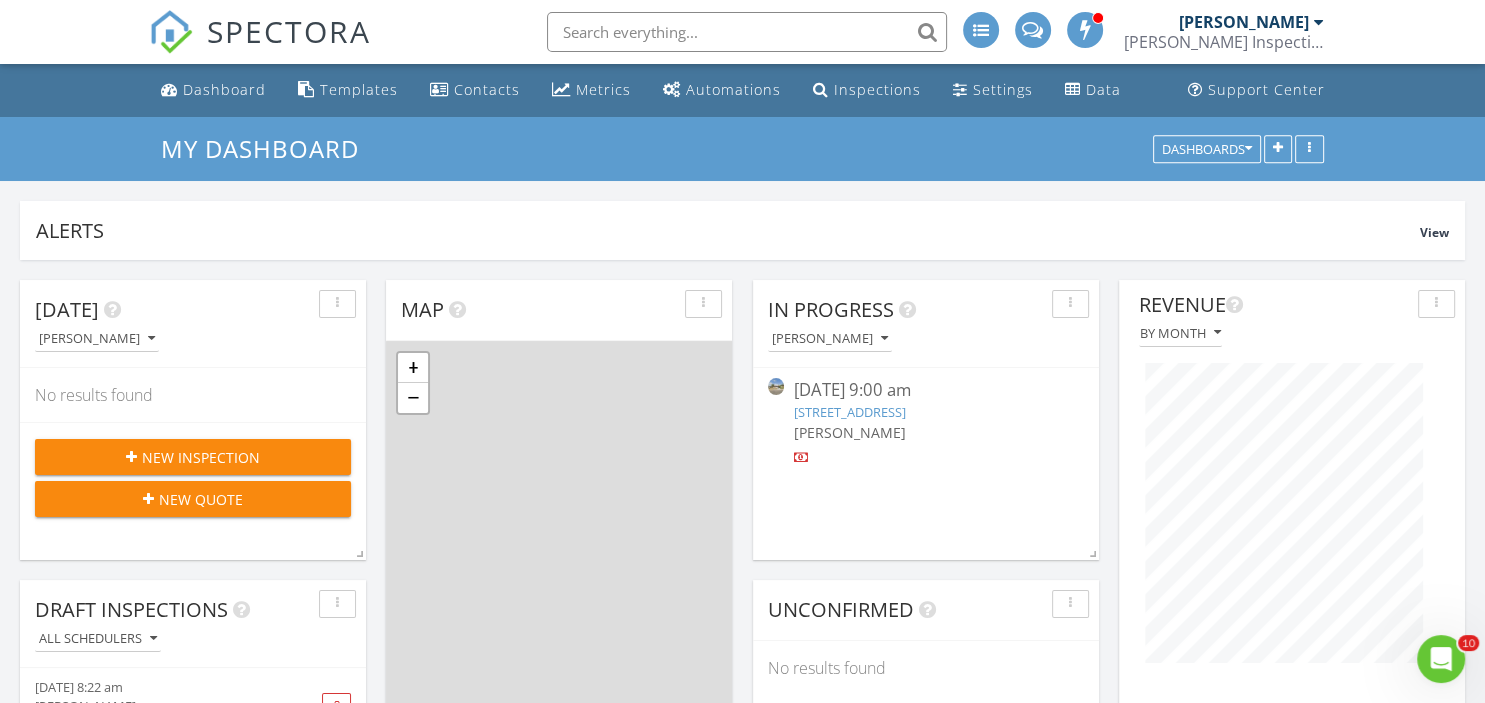 scroll, scrollTop: 0, scrollLeft: 0, axis: both 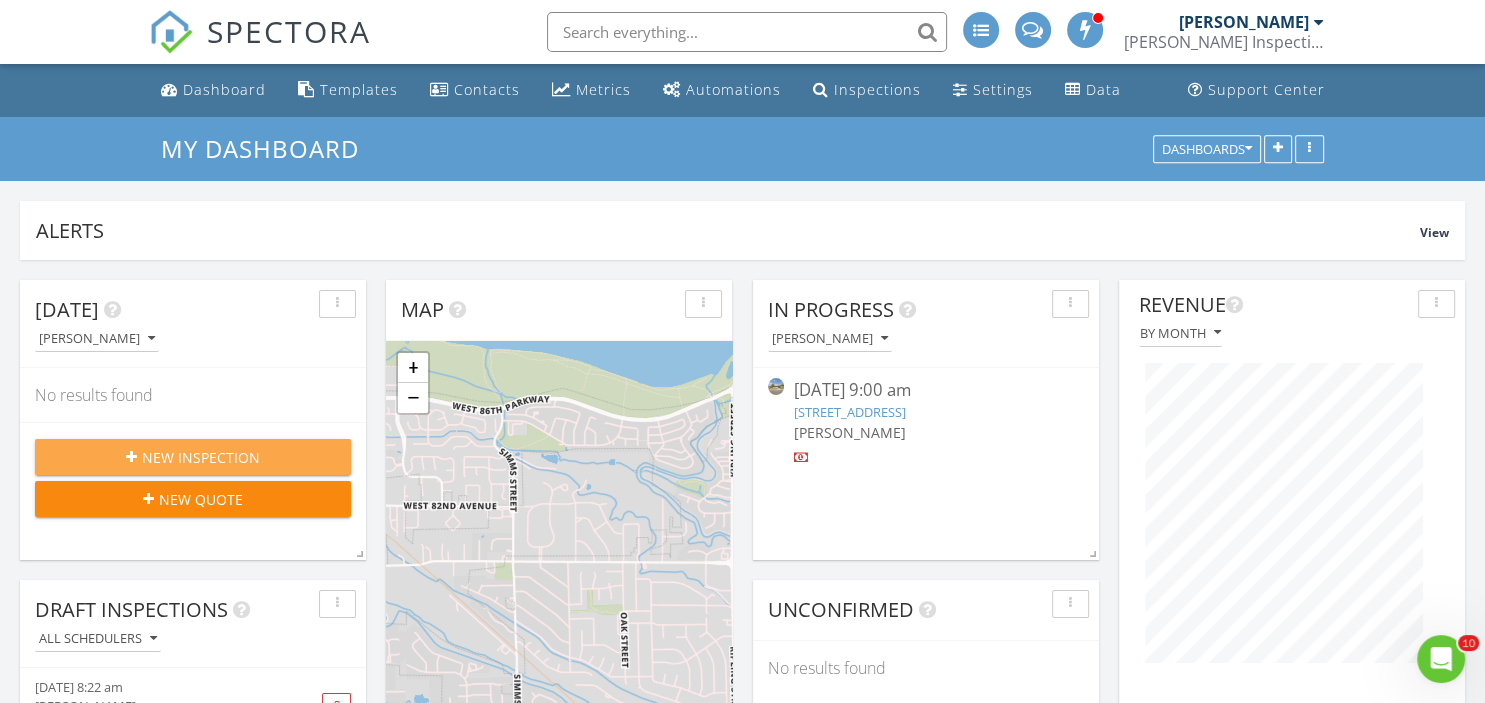 click on "New Inspection" at bounding box center (201, 457) 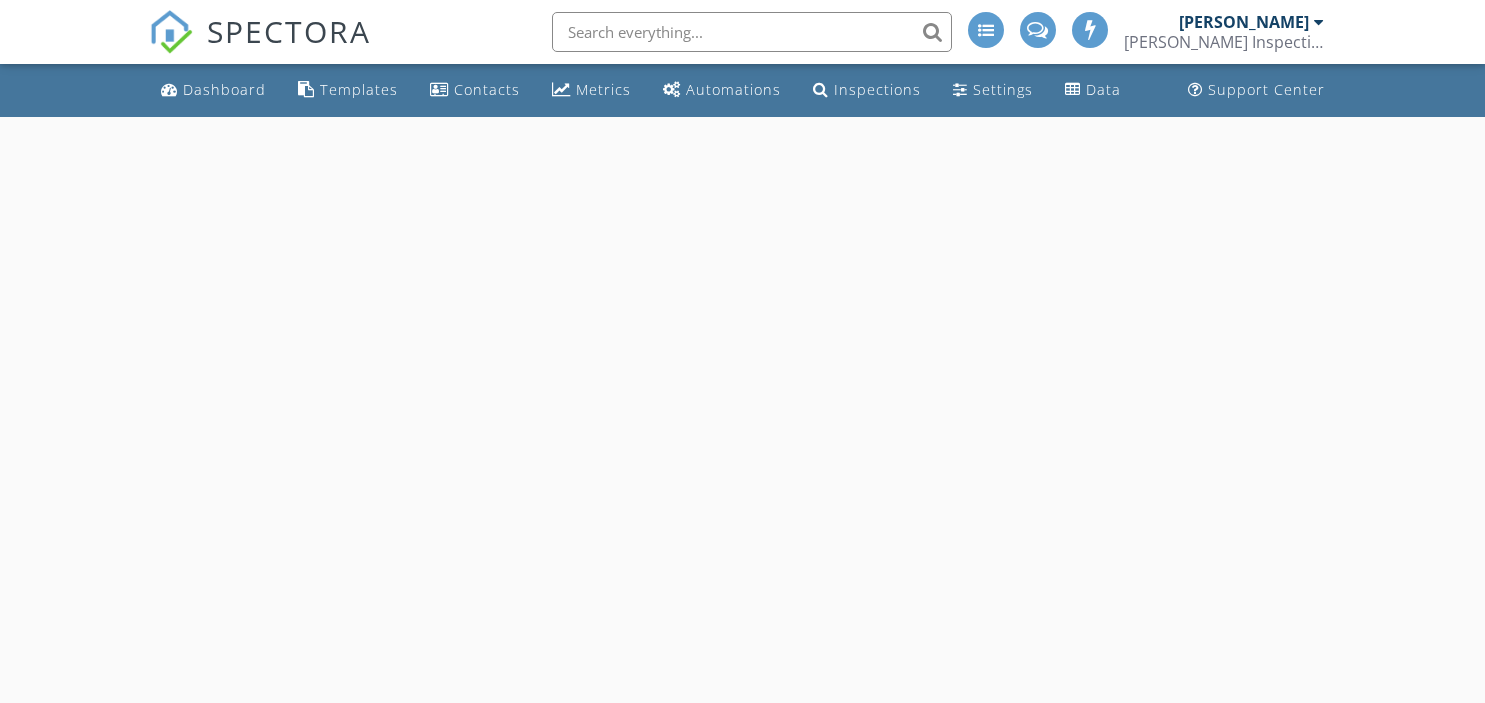 scroll, scrollTop: 0, scrollLeft: 0, axis: both 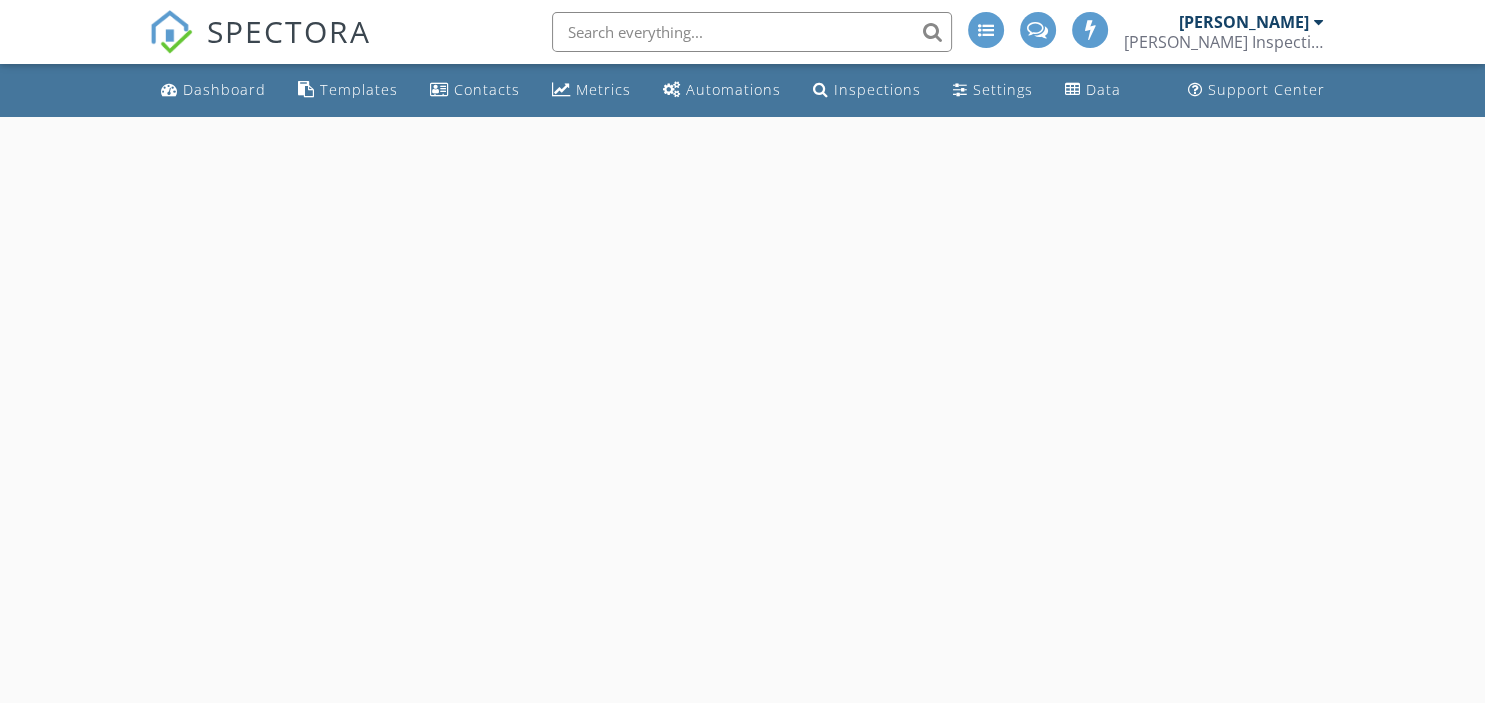 select on "6" 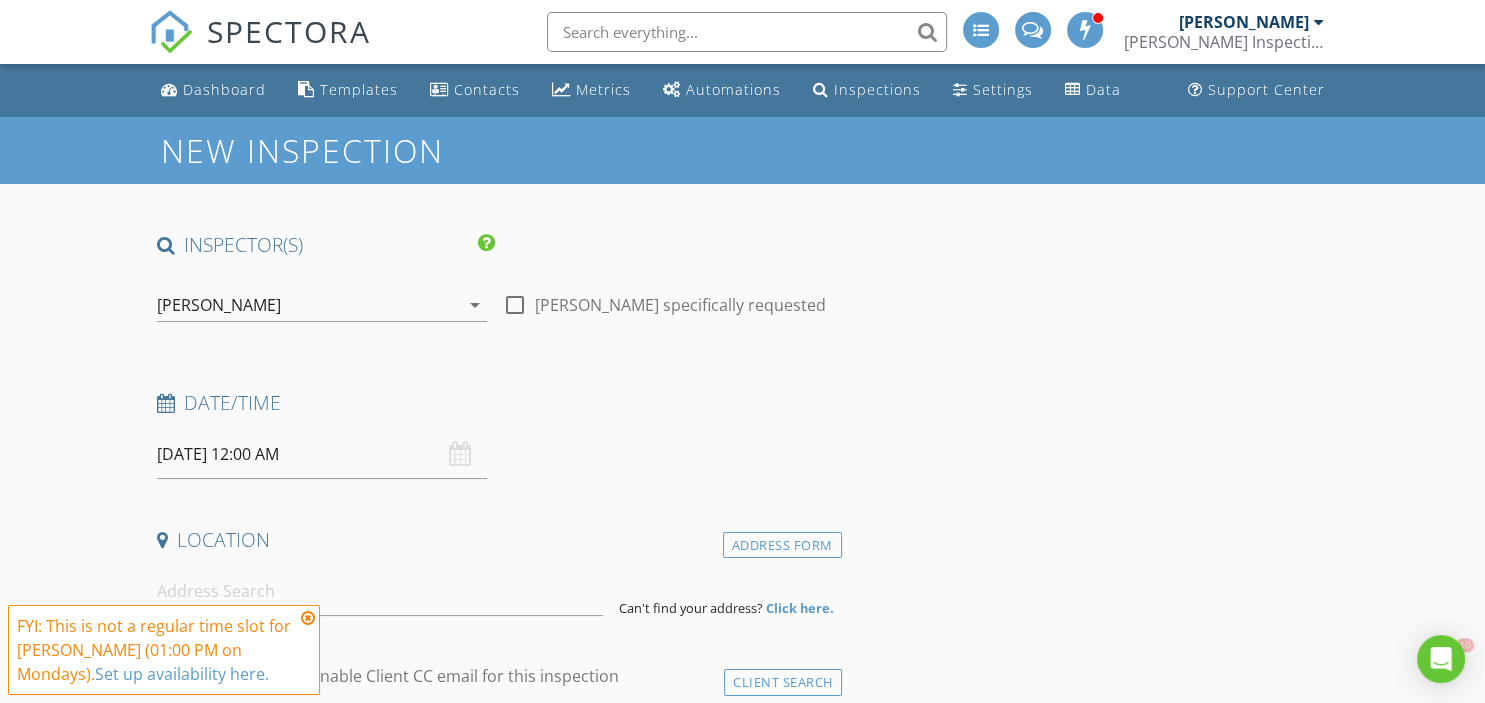 scroll, scrollTop: 0, scrollLeft: 0, axis: both 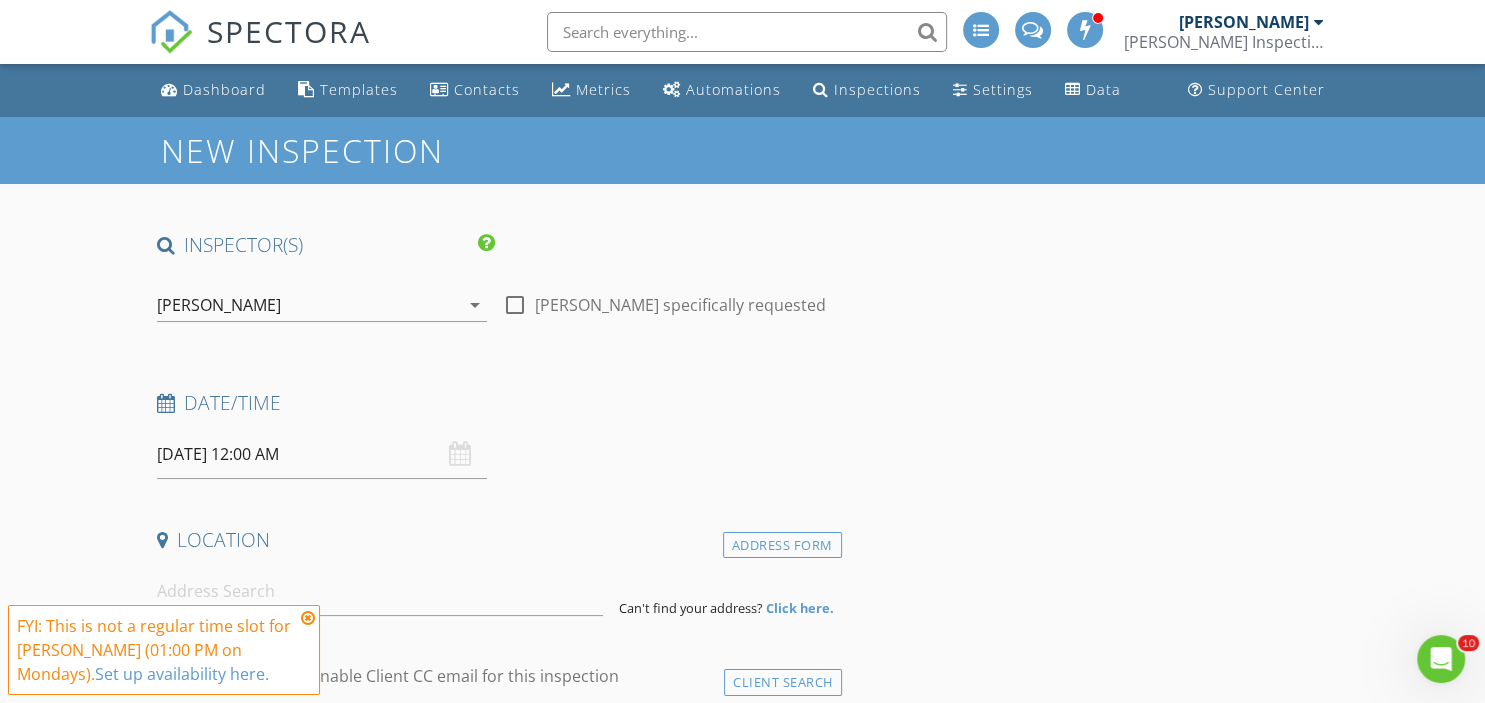 click on "[DATE] 12:00 AM" at bounding box center (322, 454) 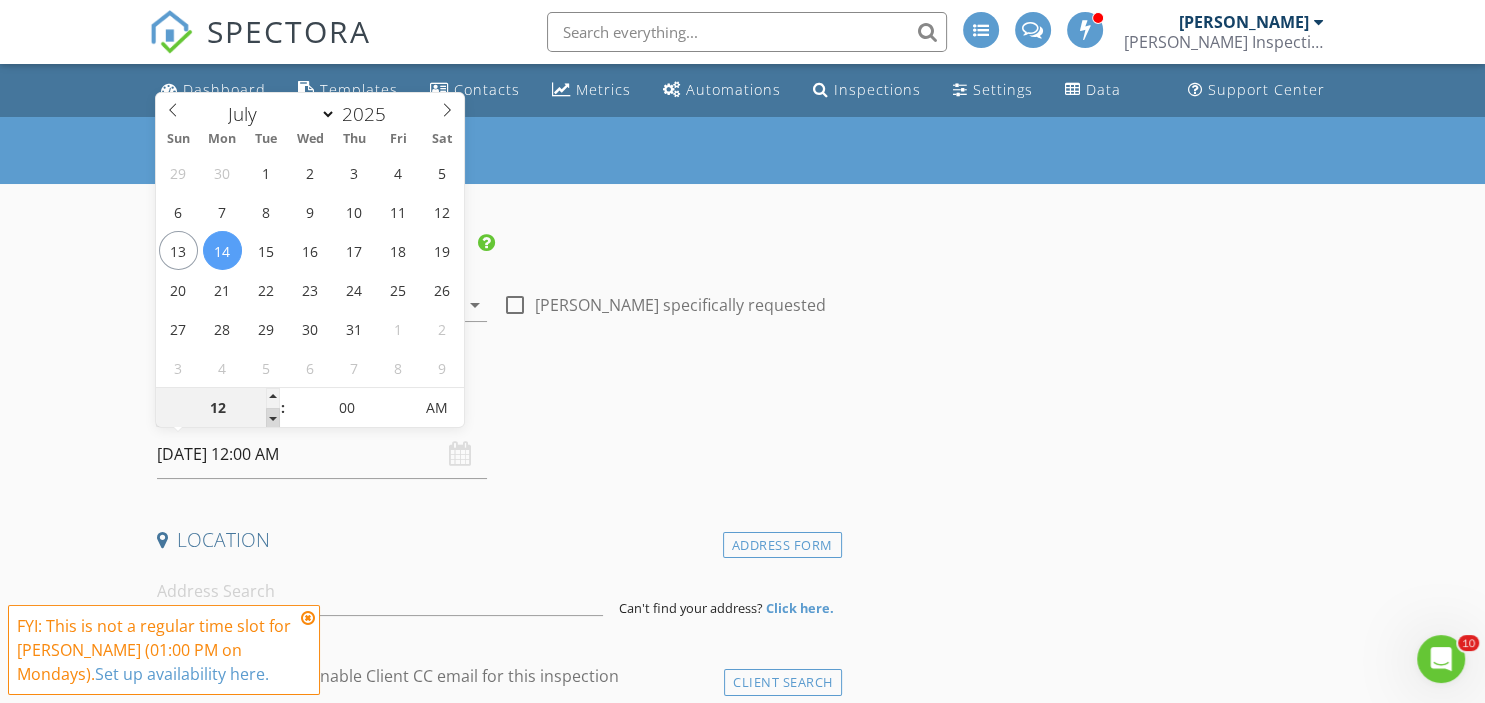 type on "11" 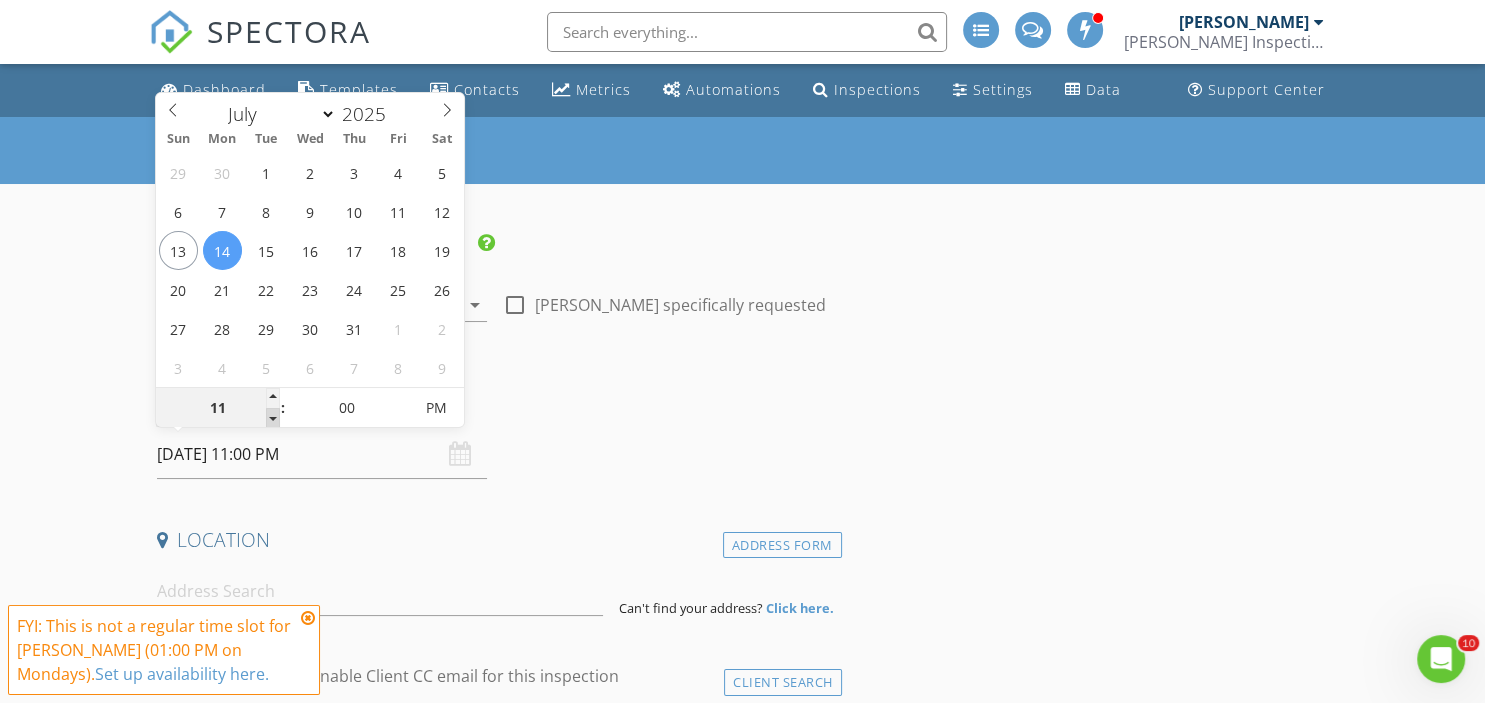 click at bounding box center (273, 418) 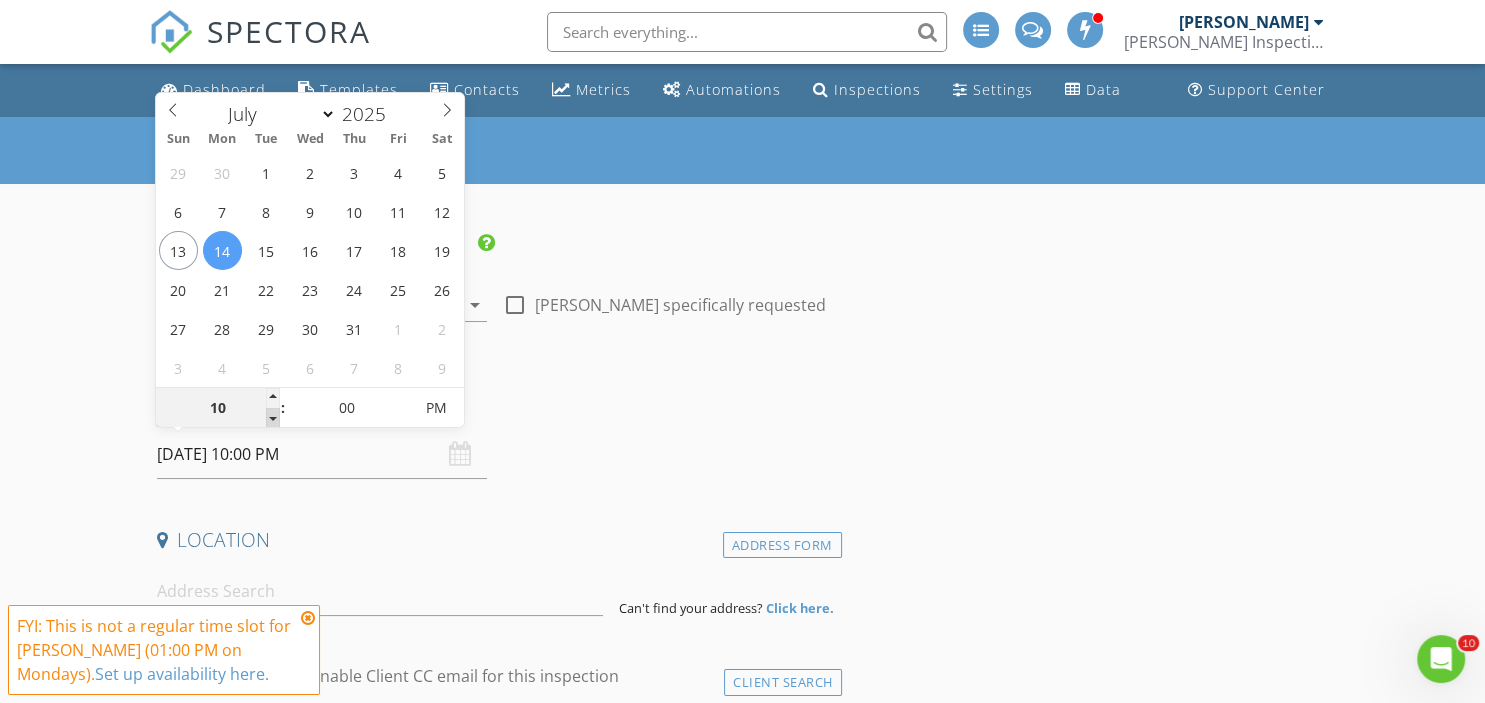 click at bounding box center (273, 418) 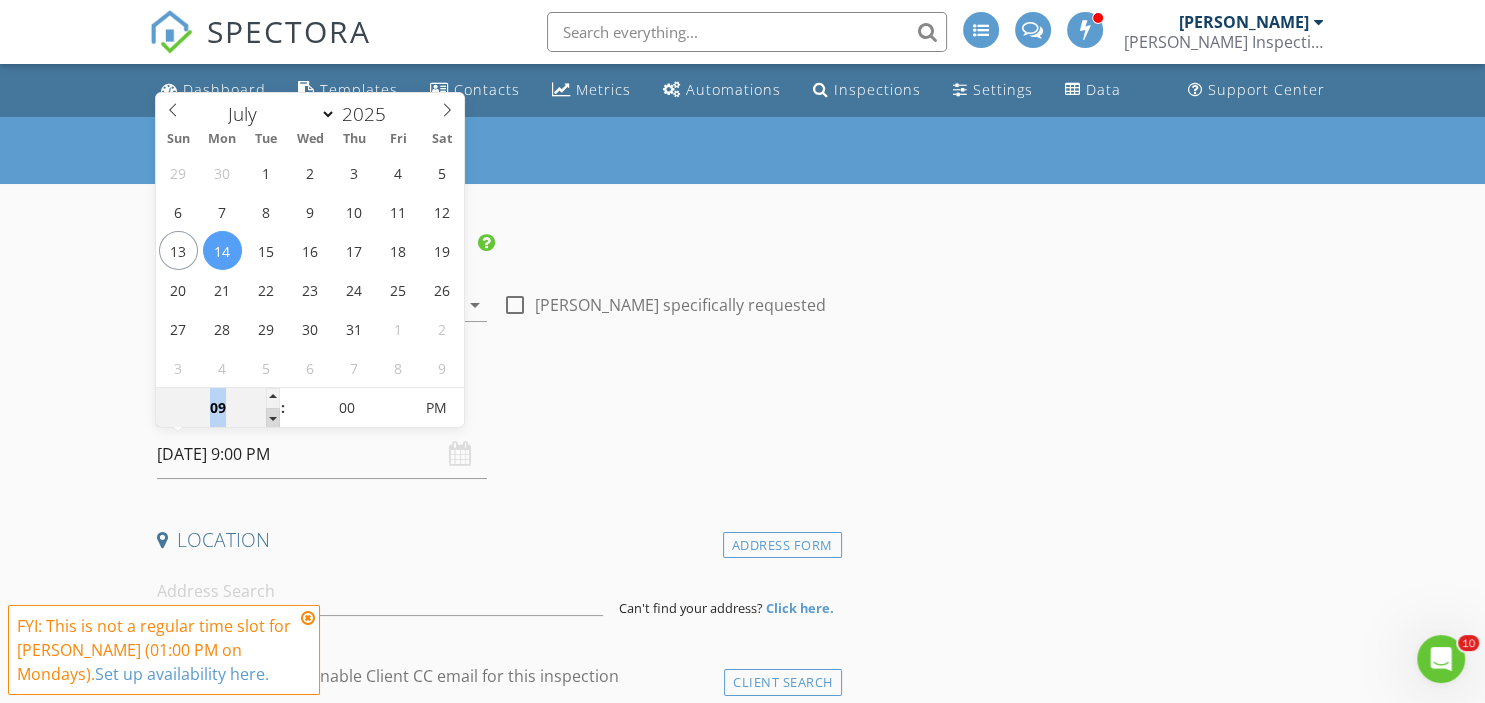 click at bounding box center (273, 418) 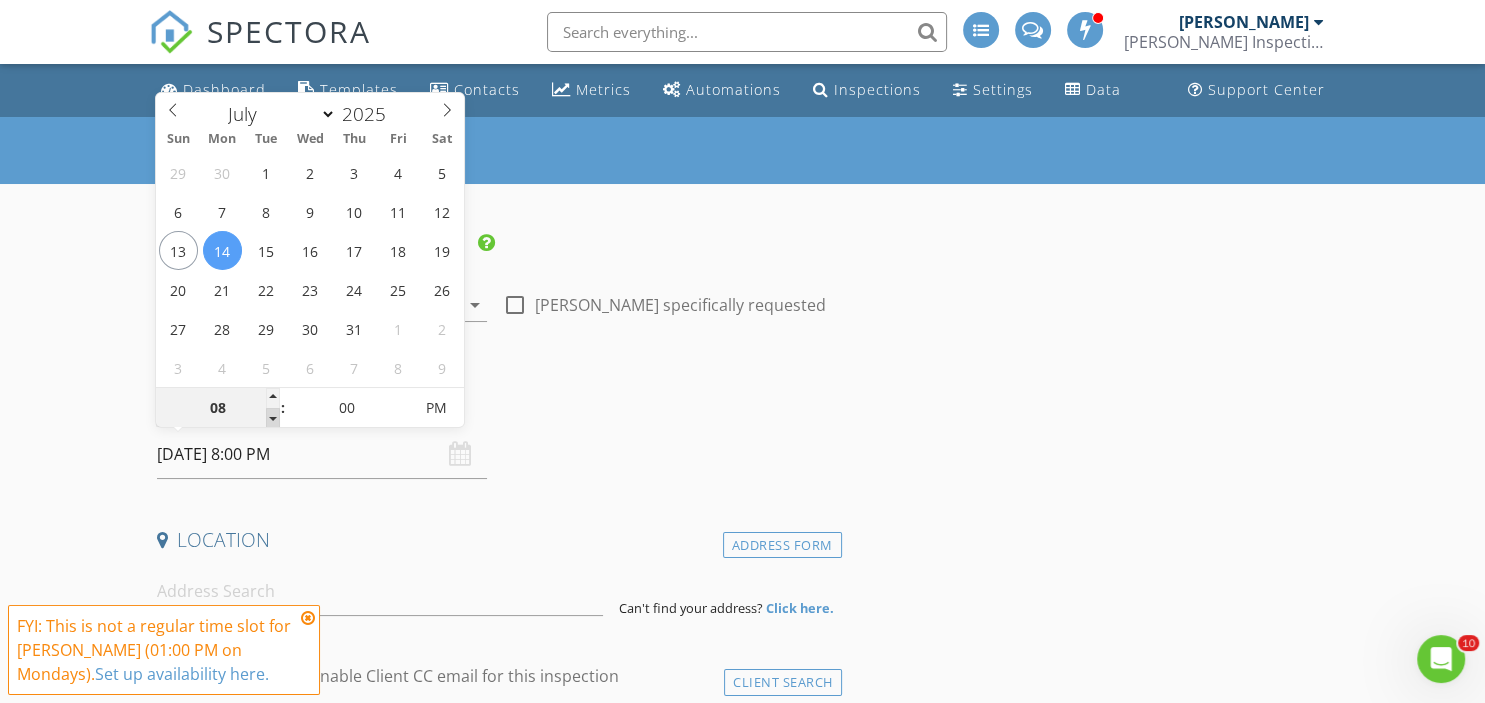 click at bounding box center [273, 418] 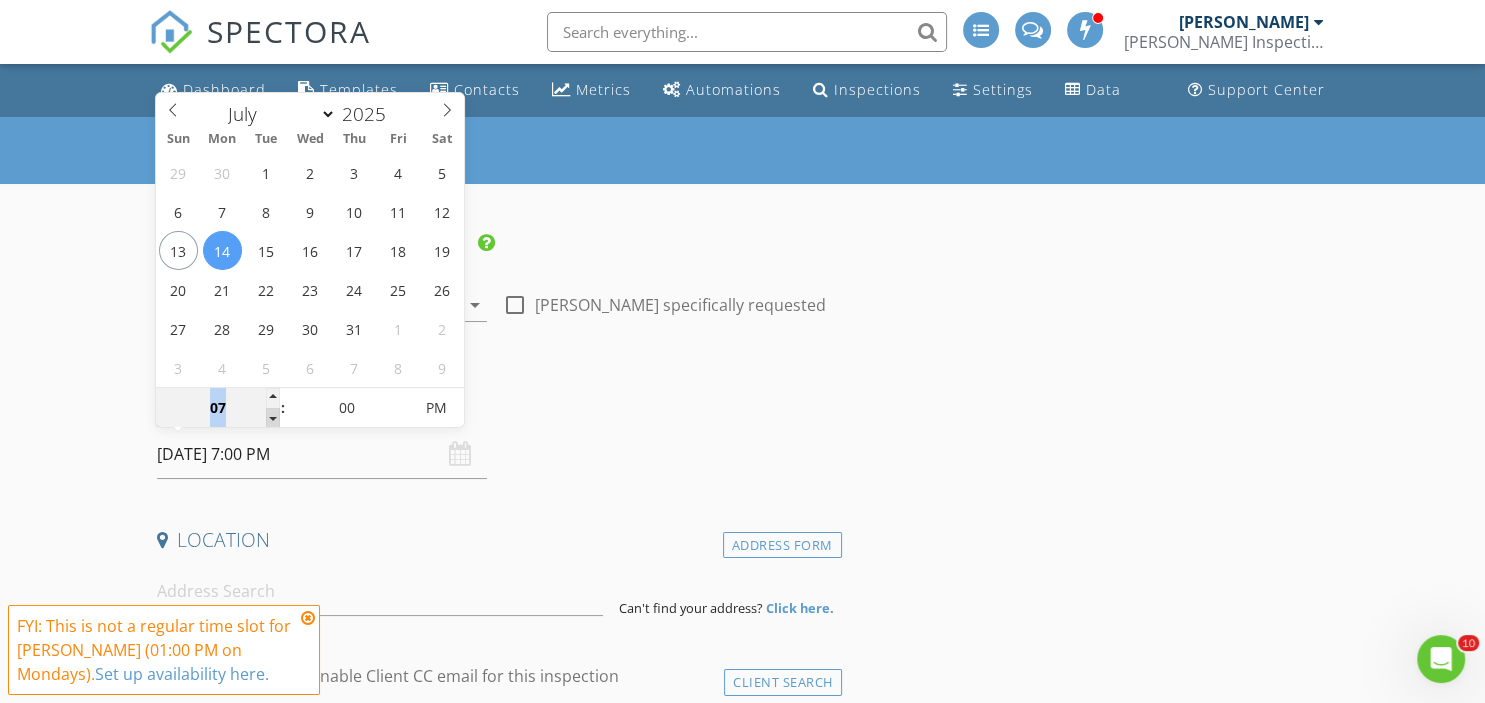 click at bounding box center (273, 418) 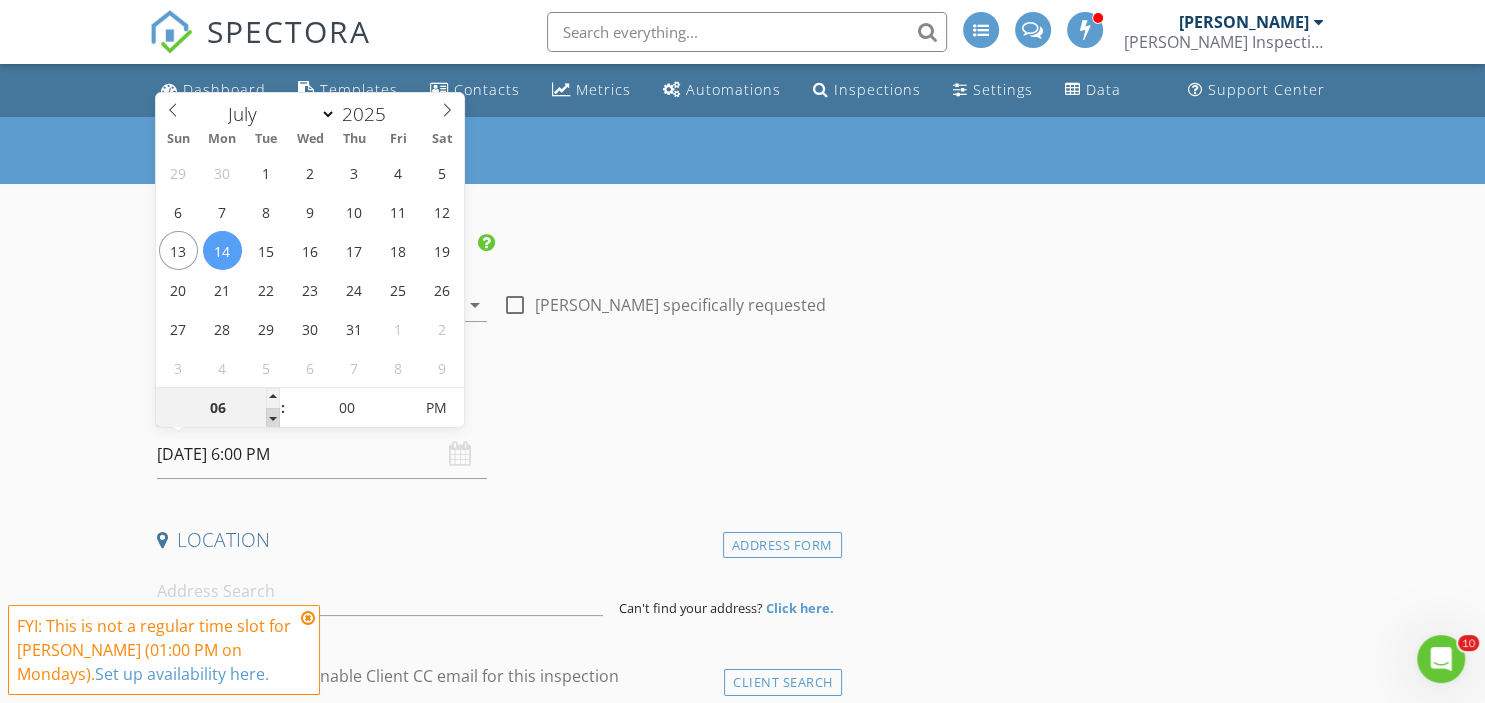 click at bounding box center (273, 418) 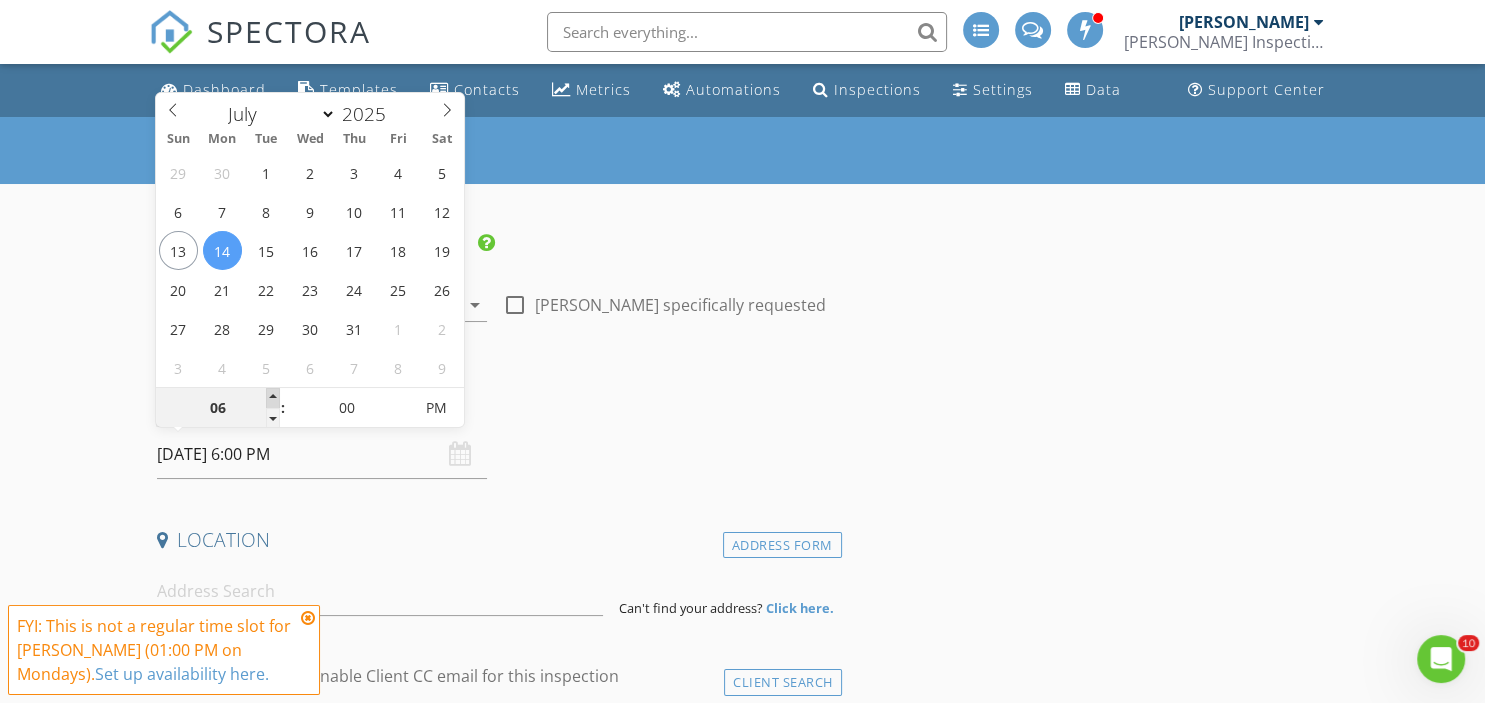 type on "07" 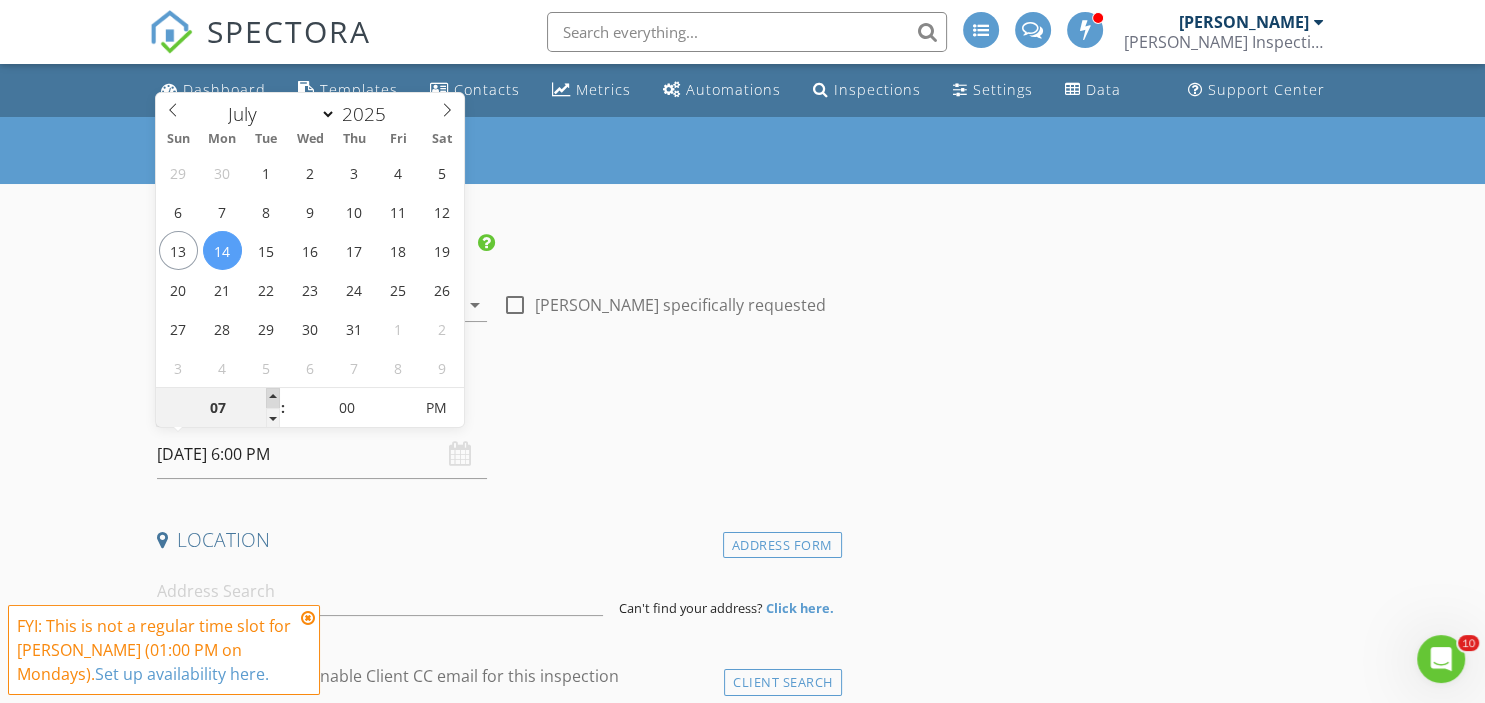 type on "07/14/2025 7:00 PM" 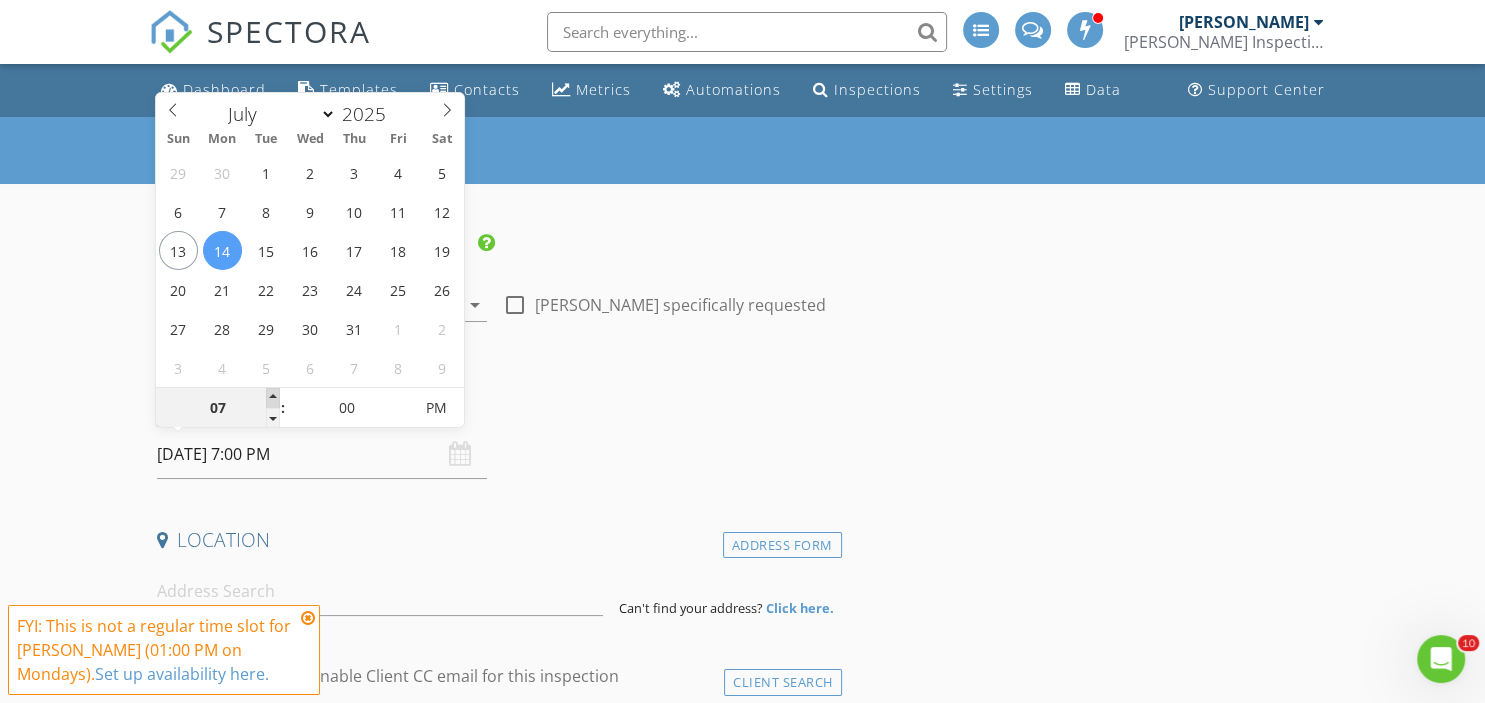 click at bounding box center (273, 398) 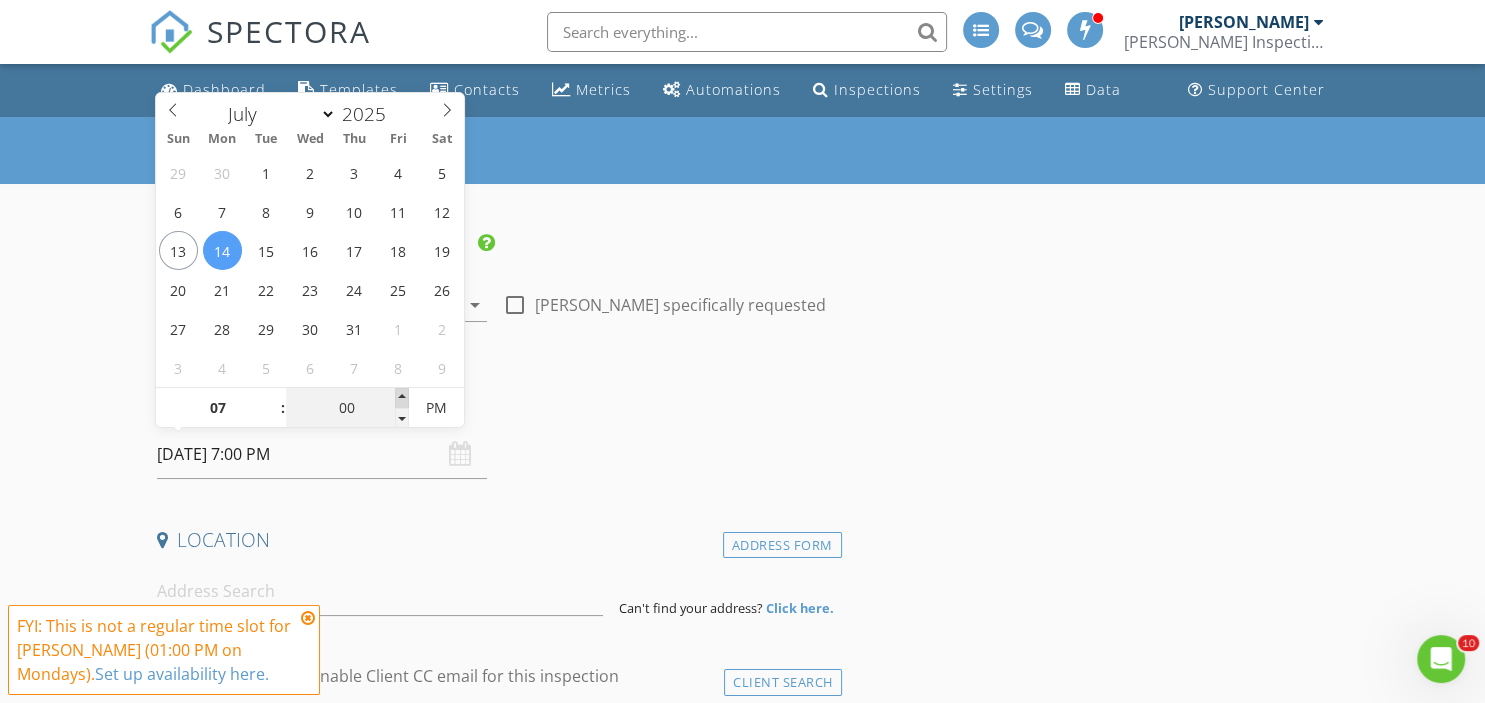 type on "05" 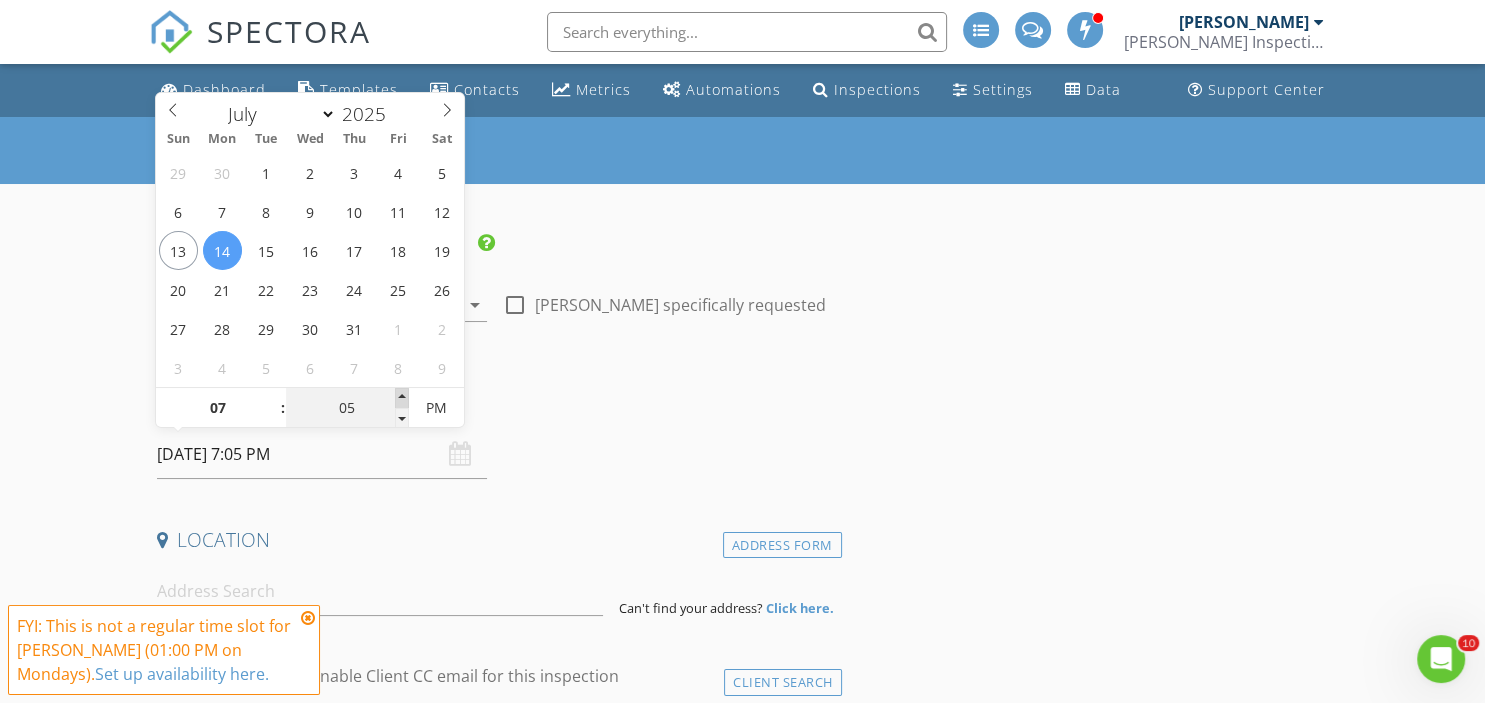 click at bounding box center [402, 398] 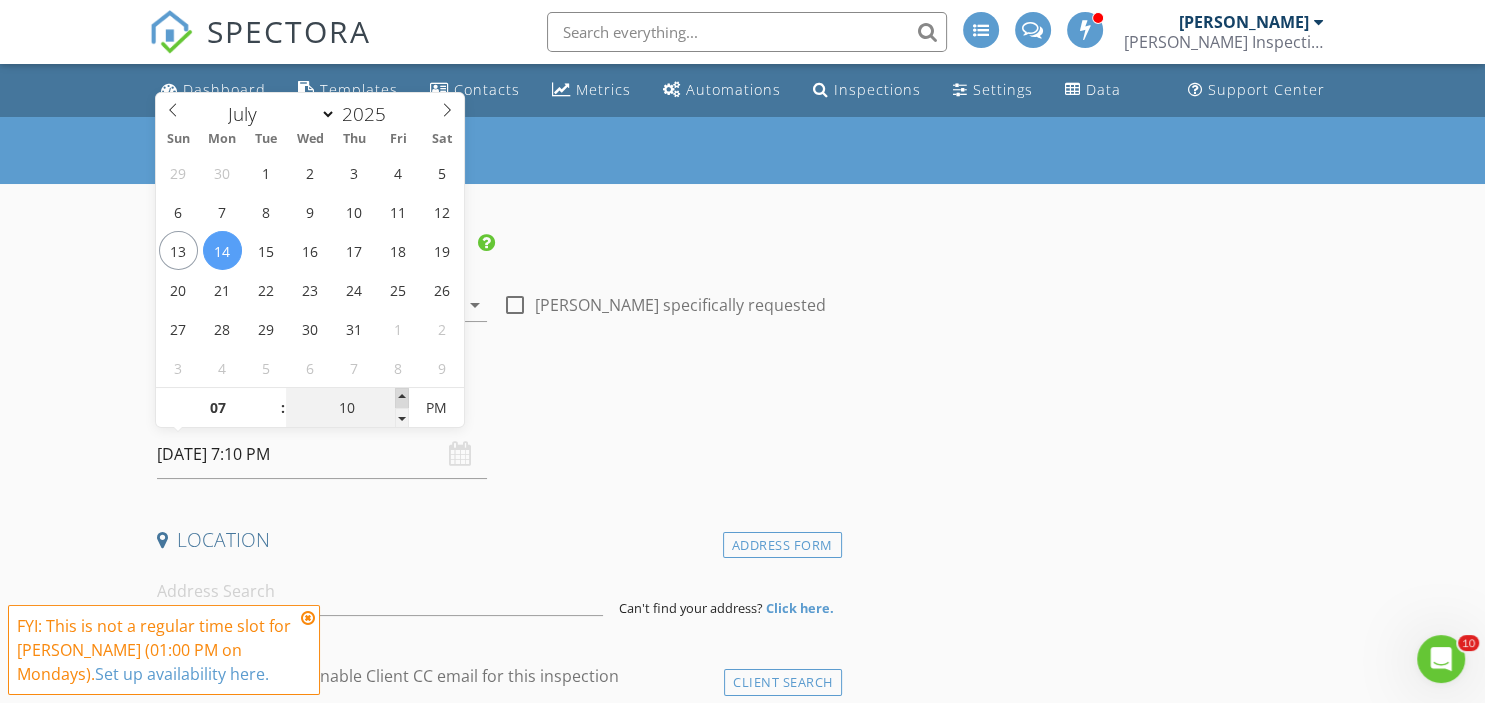 click at bounding box center [402, 398] 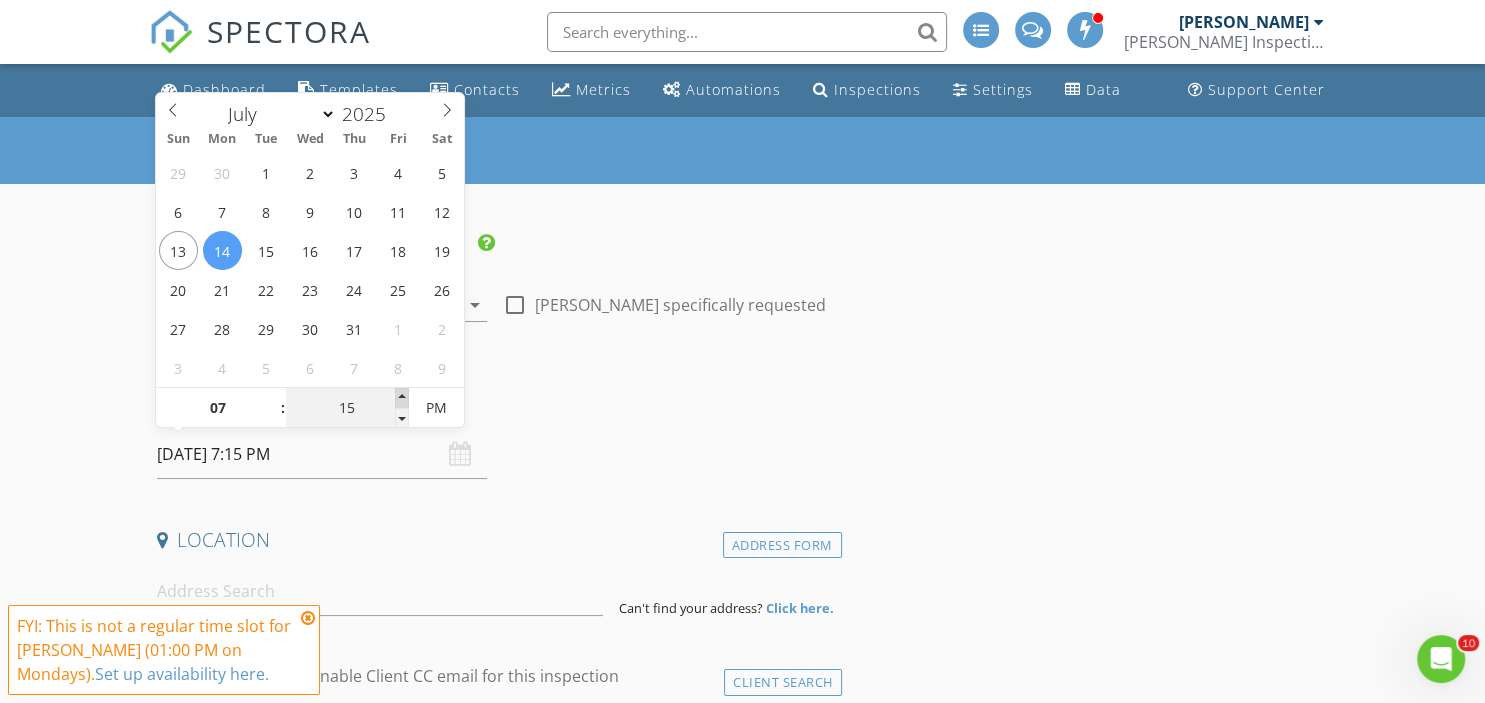 click at bounding box center [402, 398] 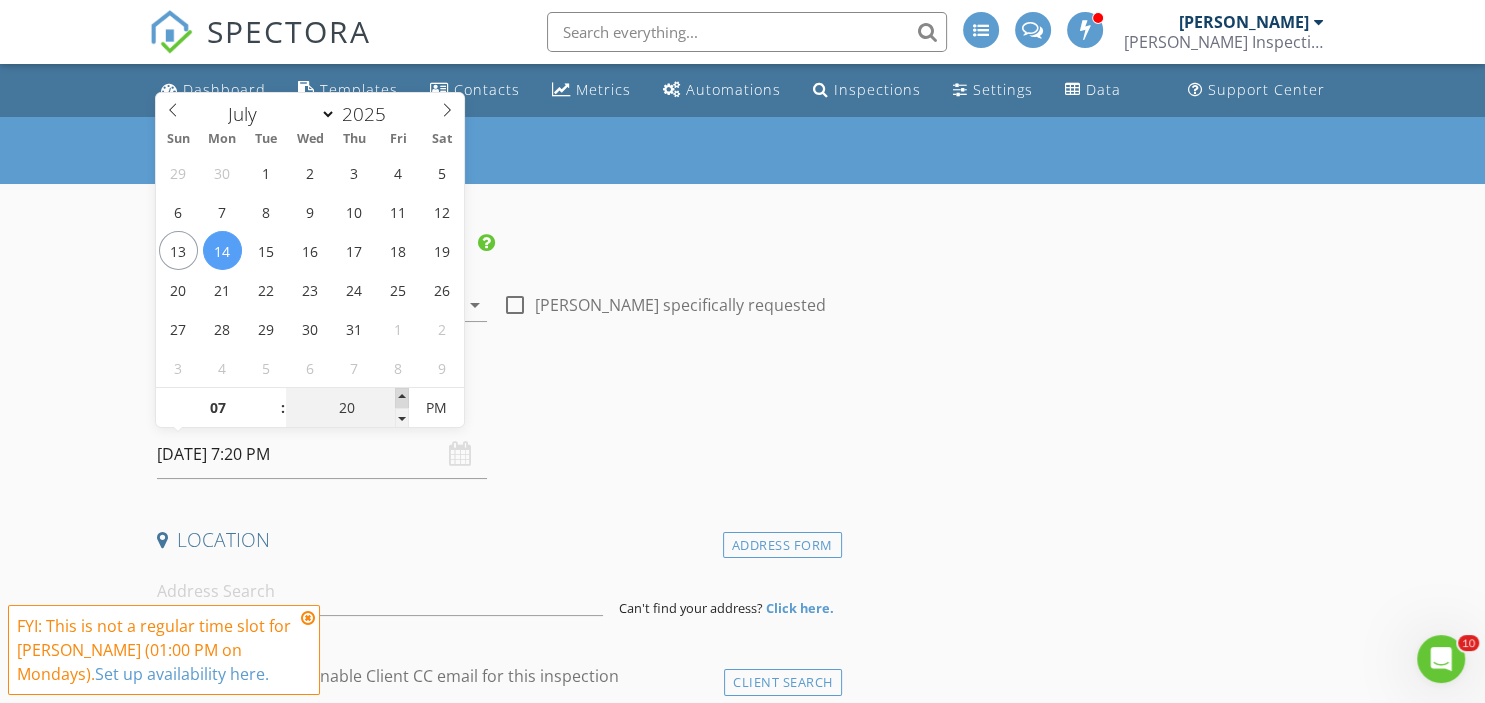 click at bounding box center [402, 398] 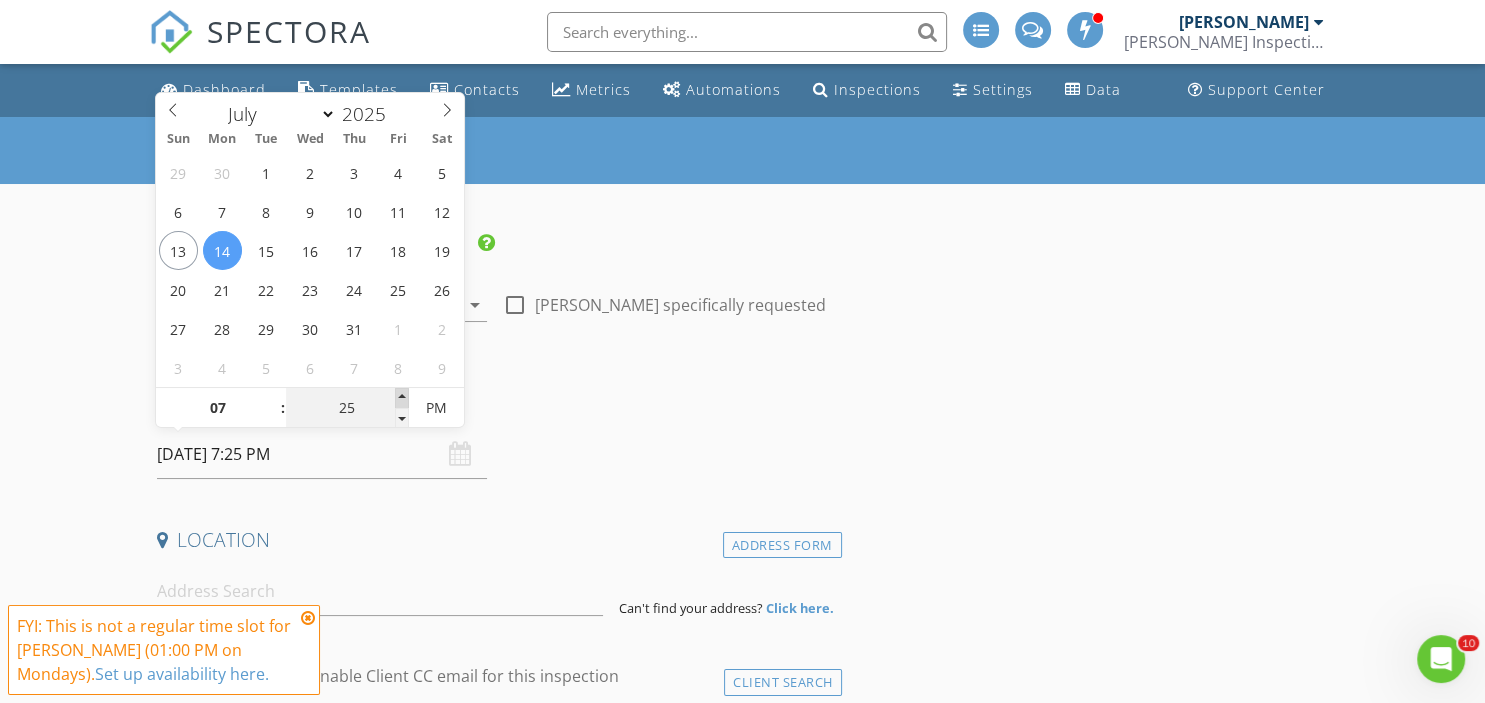click at bounding box center (402, 398) 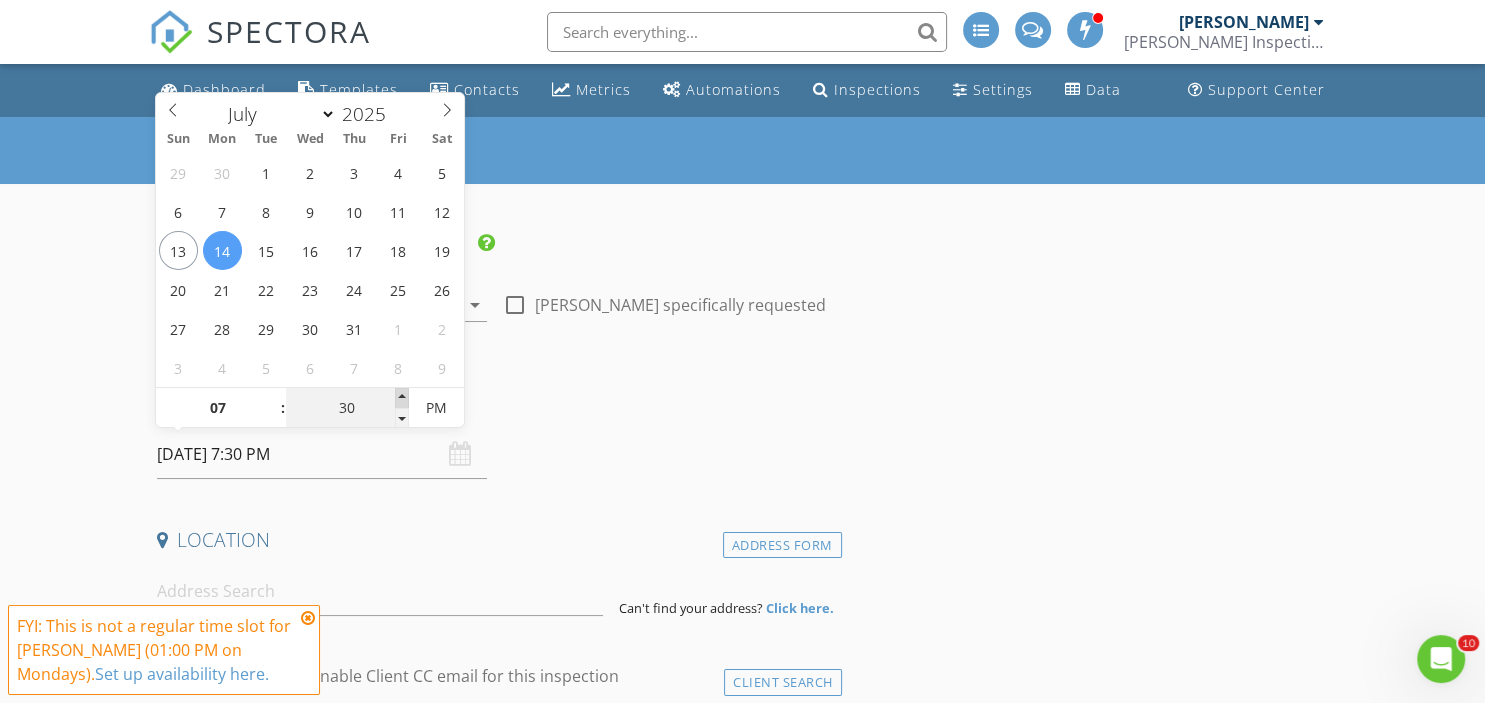 click at bounding box center (402, 398) 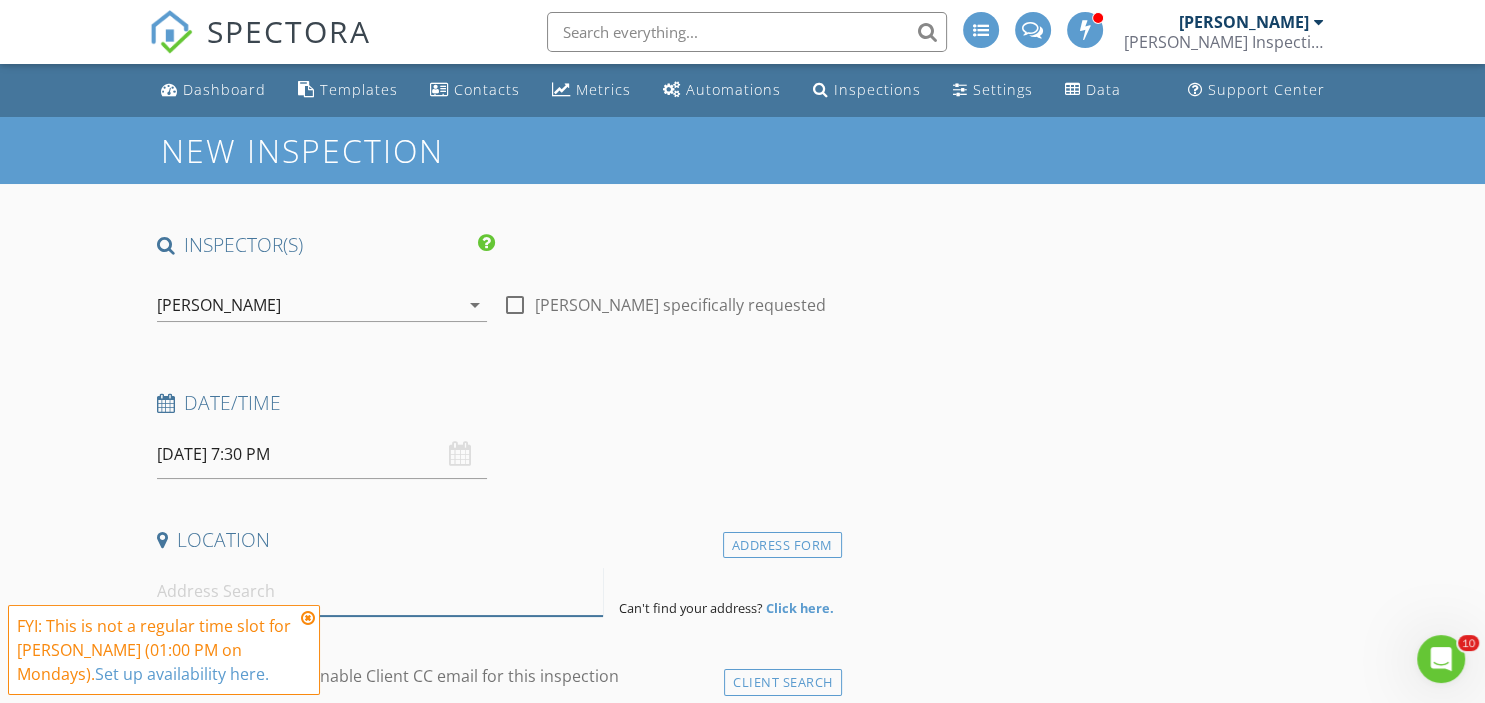 click at bounding box center (380, 591) 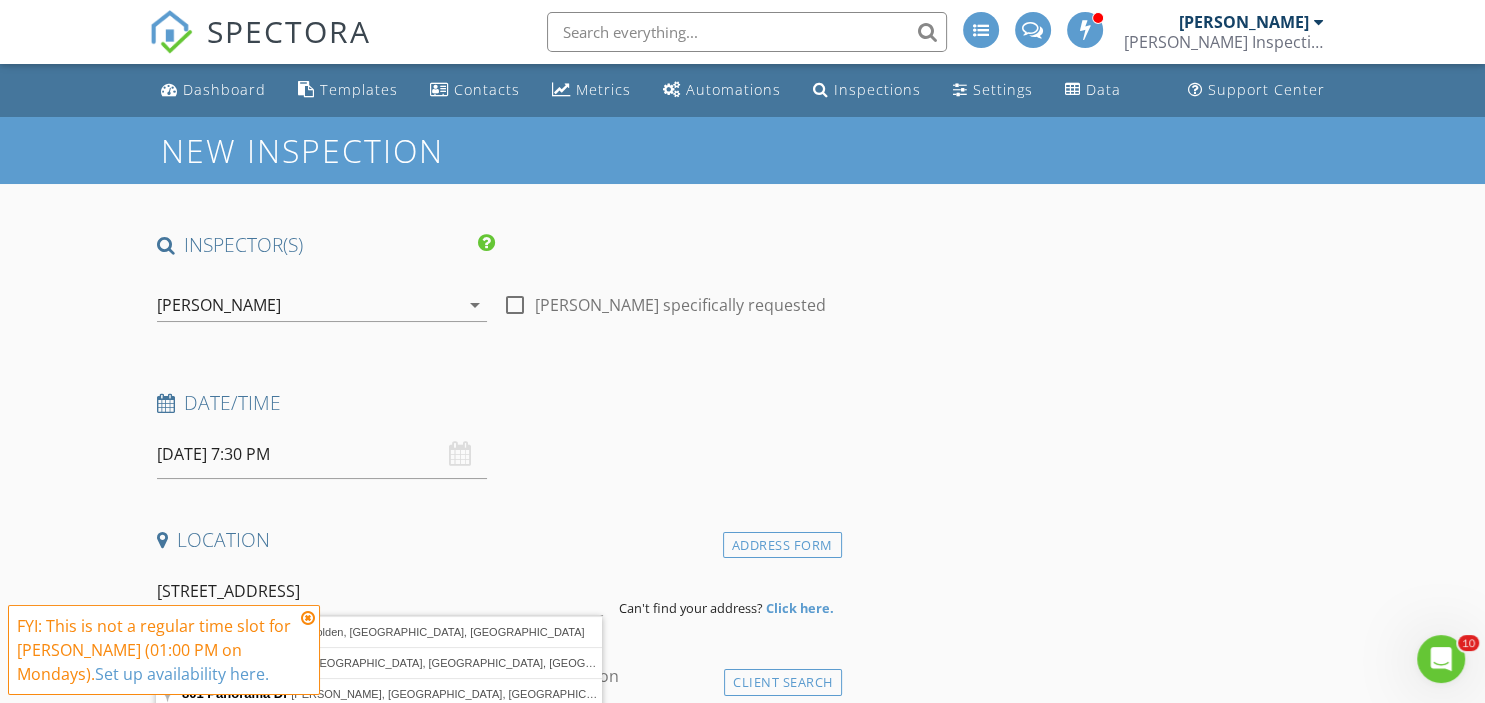 click at bounding box center (308, 618) 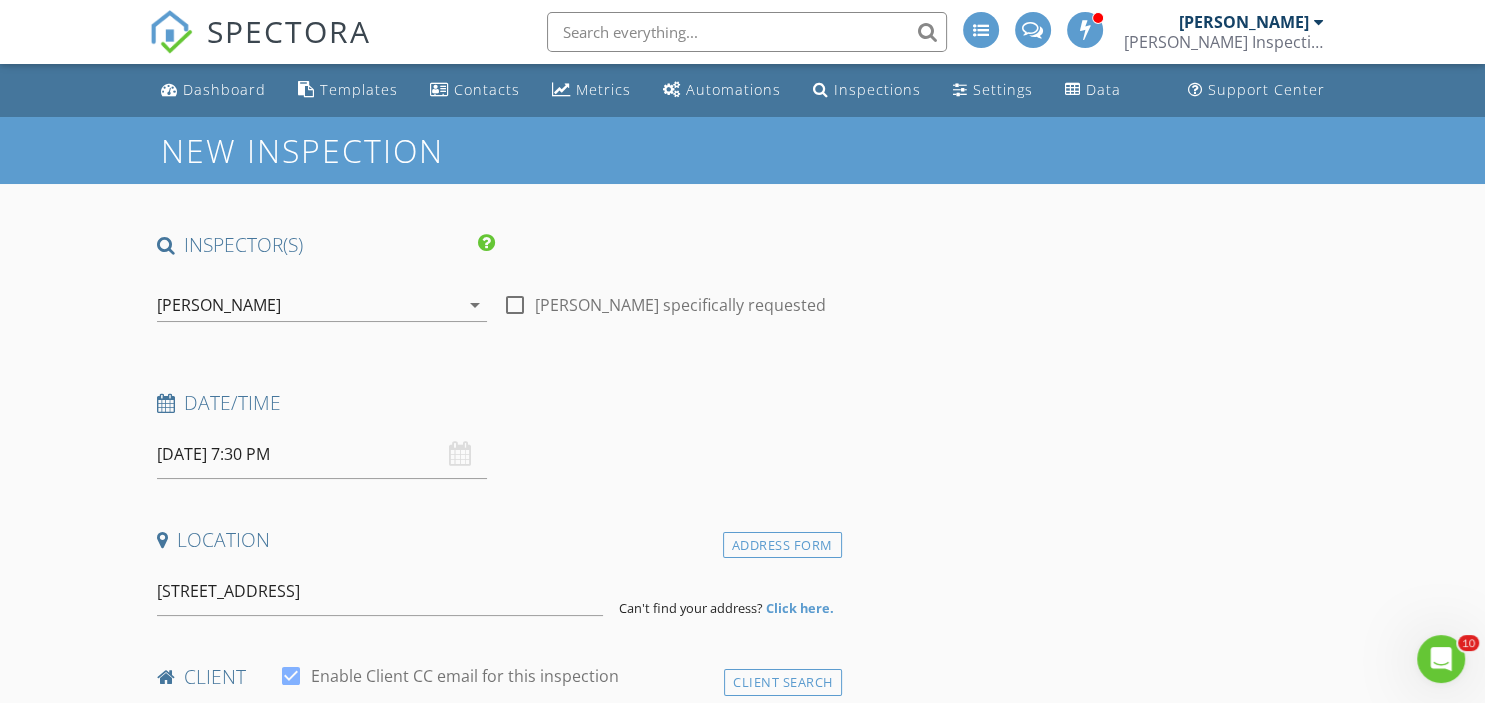 scroll, scrollTop: 139, scrollLeft: 0, axis: vertical 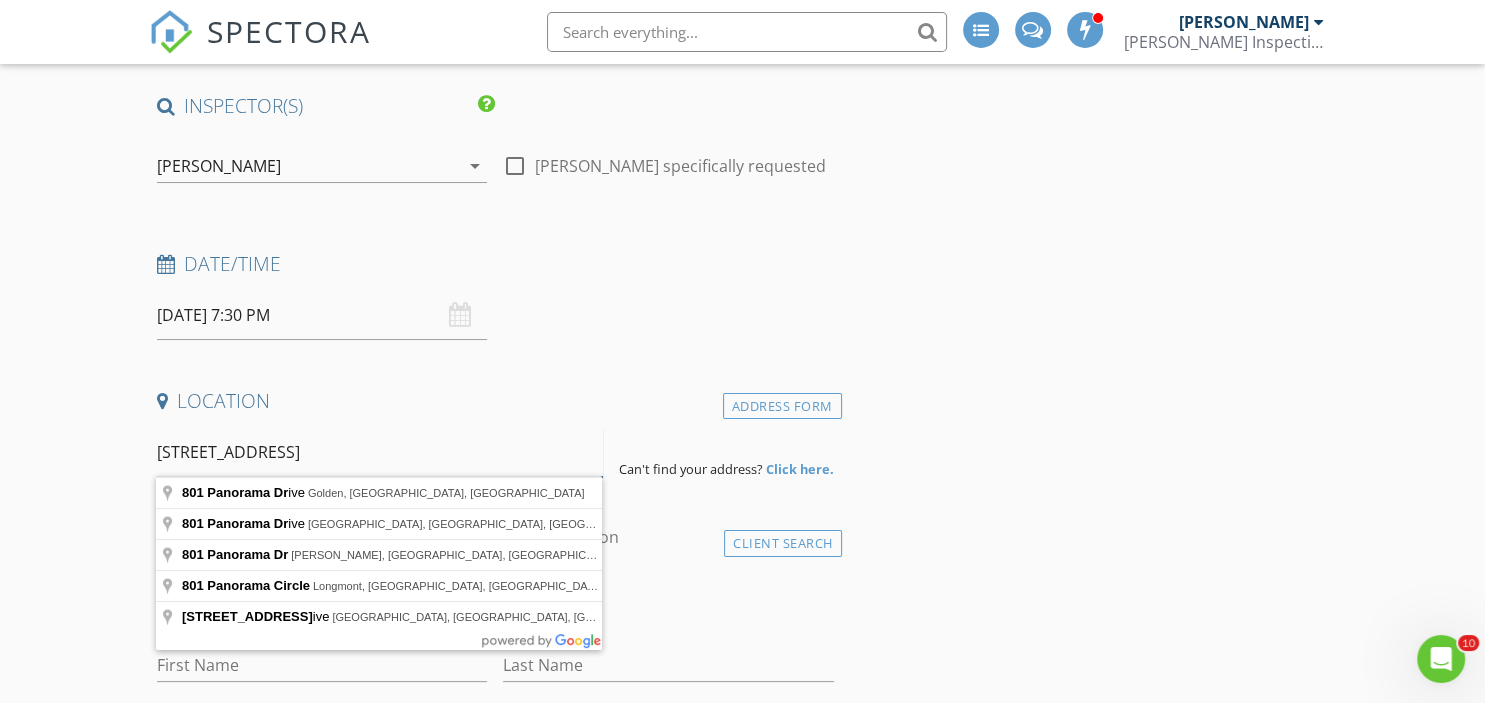 click on "801 Panorama Dr" at bounding box center [380, 452] 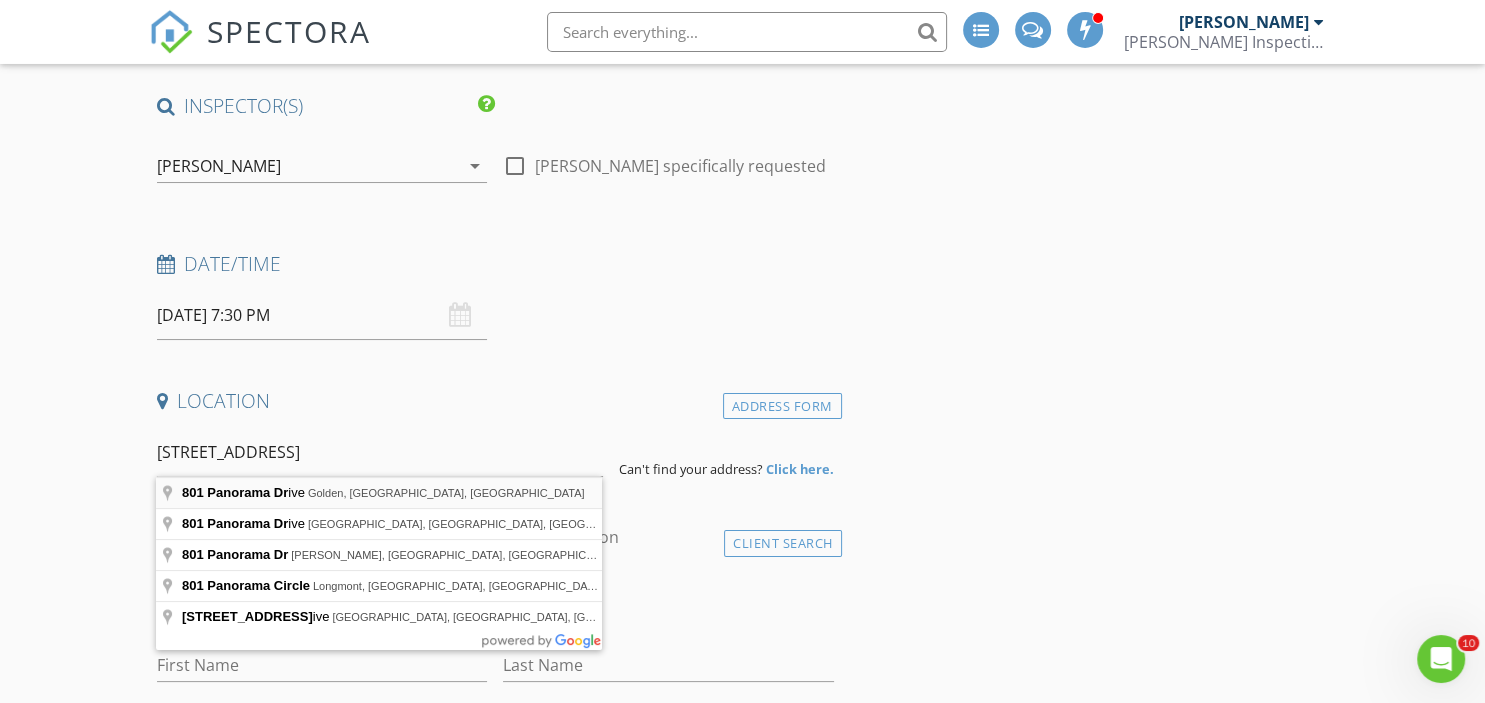type on "801 Panorama Drive, Golden, CO, USA" 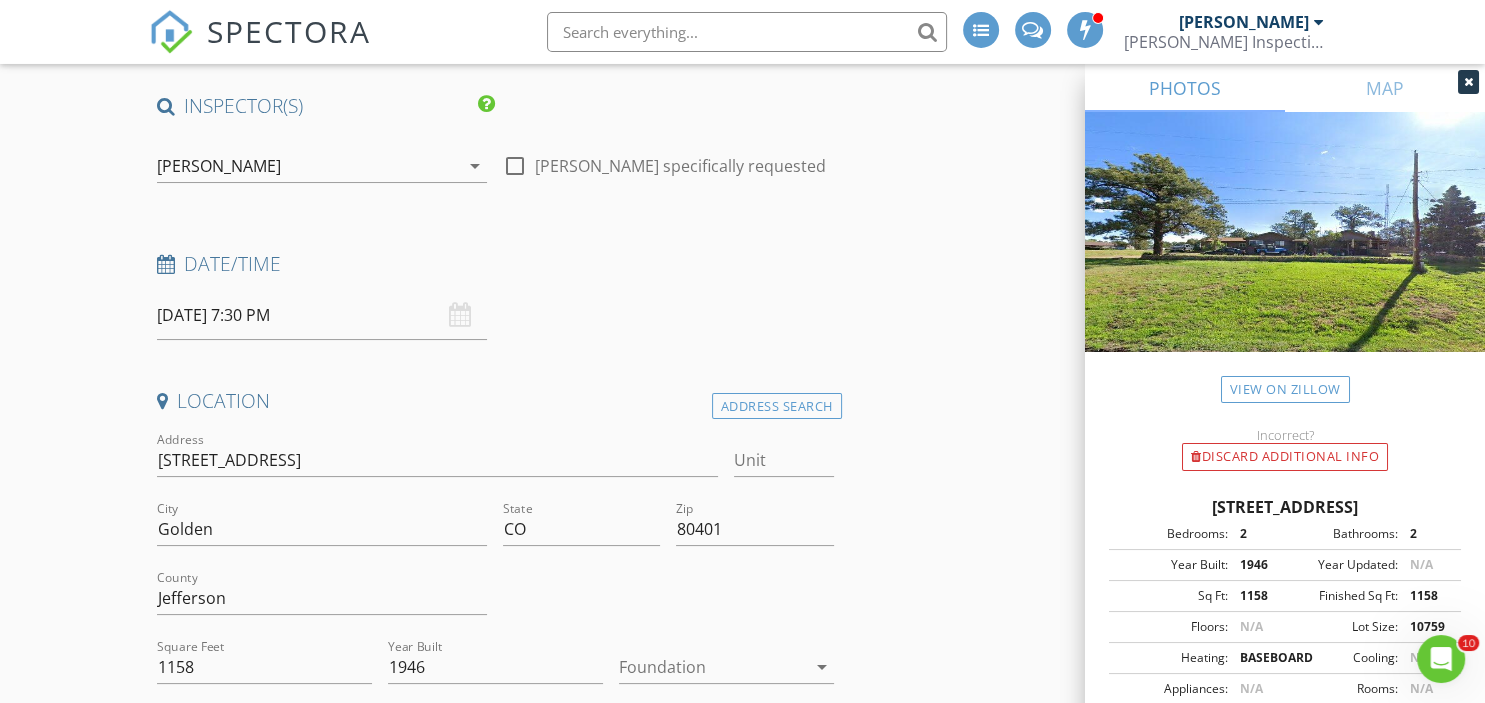 scroll, scrollTop: 204, scrollLeft: 0, axis: vertical 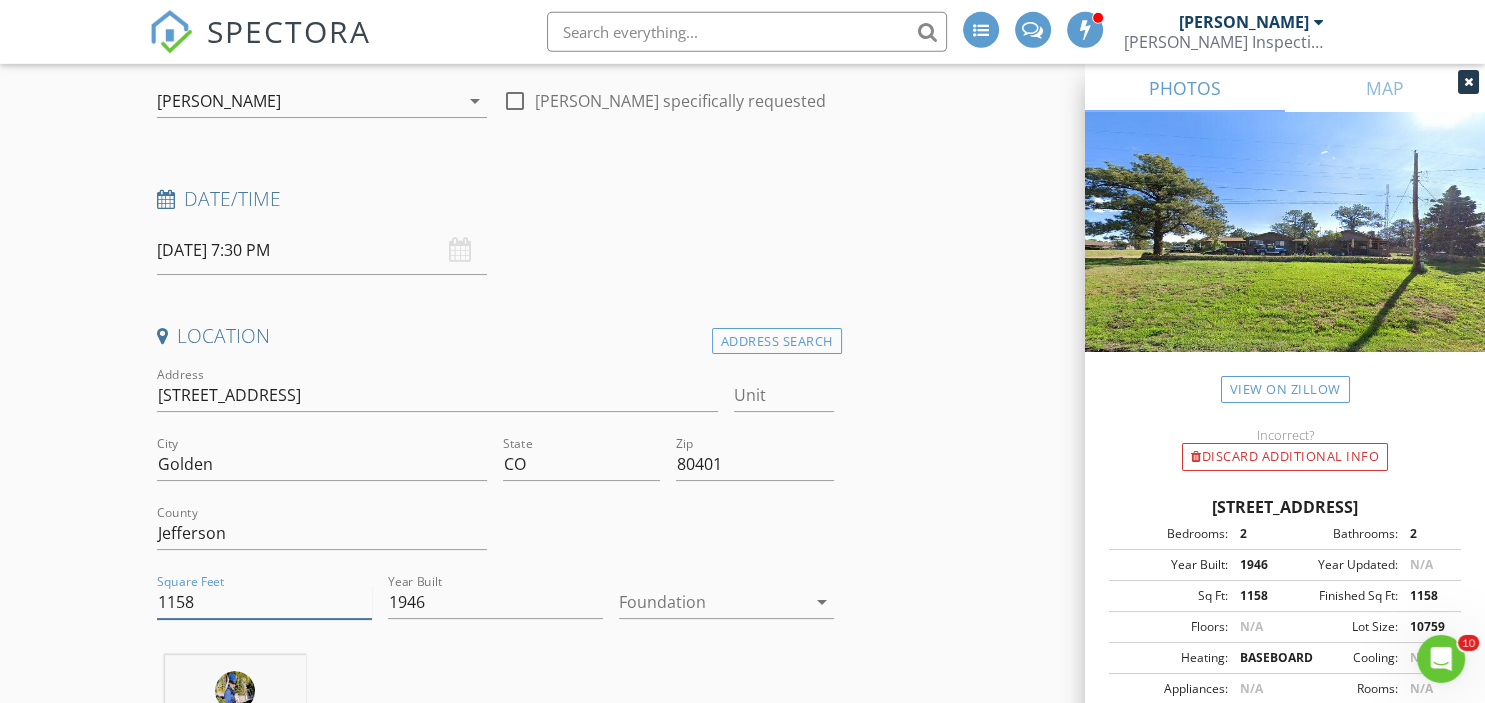 click on "1158" at bounding box center (264, 602) 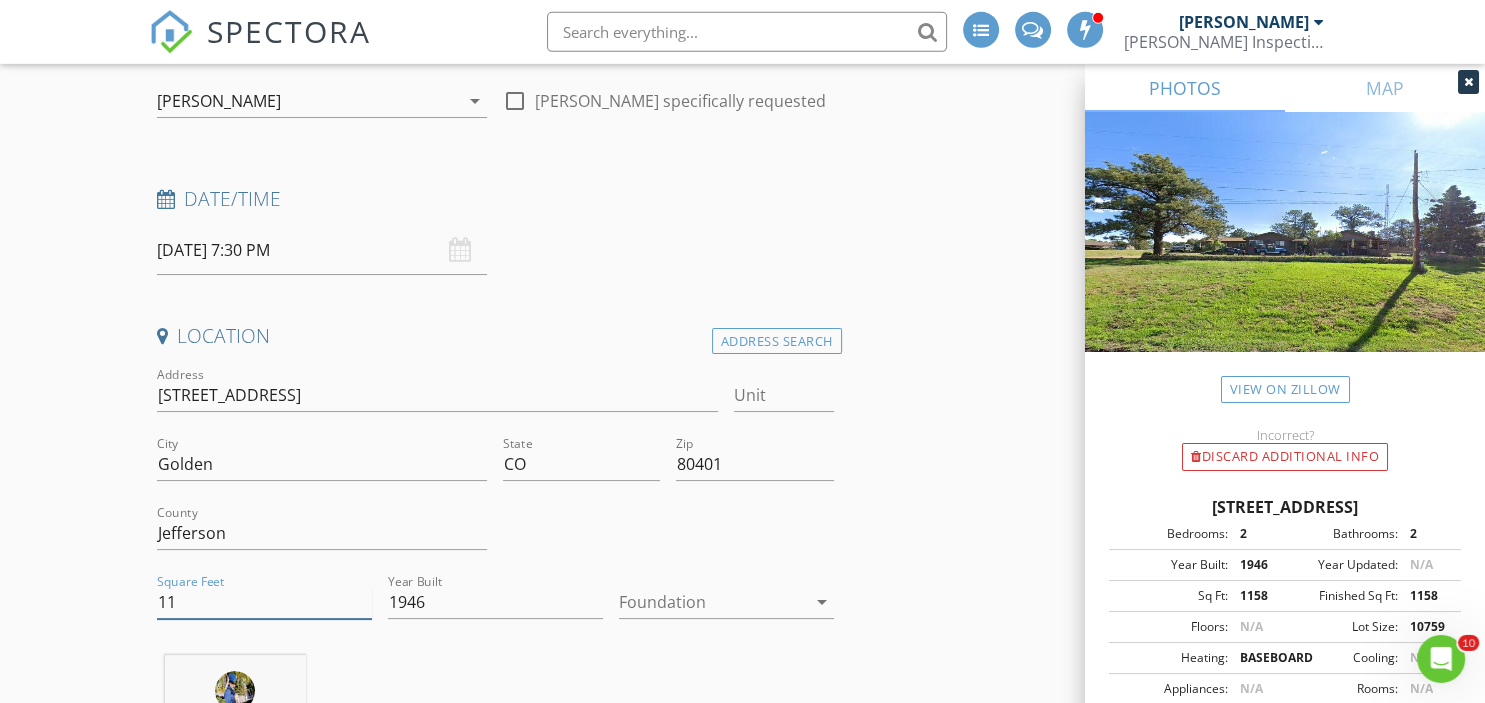 type on "1" 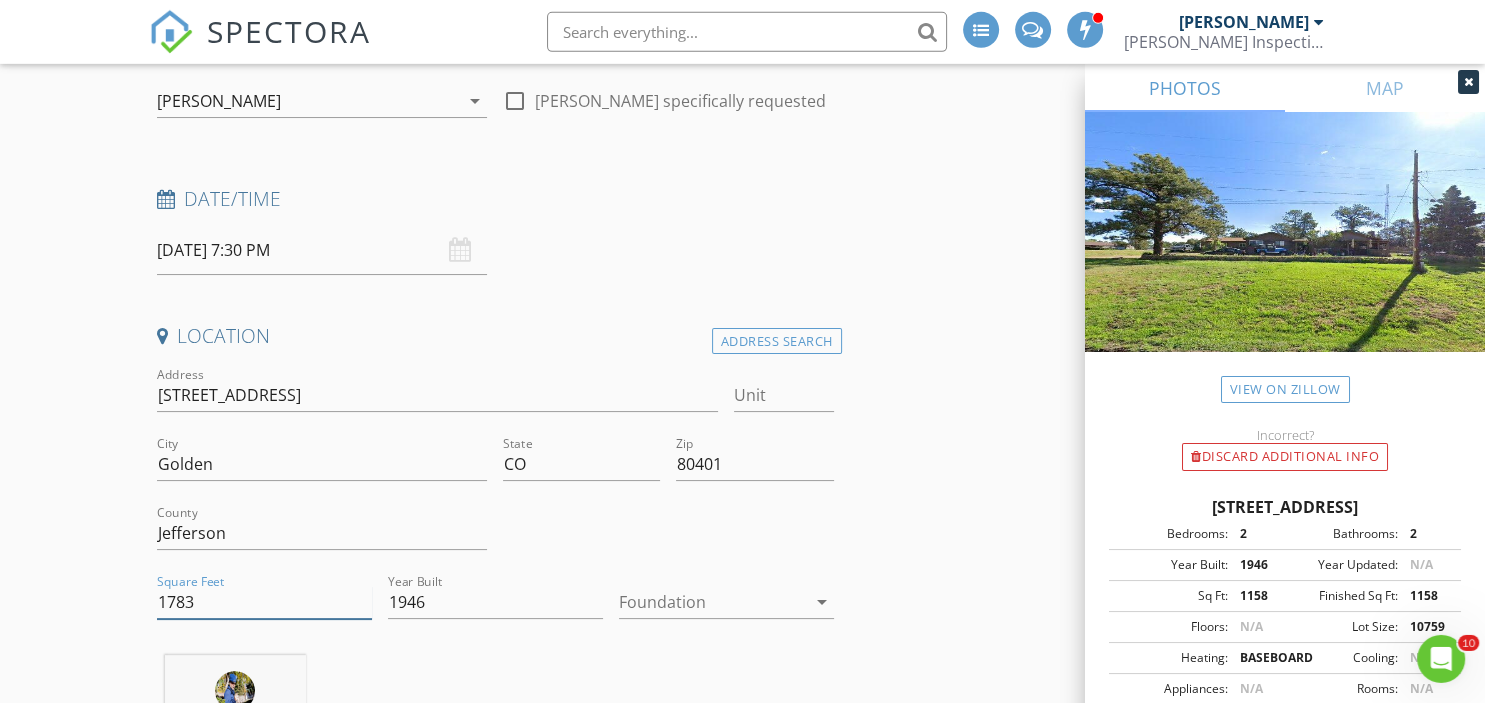 type on "1783" 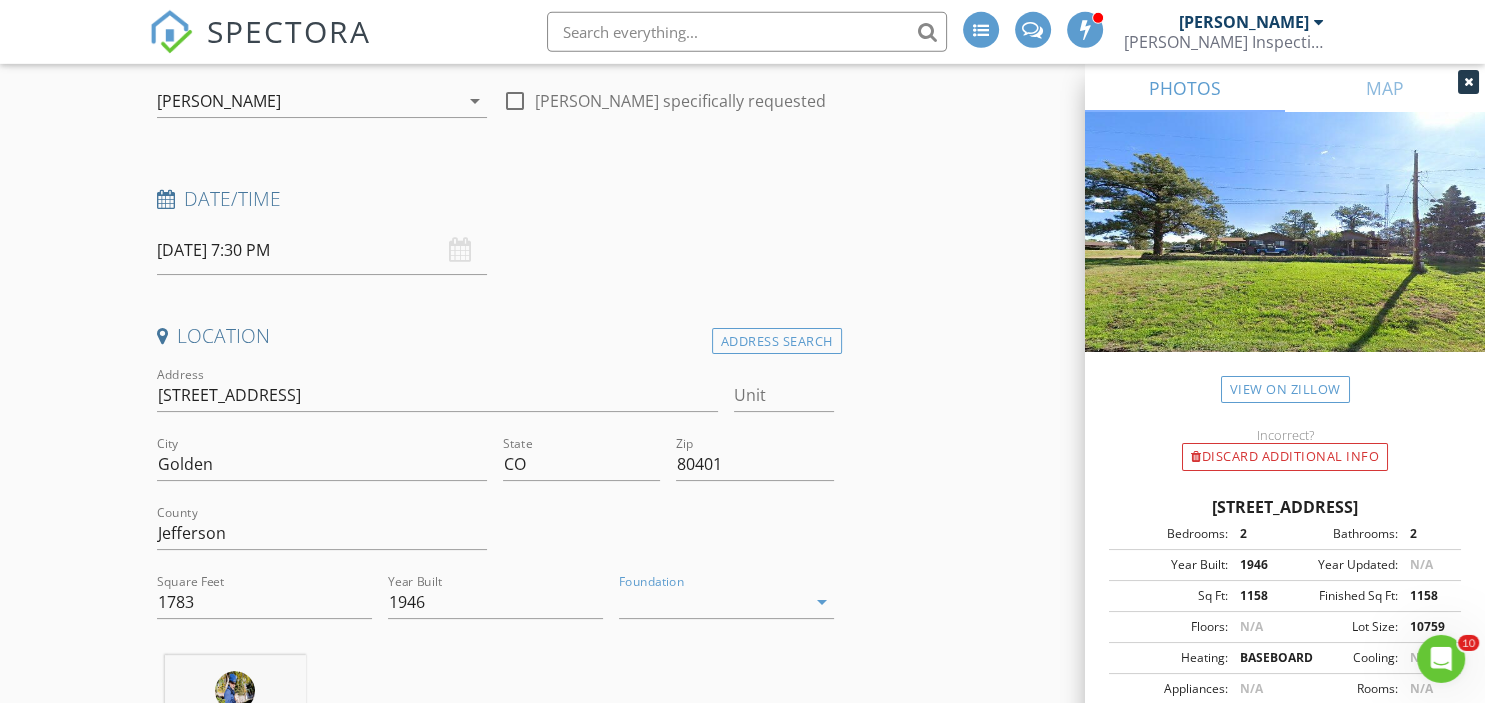 scroll, scrollTop: 189, scrollLeft: 0, axis: vertical 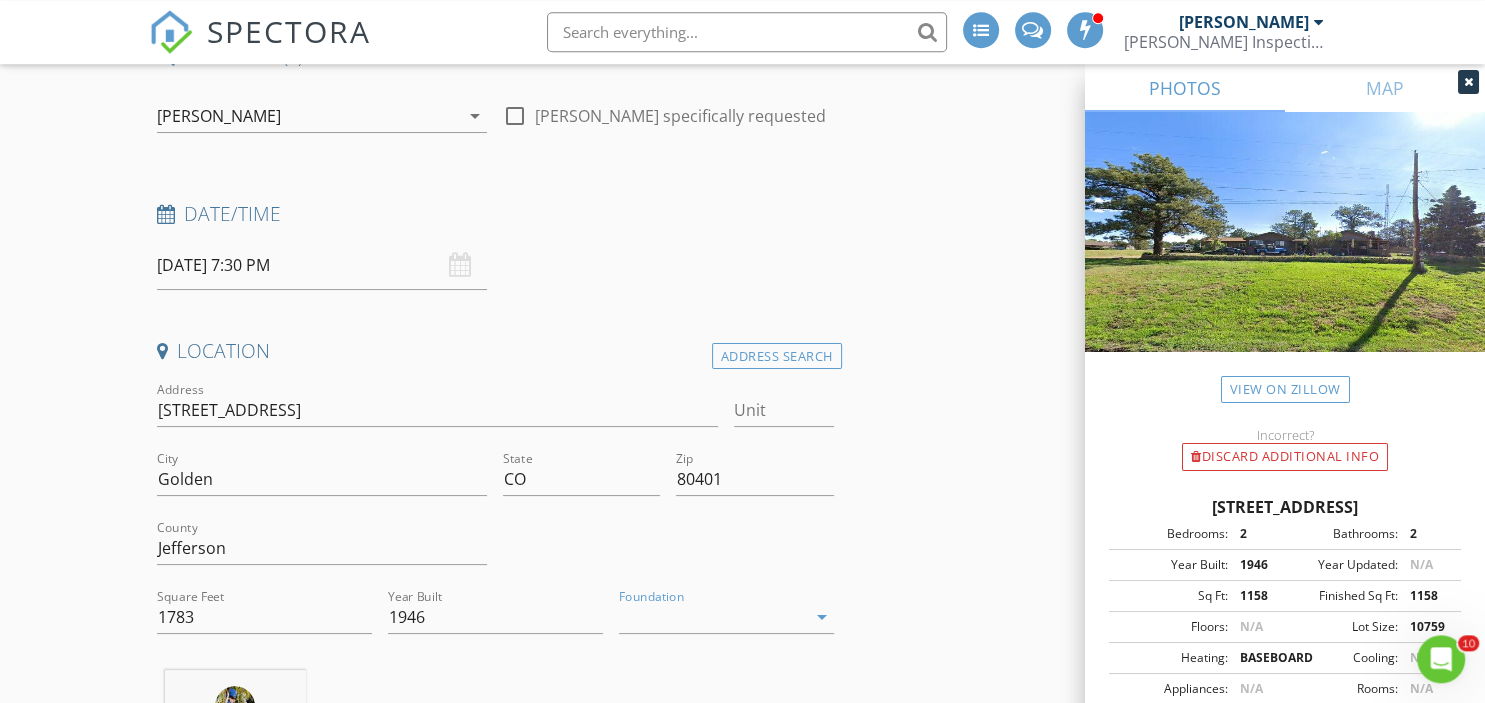 click at bounding box center [712, 617] 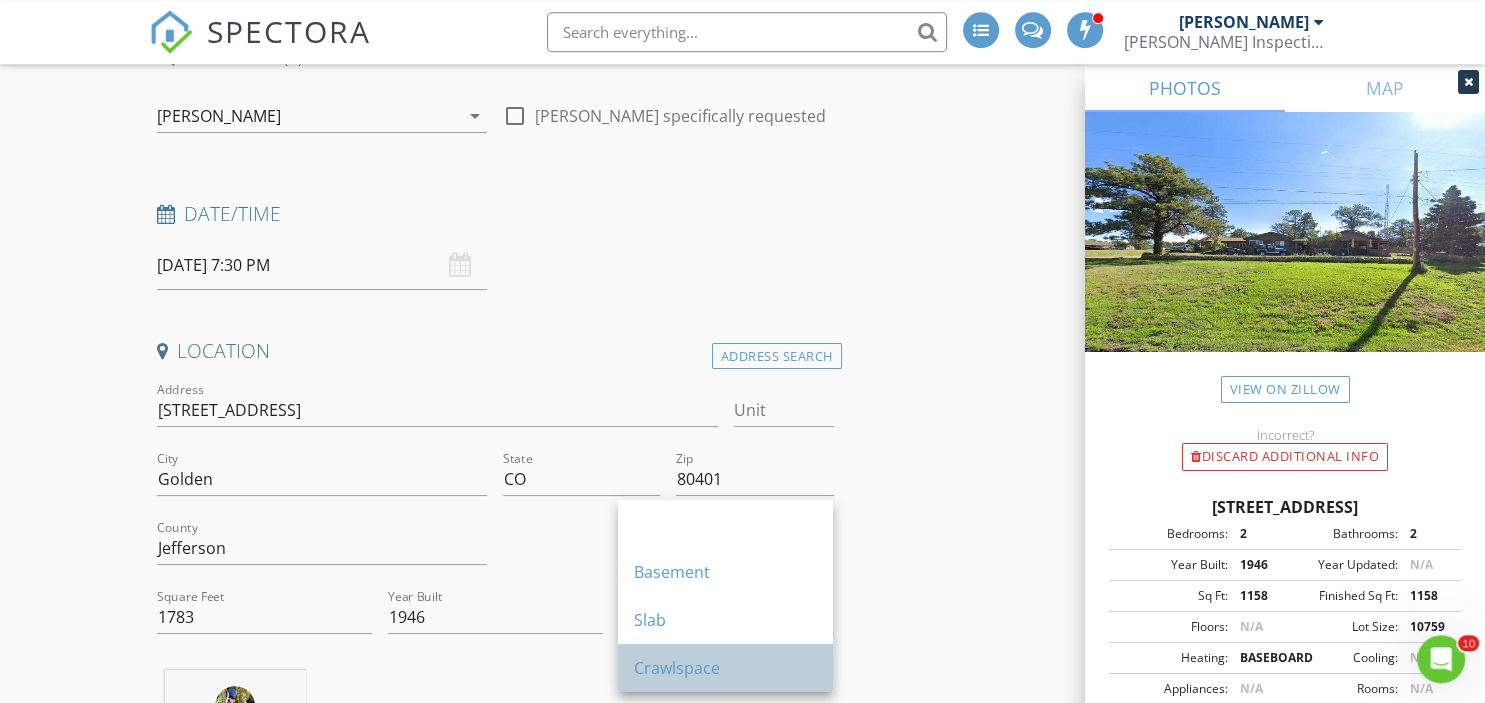 click on "Crawlspace" at bounding box center (725, 668) 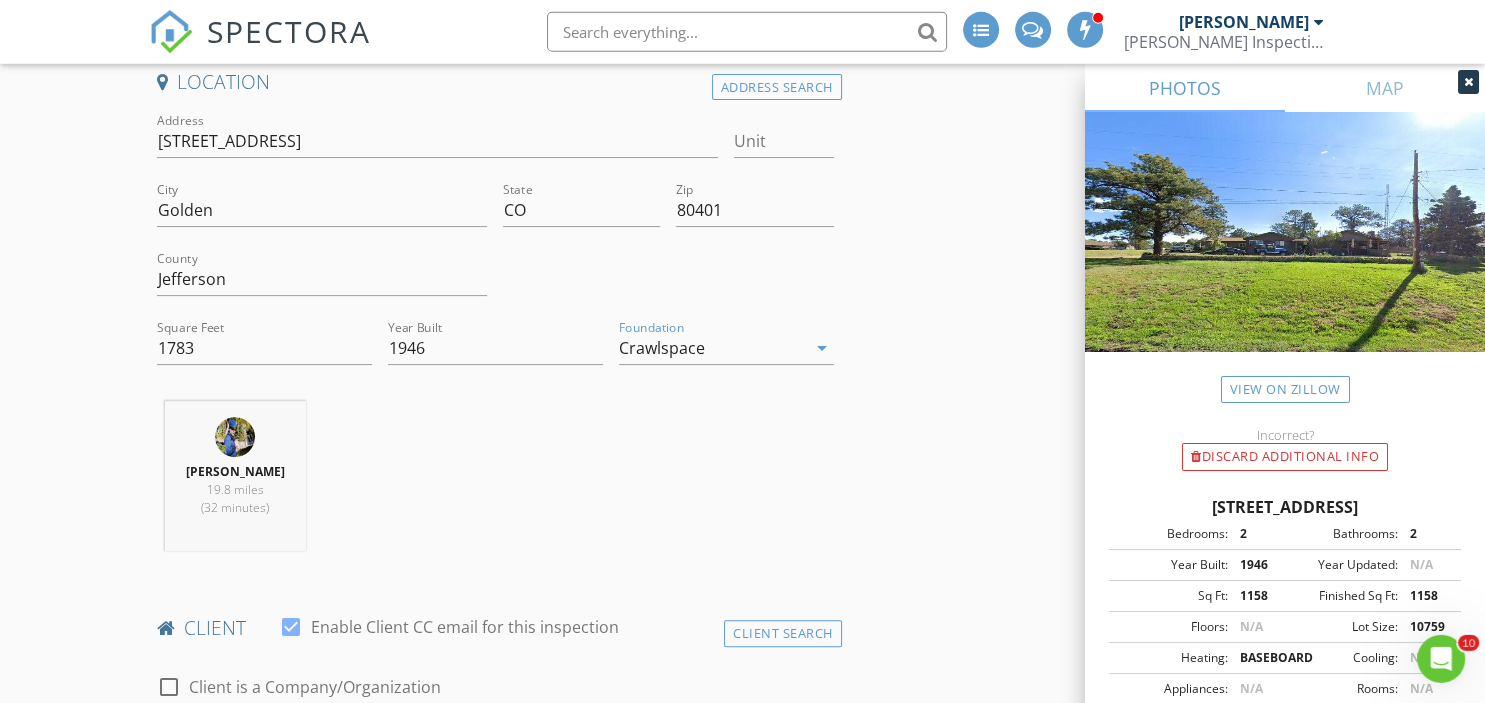 scroll, scrollTop: 700, scrollLeft: 0, axis: vertical 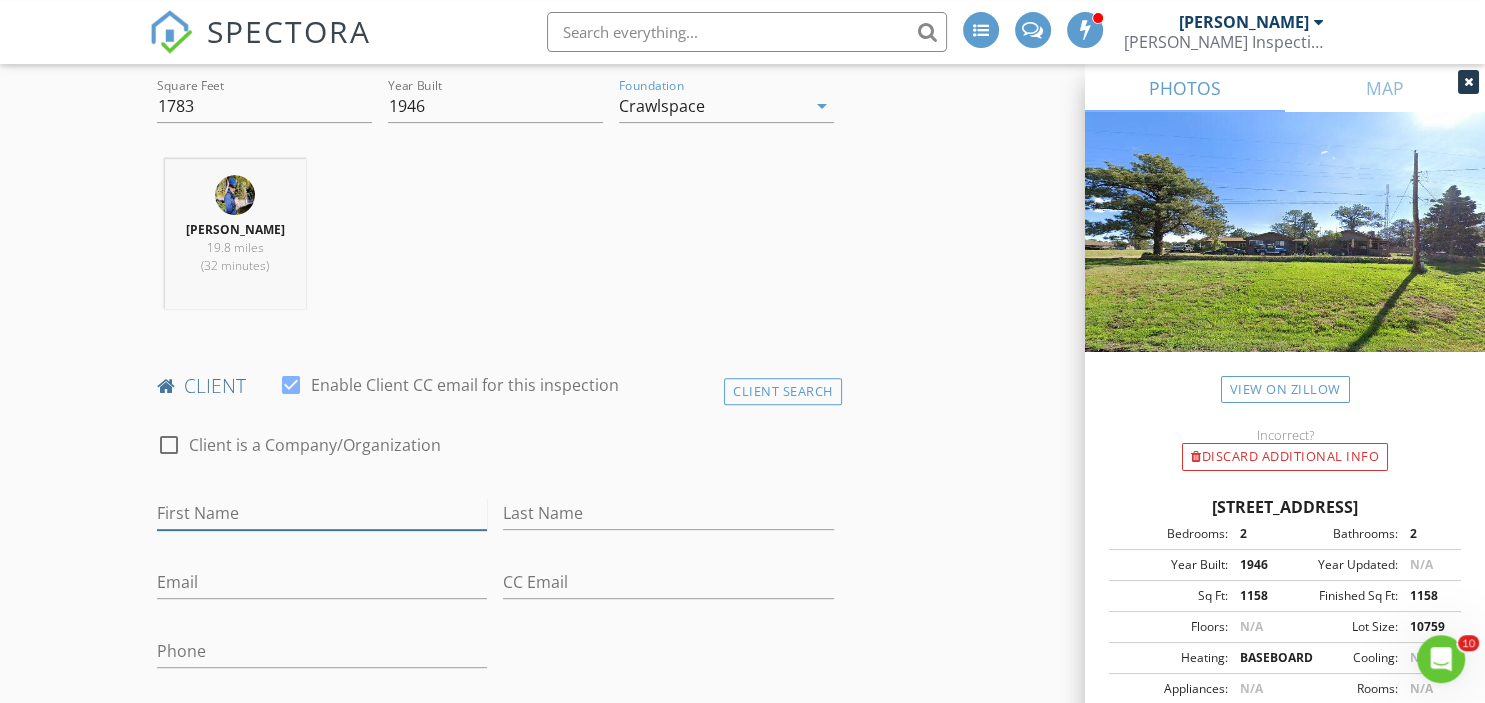 click on "First Name" at bounding box center (322, 513) 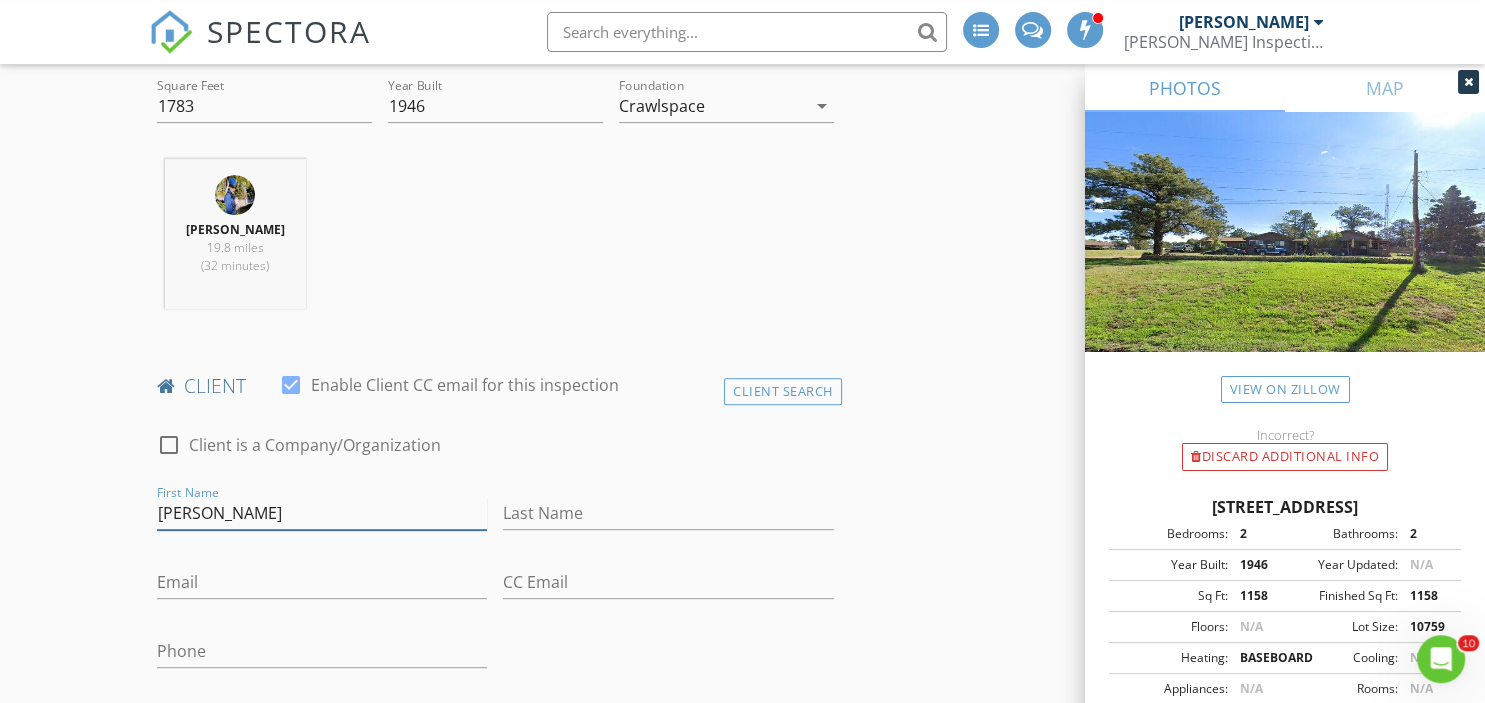 type on "Jorde" 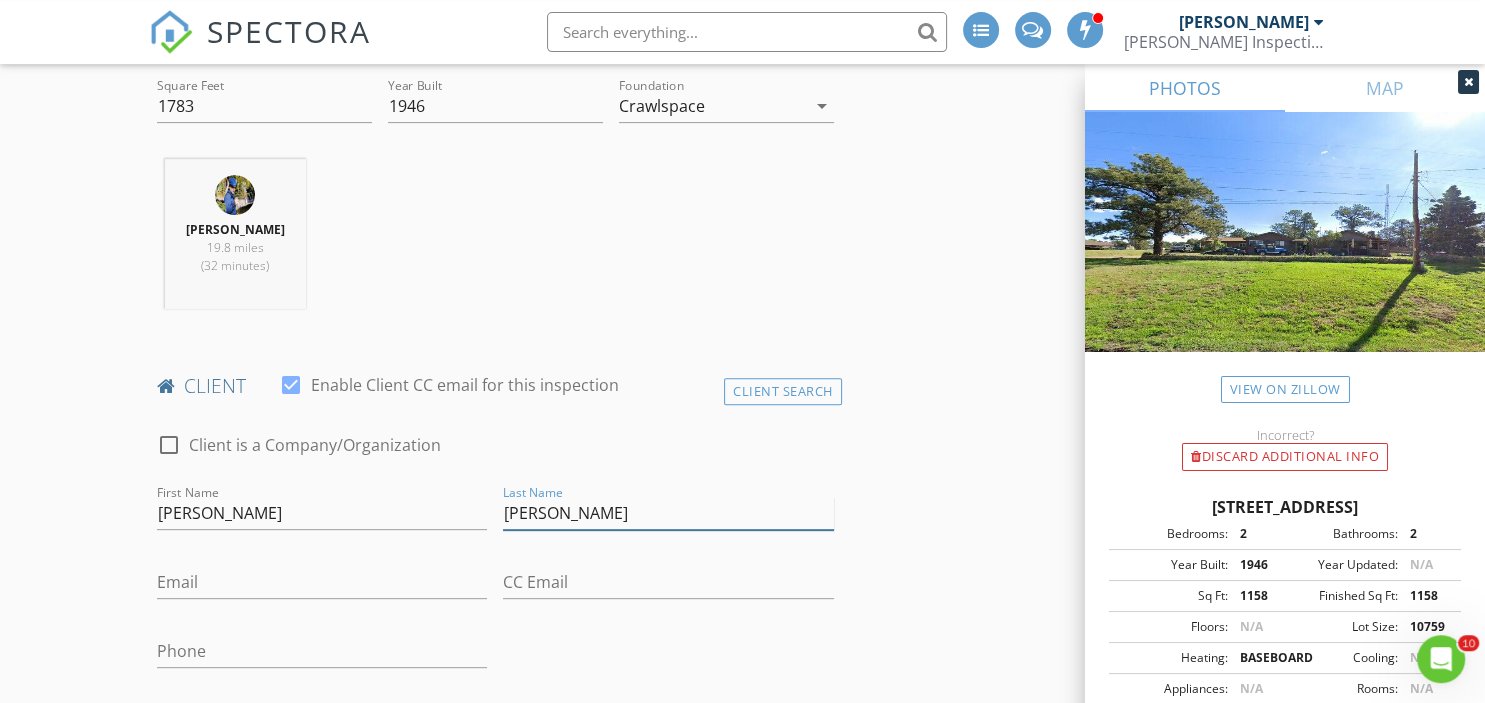 type on "Ranum" 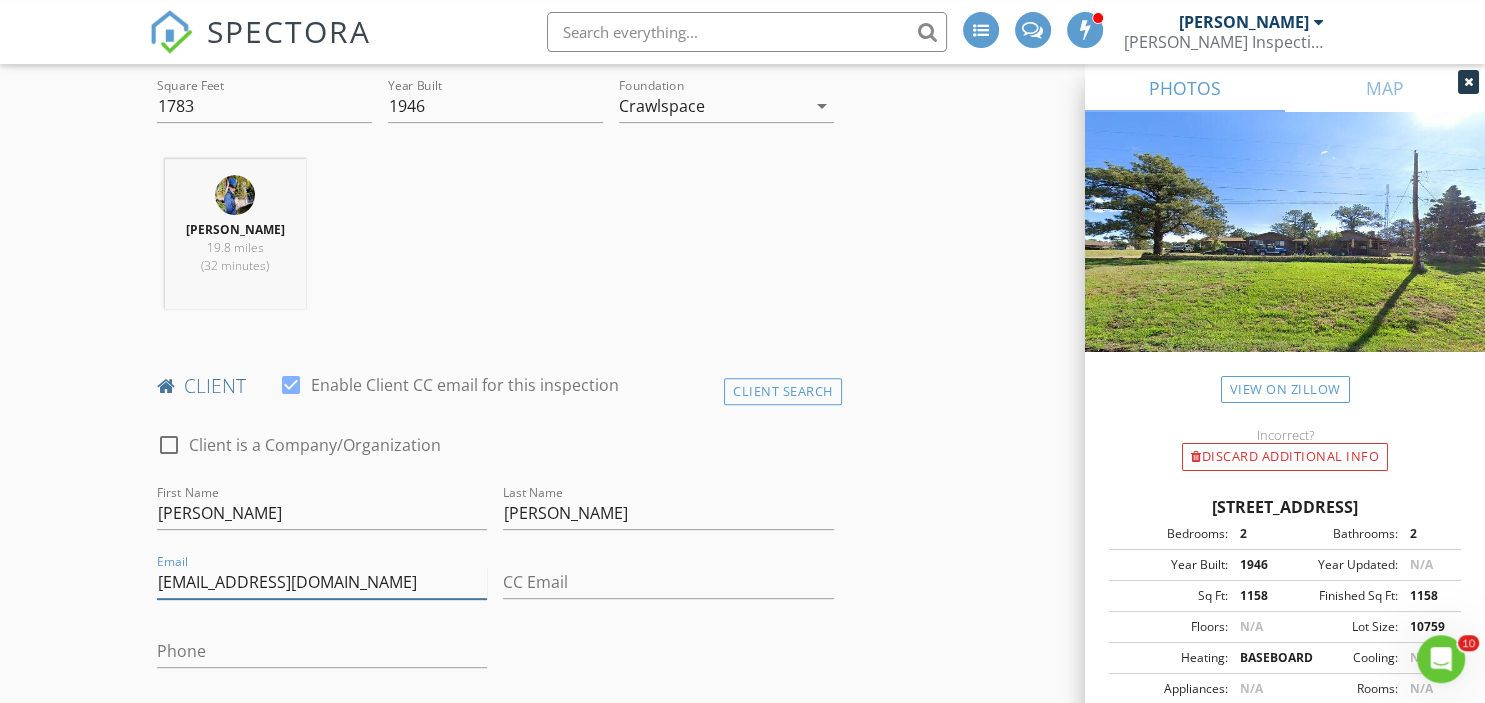 type on "jorderanum@gmail.com" 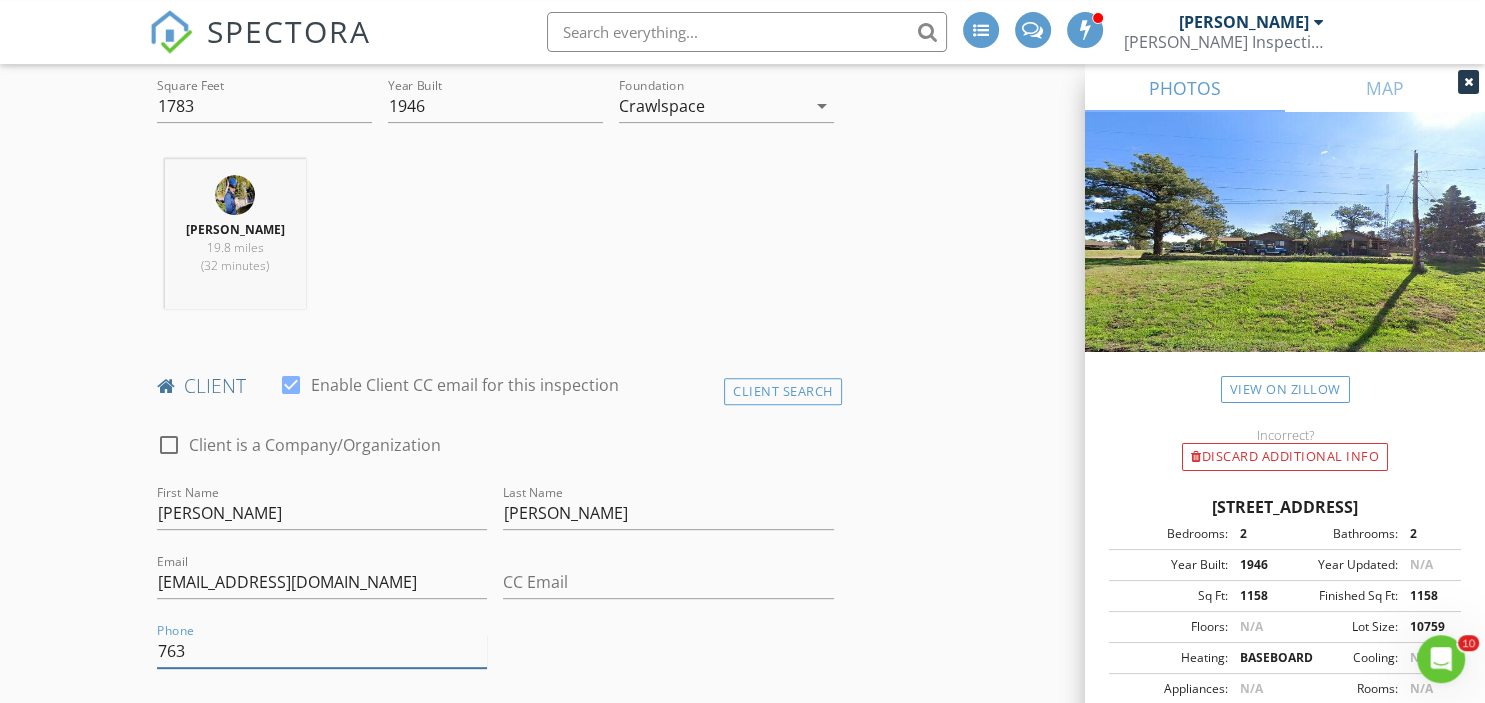 scroll, scrollTop: 776, scrollLeft: 0, axis: vertical 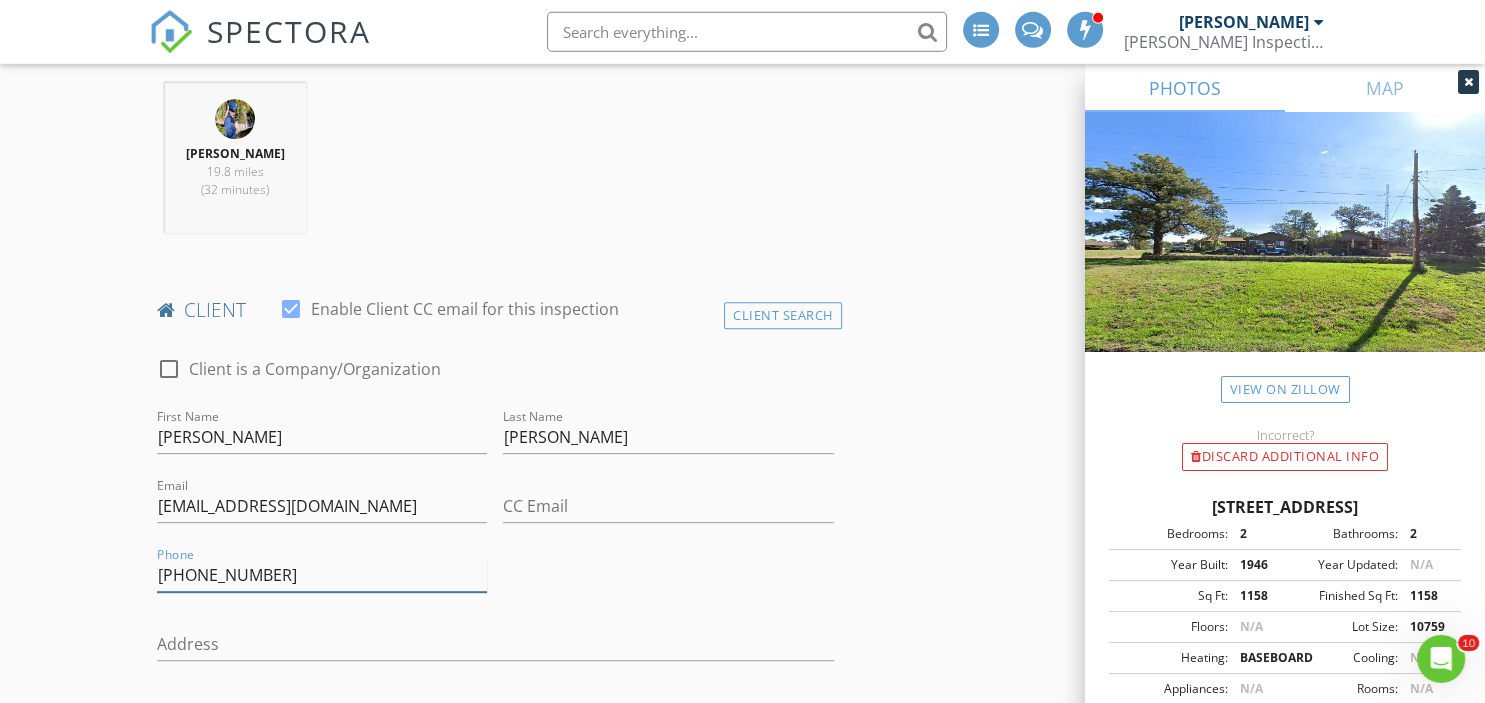 type on "763-381-2897" 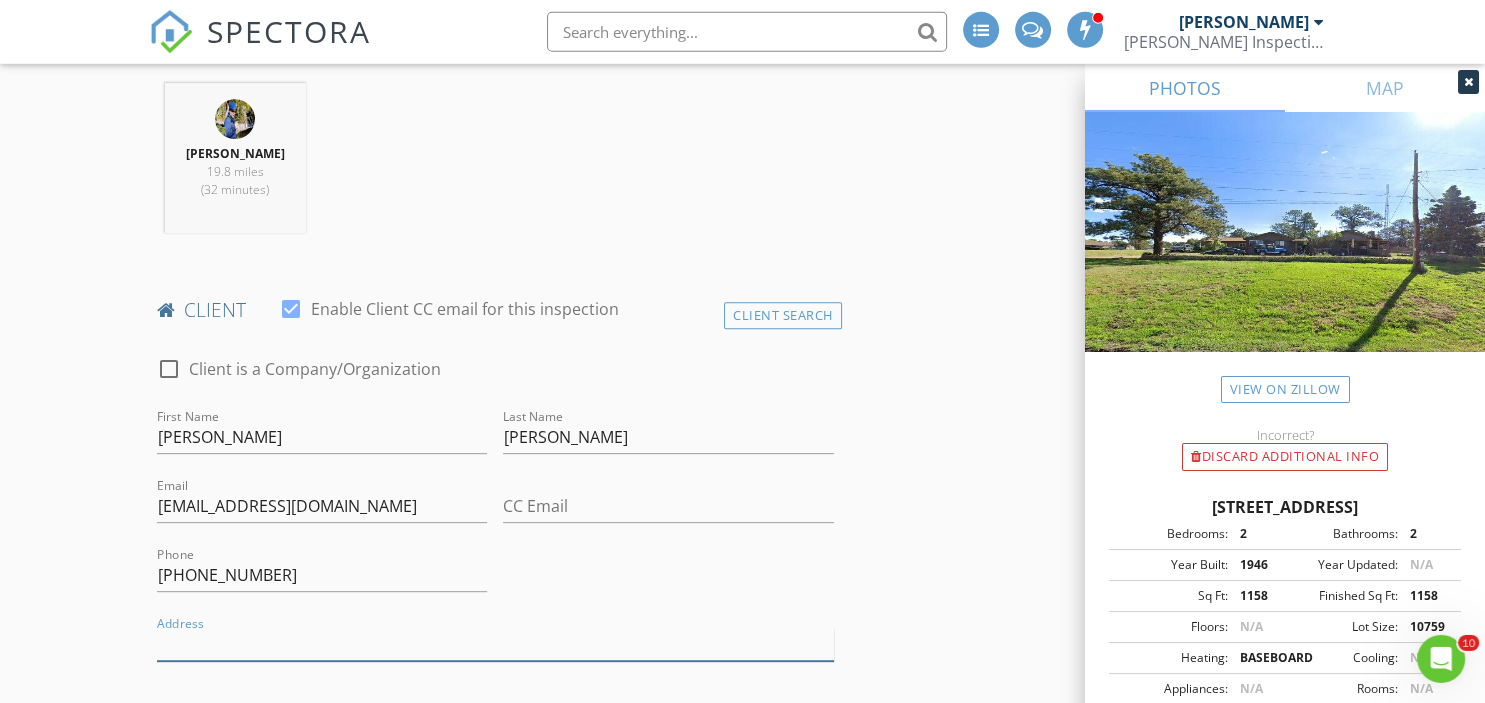 click on "Address" at bounding box center [495, 644] 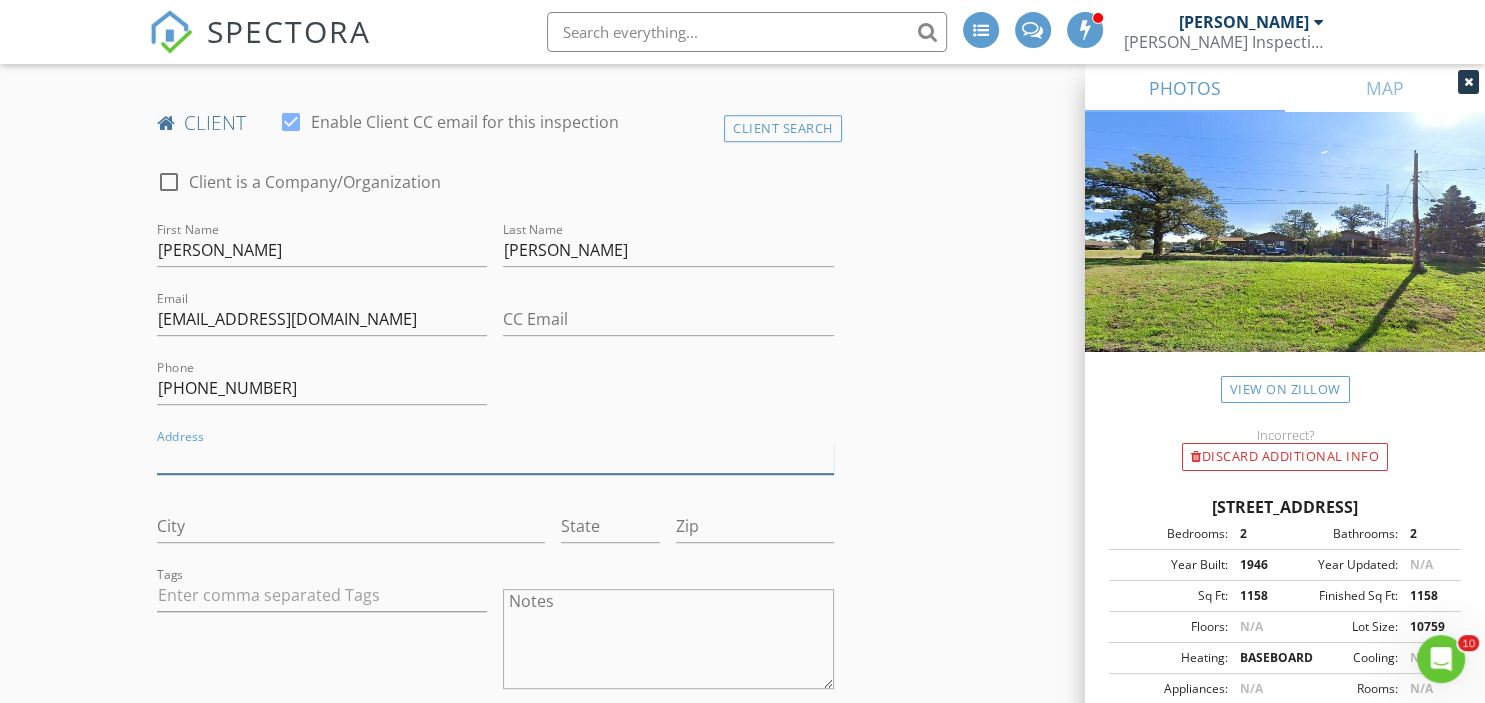 scroll, scrollTop: 969, scrollLeft: 0, axis: vertical 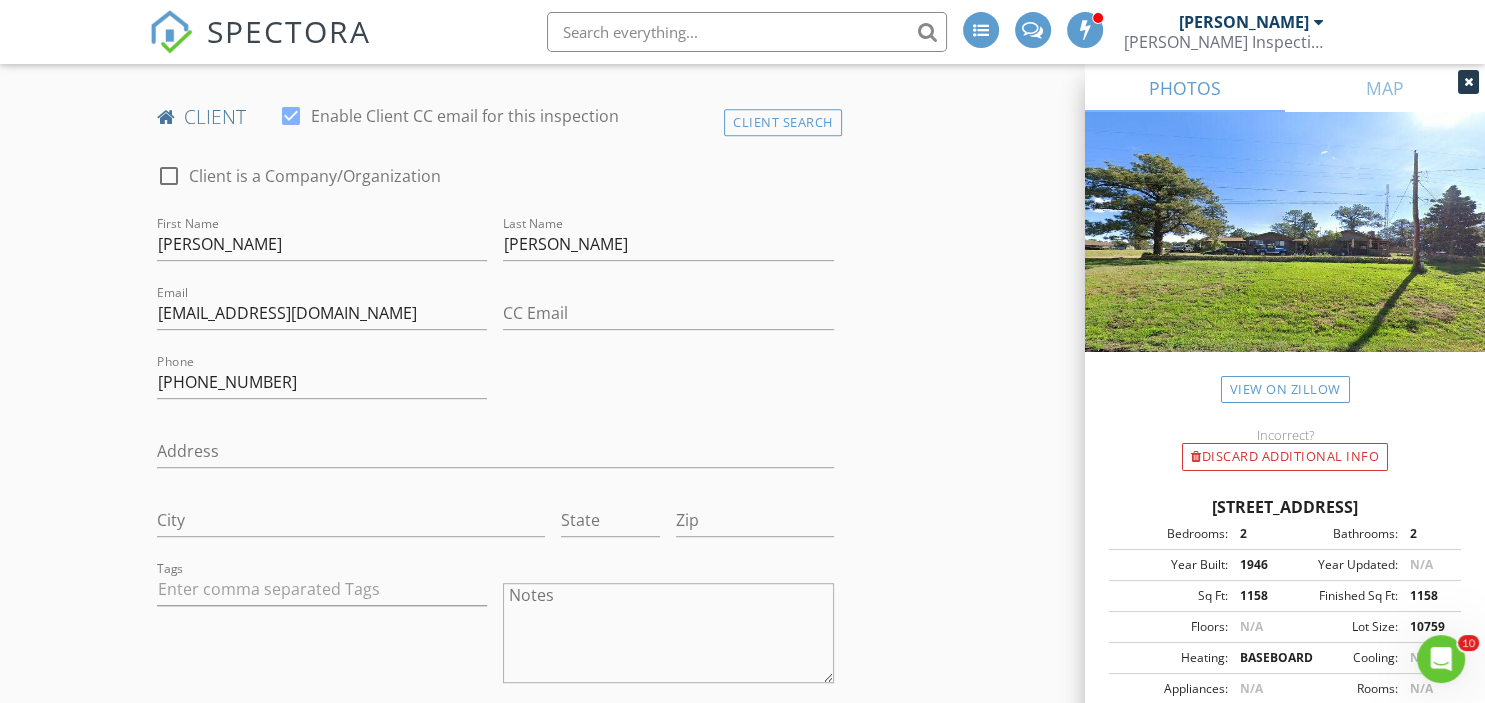 click on "Tags" at bounding box center (322, 635) 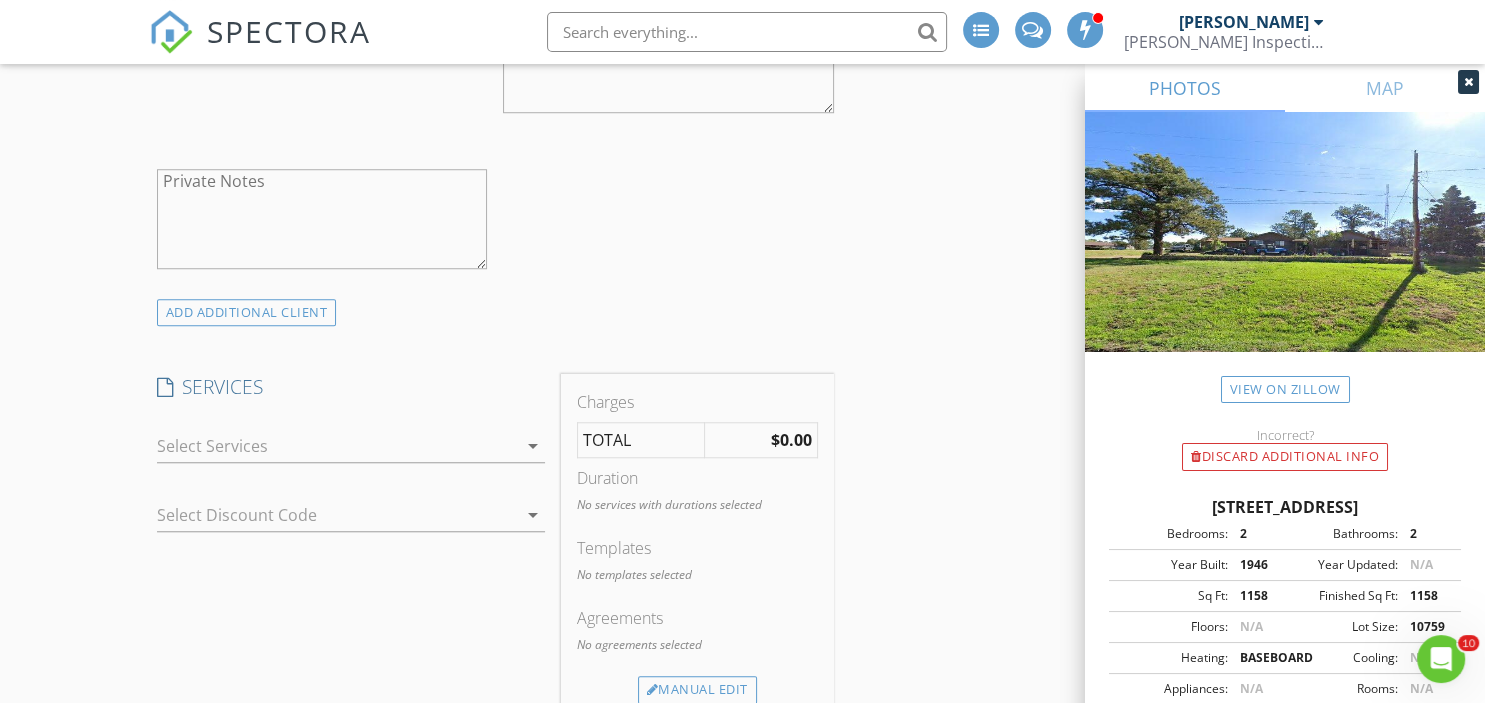 scroll, scrollTop: 1540, scrollLeft: 0, axis: vertical 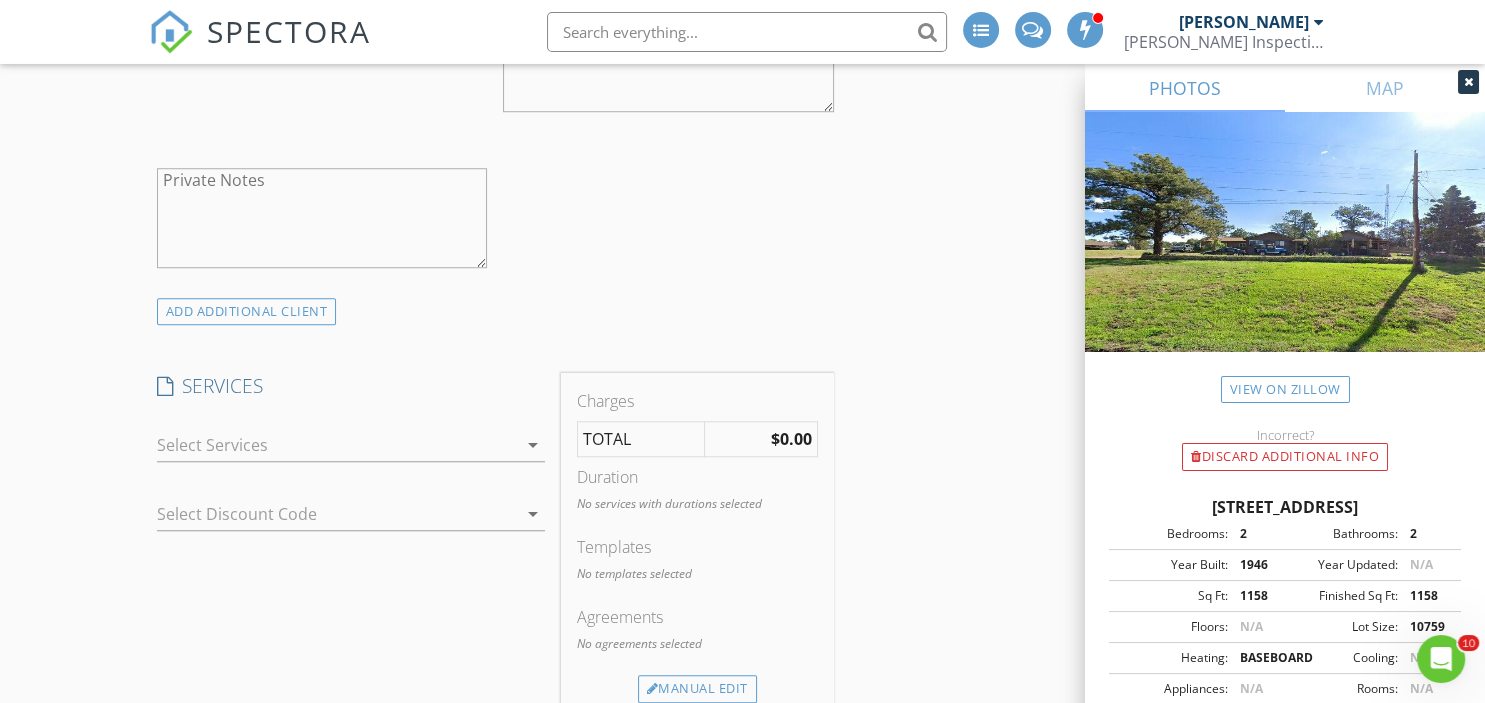 click at bounding box center (337, 445) 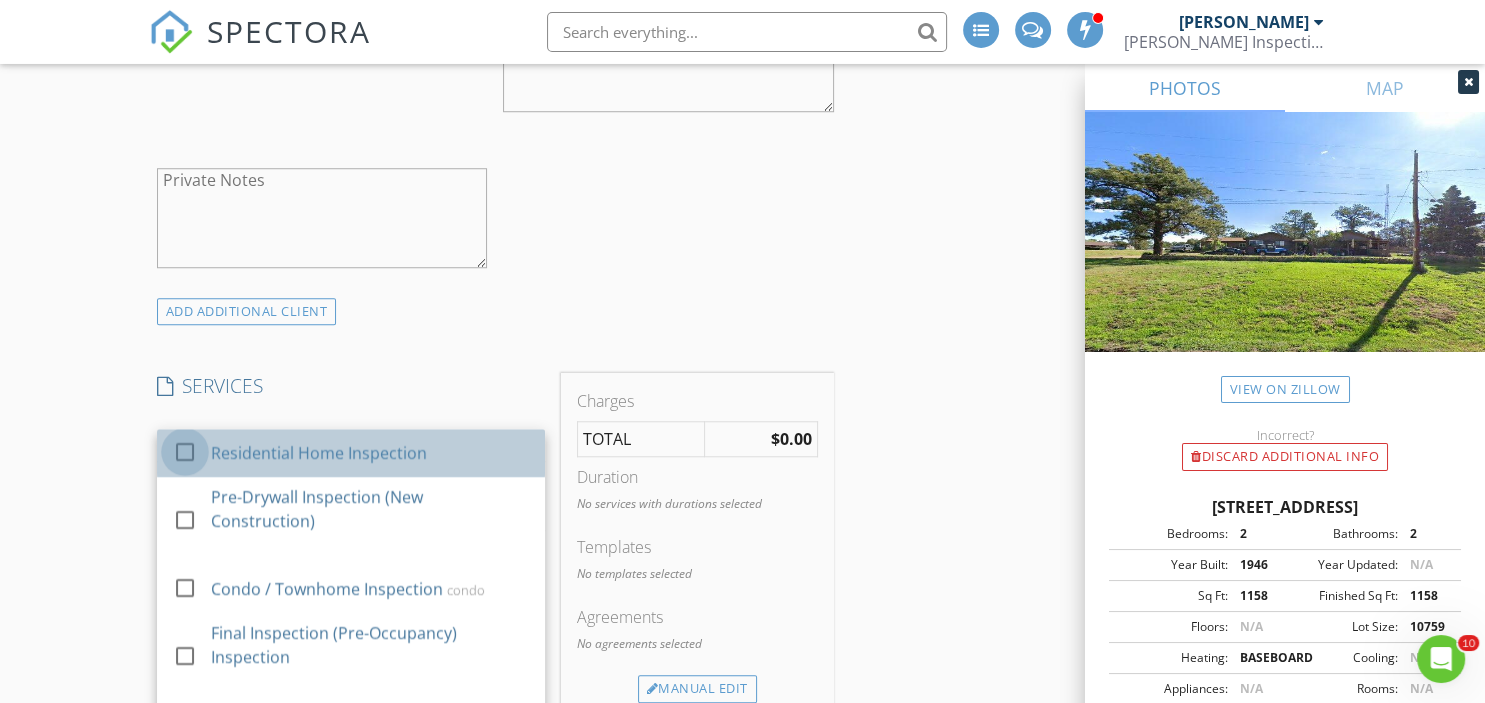 click at bounding box center [185, 452] 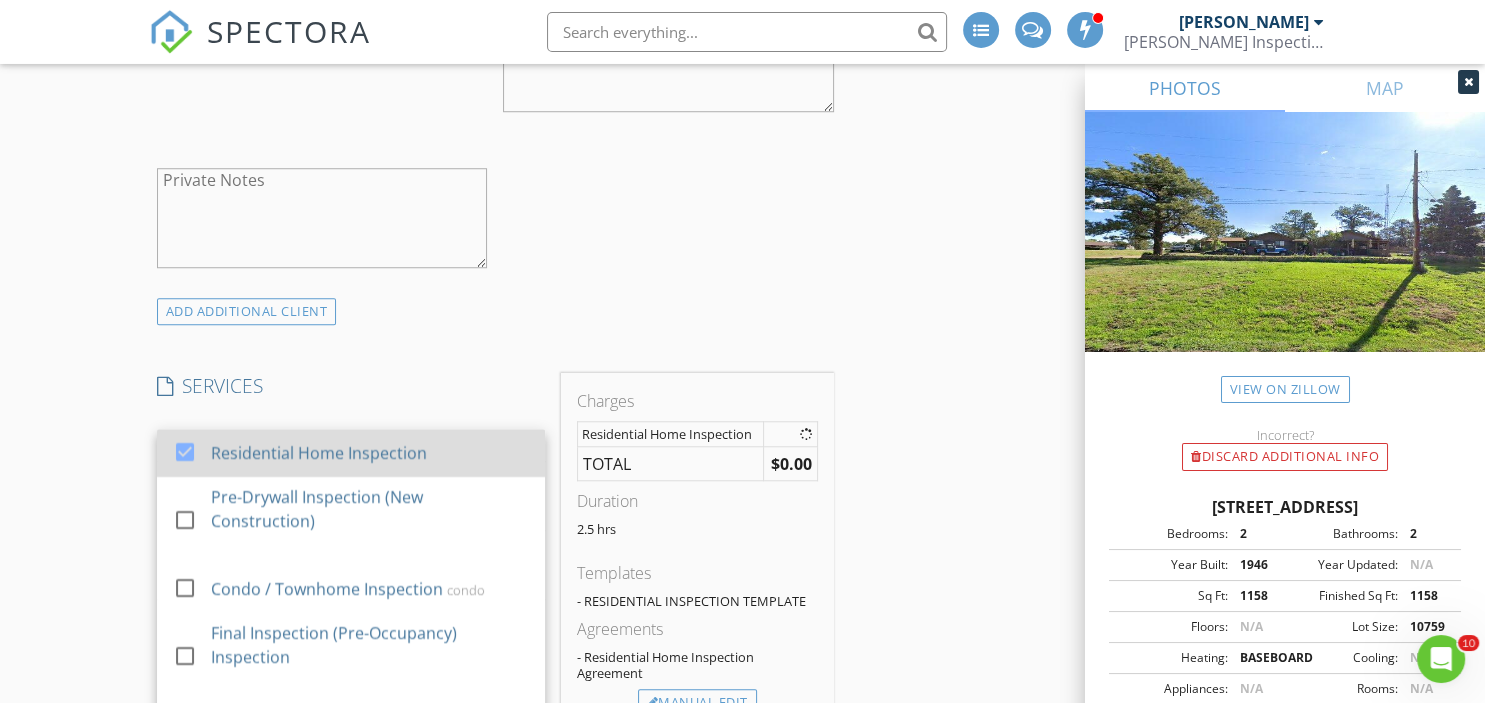 checkbox on "false" 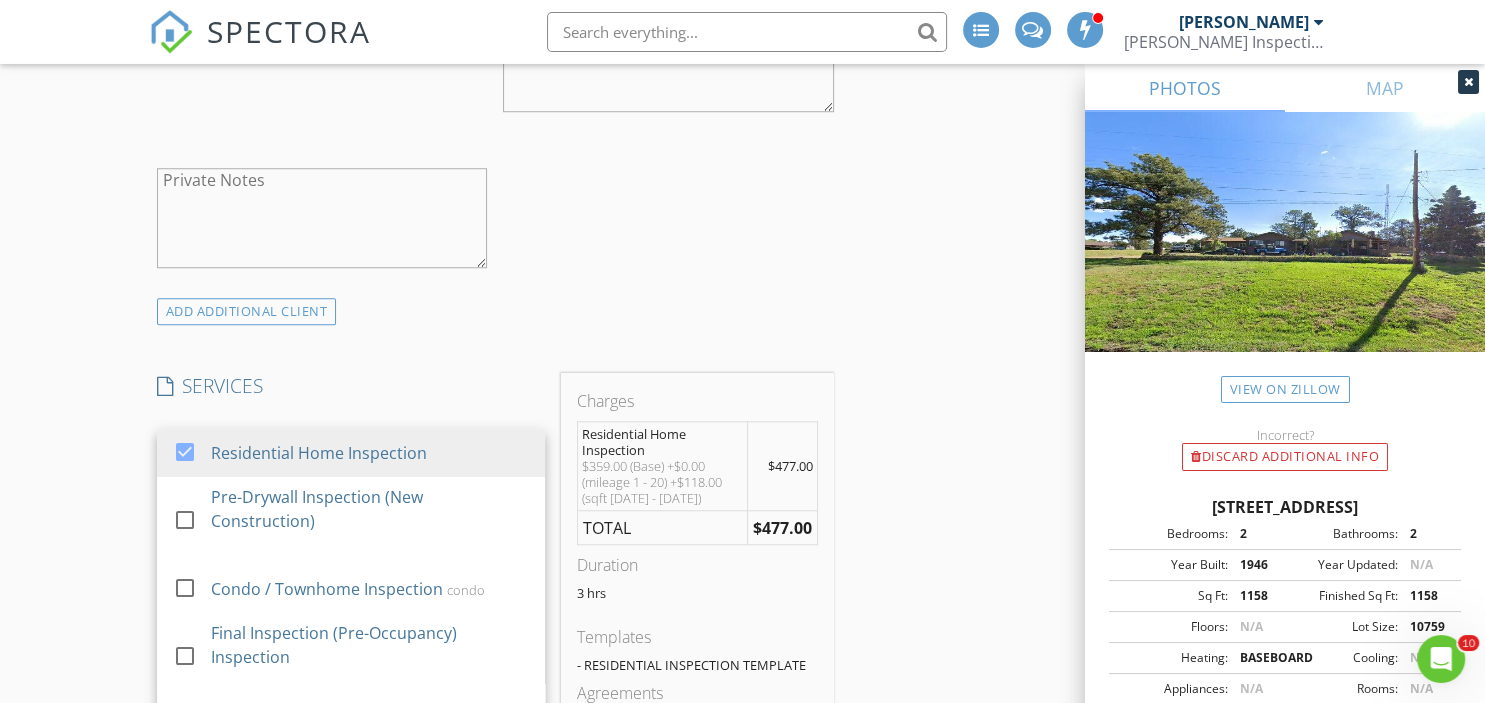 click on "New Inspection
INSPECTOR(S)
check_box   Stephen Stauss   PRIMARY   Stephen Stauss arrow_drop_down   check_box_outline_blank Stephen Stauss specifically requested
Date/Time
07/14/2025 7:30 PM
Location
Address Search       Address 801 Panorama Dr   Unit   City Golden   State CO   Zip 80401   County Jefferson     Square Feet 1783   Year Built 1946   Foundation Crawlspace arrow_drop_down     Stephen Stauss     19.8 miles     (32 minutes)
client
check_box Enable Client CC email for this inspection   Client Search     check_box_outline_blank Client is a Company/Organization     First Name Jorde   Last Name Ranum   Email jorderanum@gmail.com   CC Email   Phone 763-381-2897   Address   City   State   Zip     Tags         Notes   Private Notes
ADD ADDITIONAL client
SERVICES" at bounding box center [742, 707] 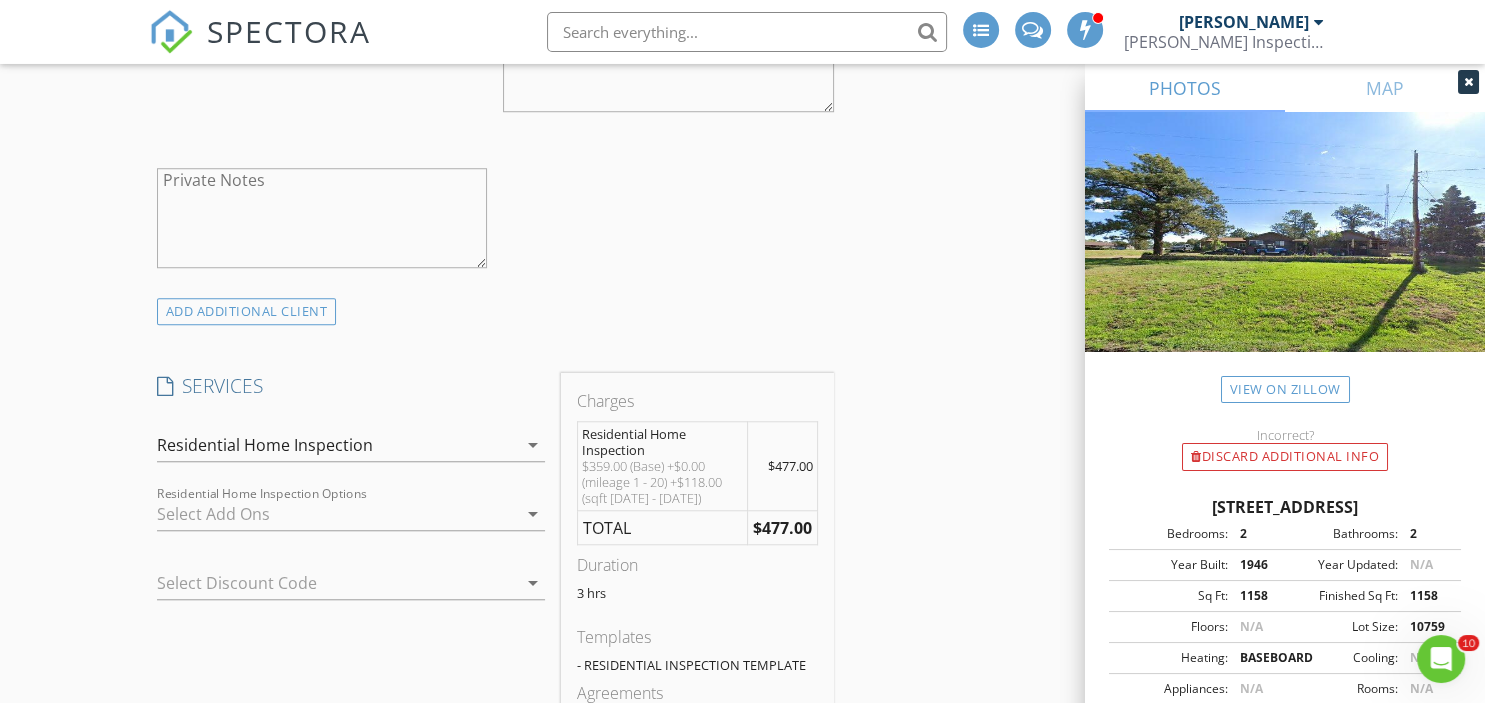 click at bounding box center (337, 514) 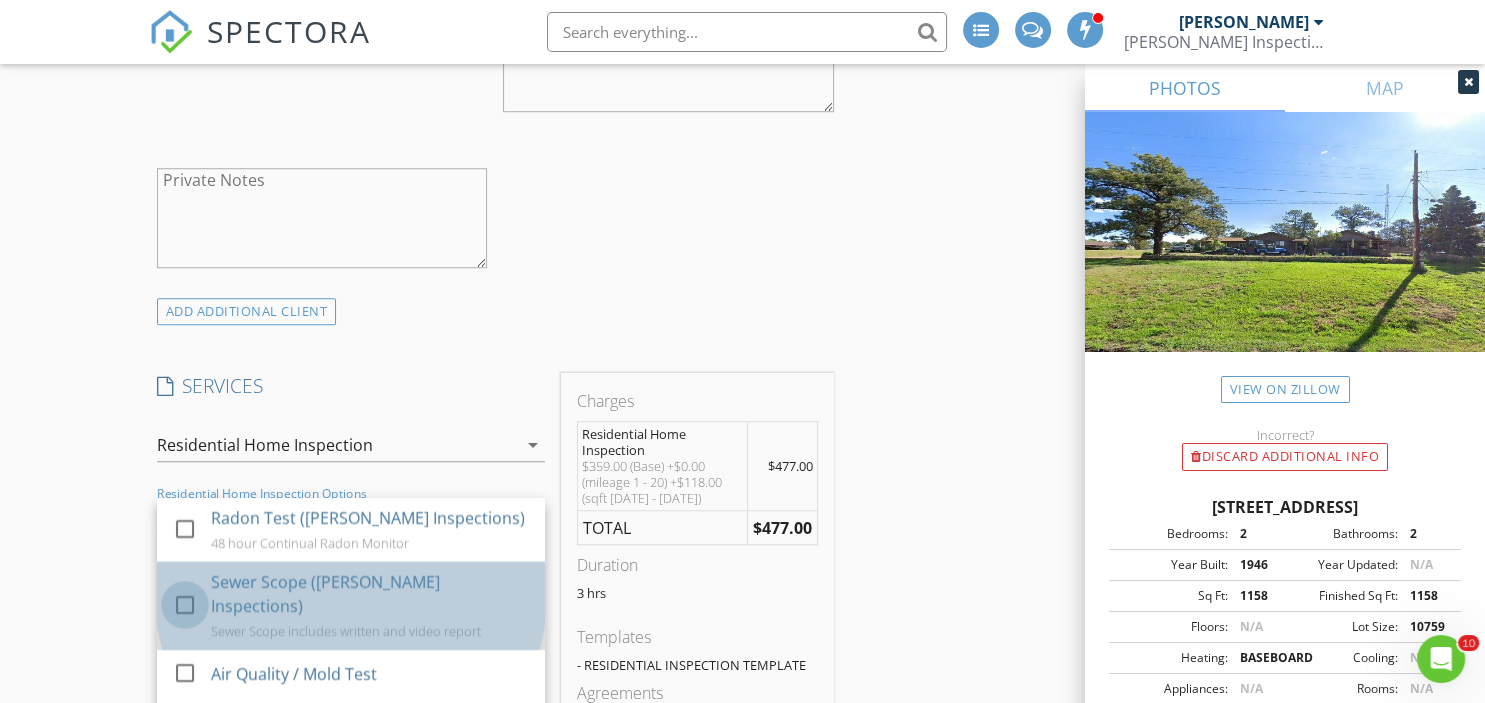 click at bounding box center (185, 605) 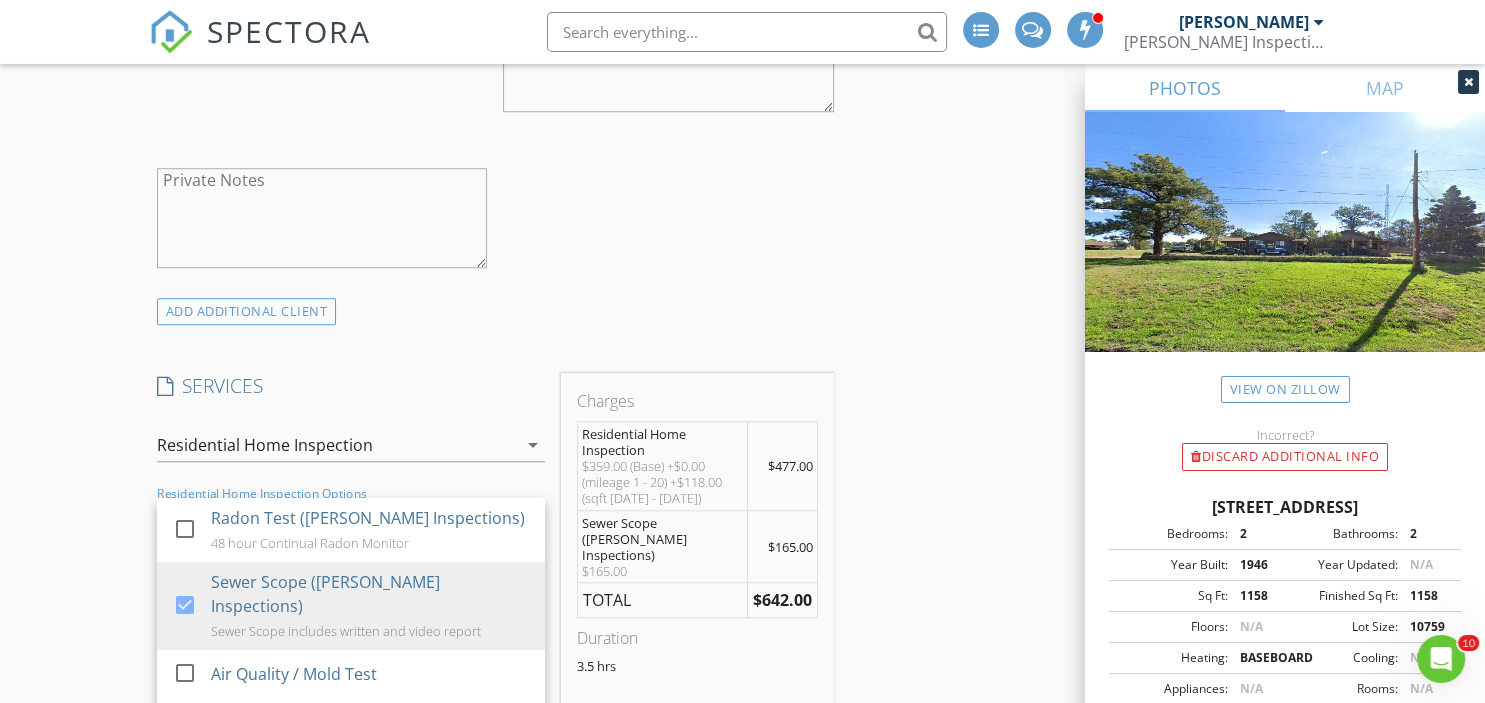 click on "New Inspection
INSPECTOR(S)
check_box   Stephen Stauss   PRIMARY   Stephen Stauss arrow_drop_down   check_box_outline_blank Stephen Stauss specifically requested
Date/Time
07/14/2025 7:30 PM
Location
Address Search       Address 801 Panorama Dr   Unit   City Golden   State CO   Zip 80401   County Jefferson     Square Feet 1783   Year Built 1946   Foundation Crawlspace arrow_drop_down     Stephen Stauss     19.8 miles     (32 minutes)
client
check_box Enable Client CC email for this inspection   Client Search     check_box_outline_blank Client is a Company/Organization     First Name Jorde   Last Name Ranum   Email jorderanum@gmail.com   CC Email   Phone 763-381-2897   Address   City   State   Zip     Tags         Notes   Private Notes
ADD ADDITIONAL client
SERVICES" at bounding box center (742, 759) 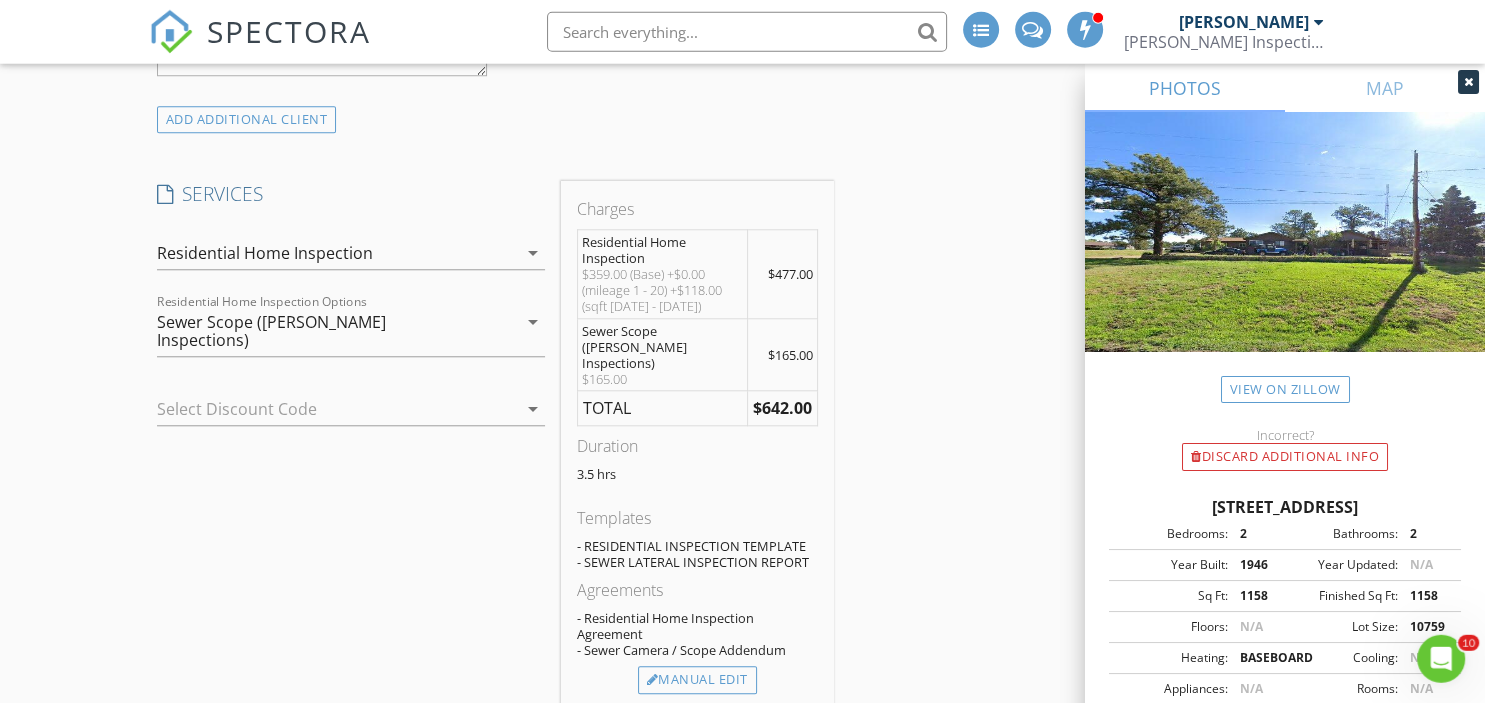 scroll, scrollTop: 1749, scrollLeft: 0, axis: vertical 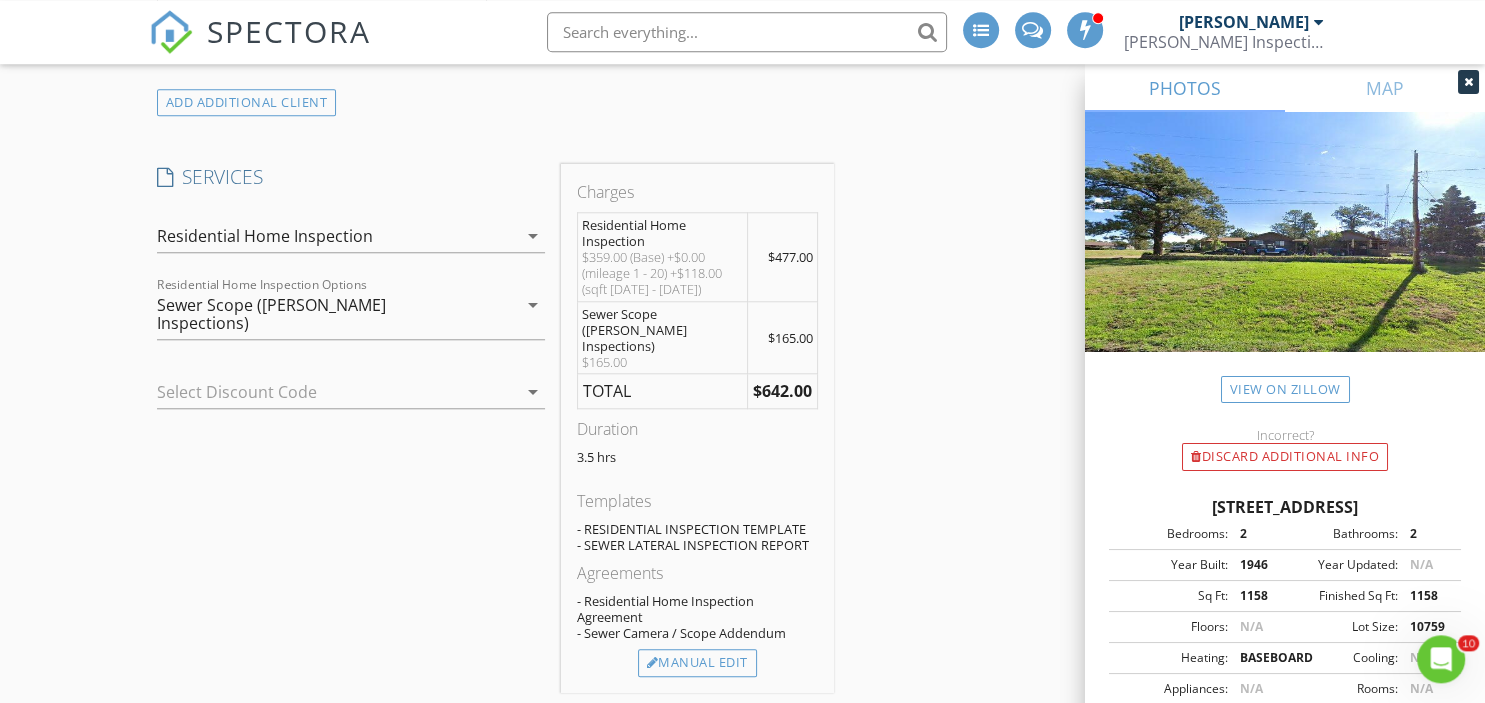 click at bounding box center [323, 392] 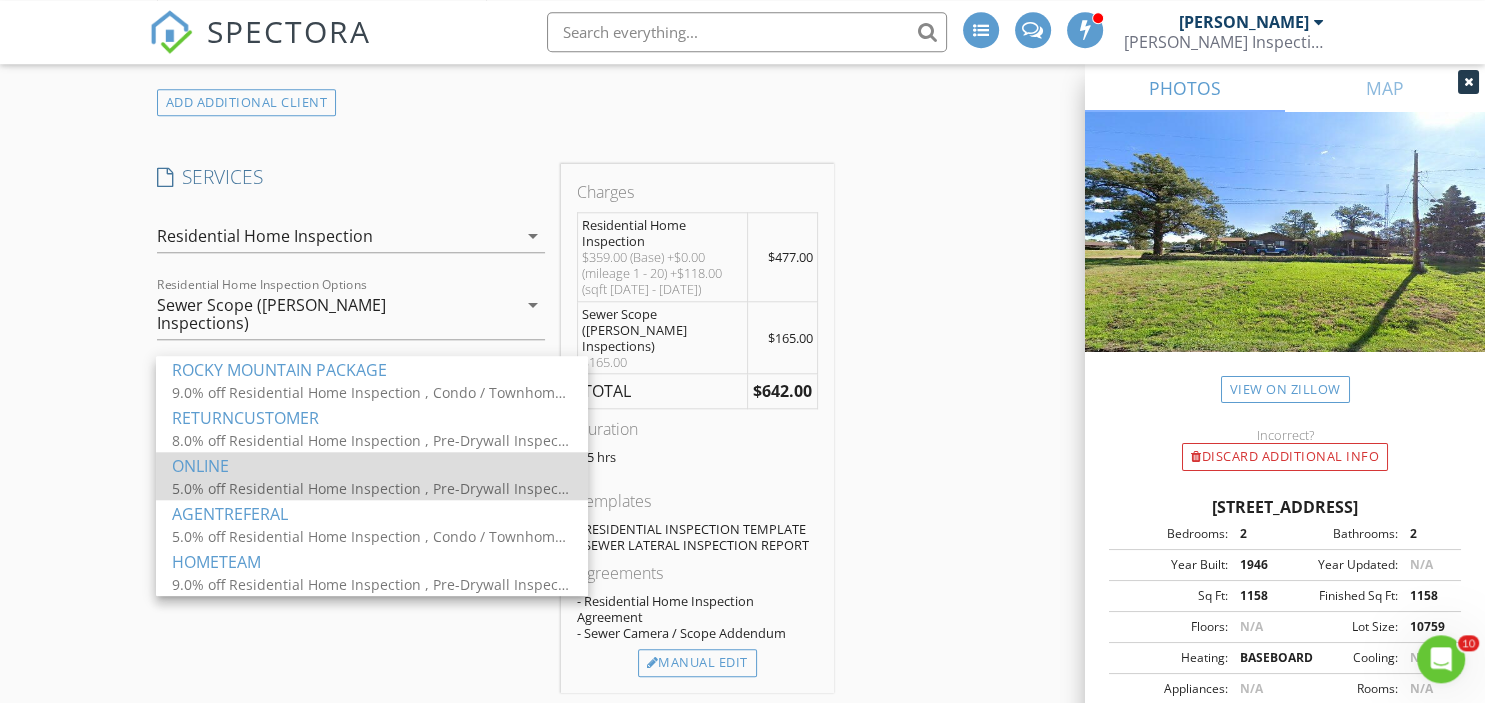 click on "5.0% off Residential Home Inspection , Pre-Drywall Inspection (New Construction), Condo / Townhome Inspection, Final Inspection (Pre-Occupancy) Inspection, Builders Warranty Inspection" at bounding box center [372, 487] 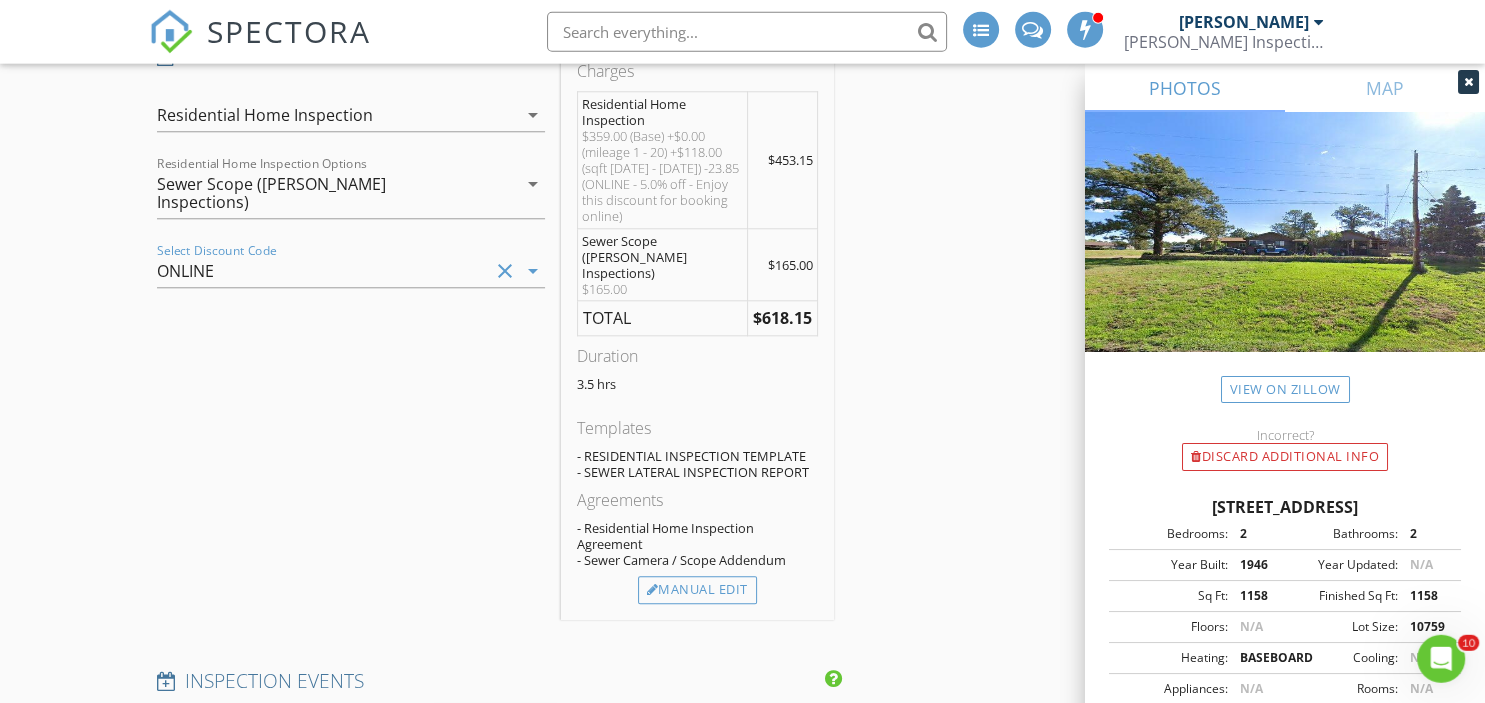 scroll, scrollTop: 1887, scrollLeft: 0, axis: vertical 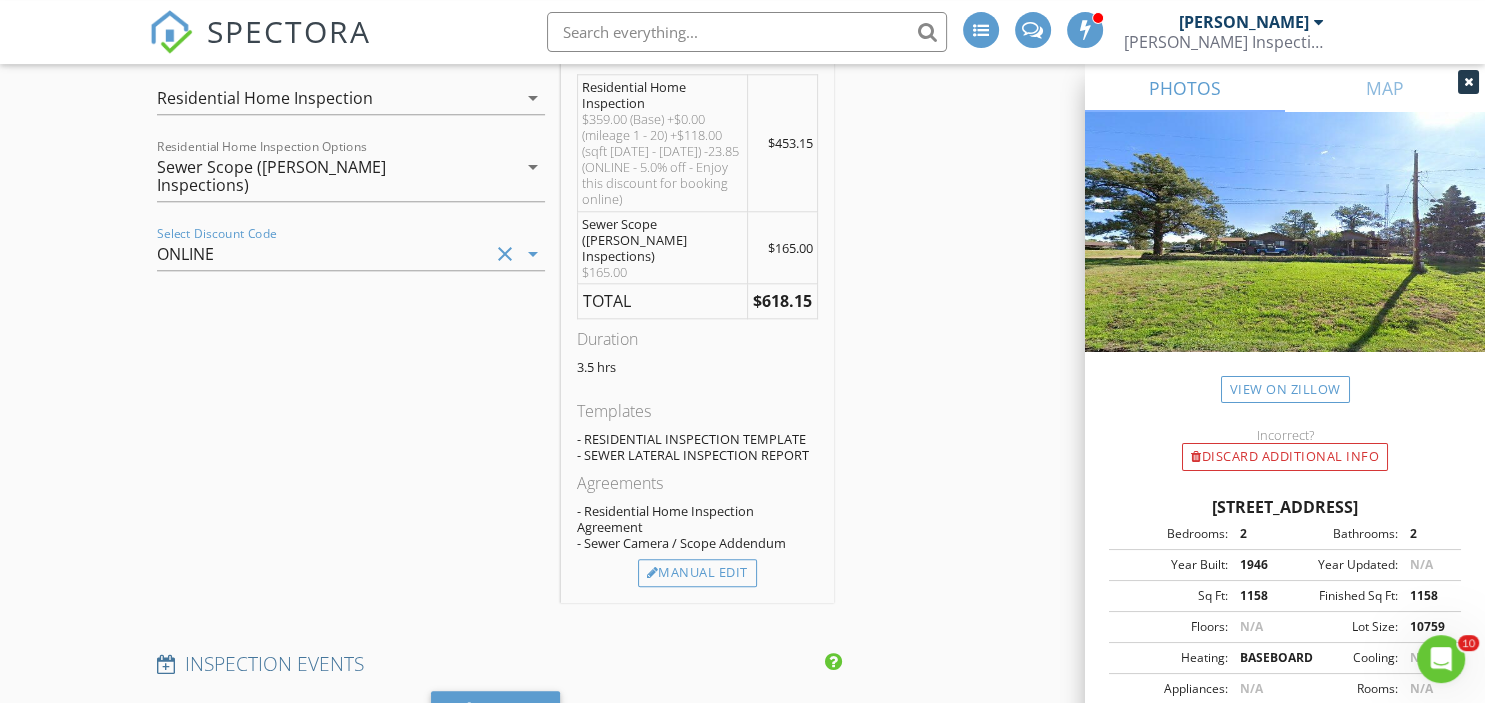 click on "clear" at bounding box center (505, 254) 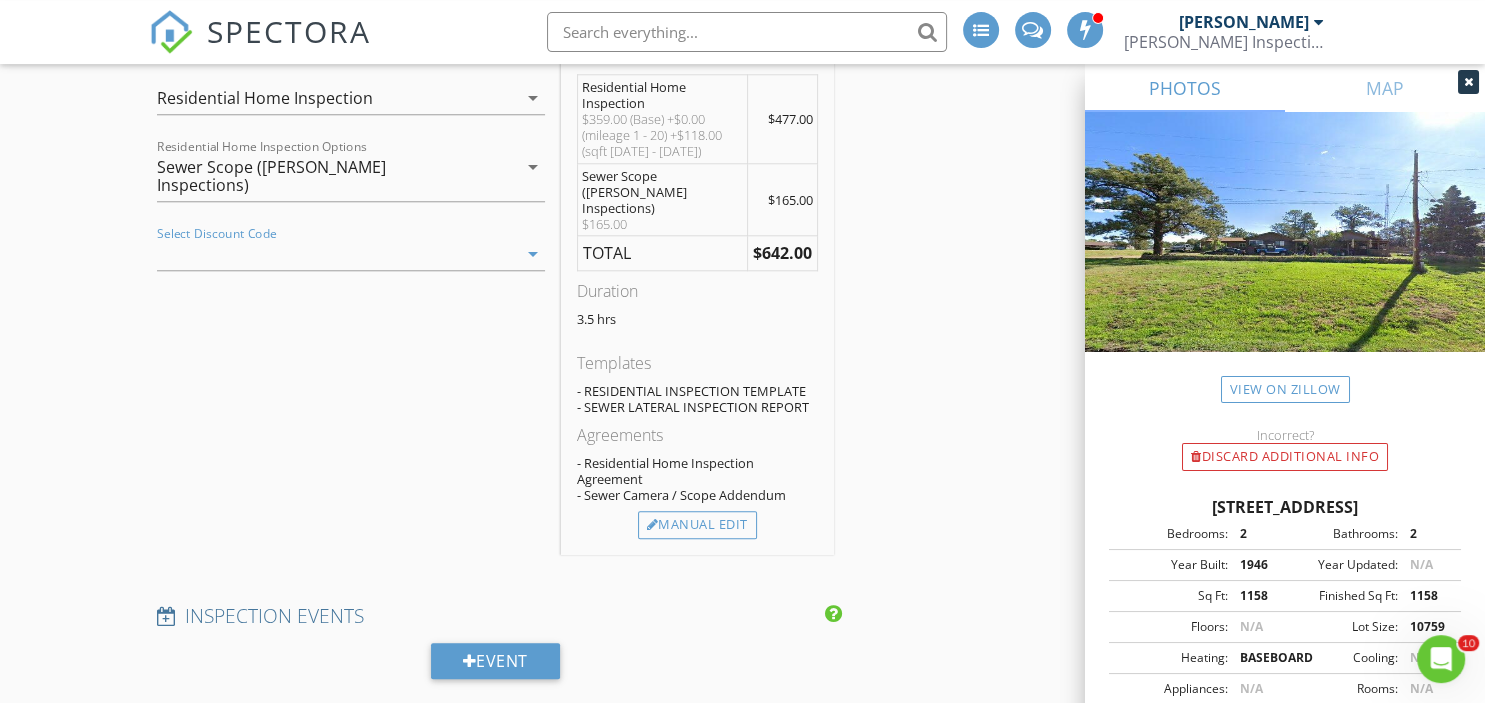 click at bounding box center (323, 254) 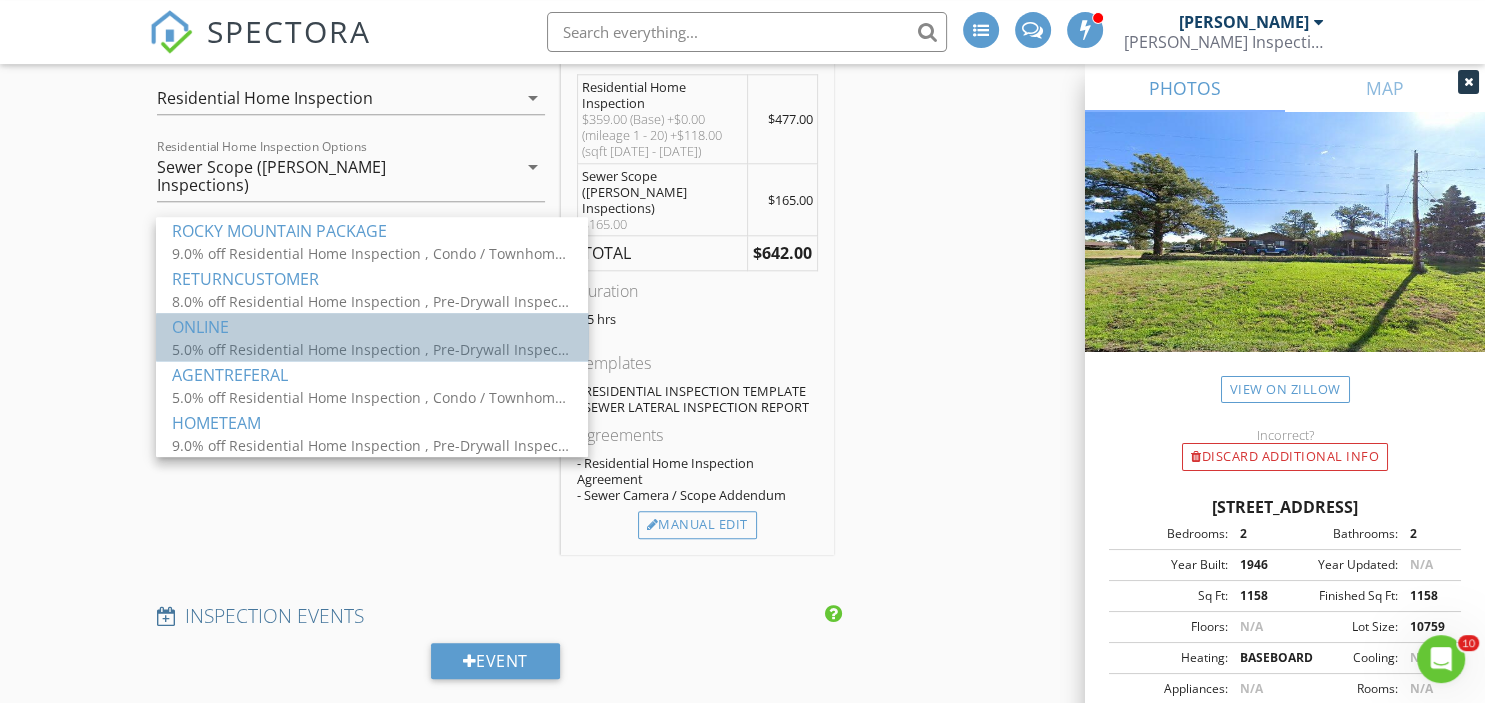 click on "ONLINE" at bounding box center (372, 327) 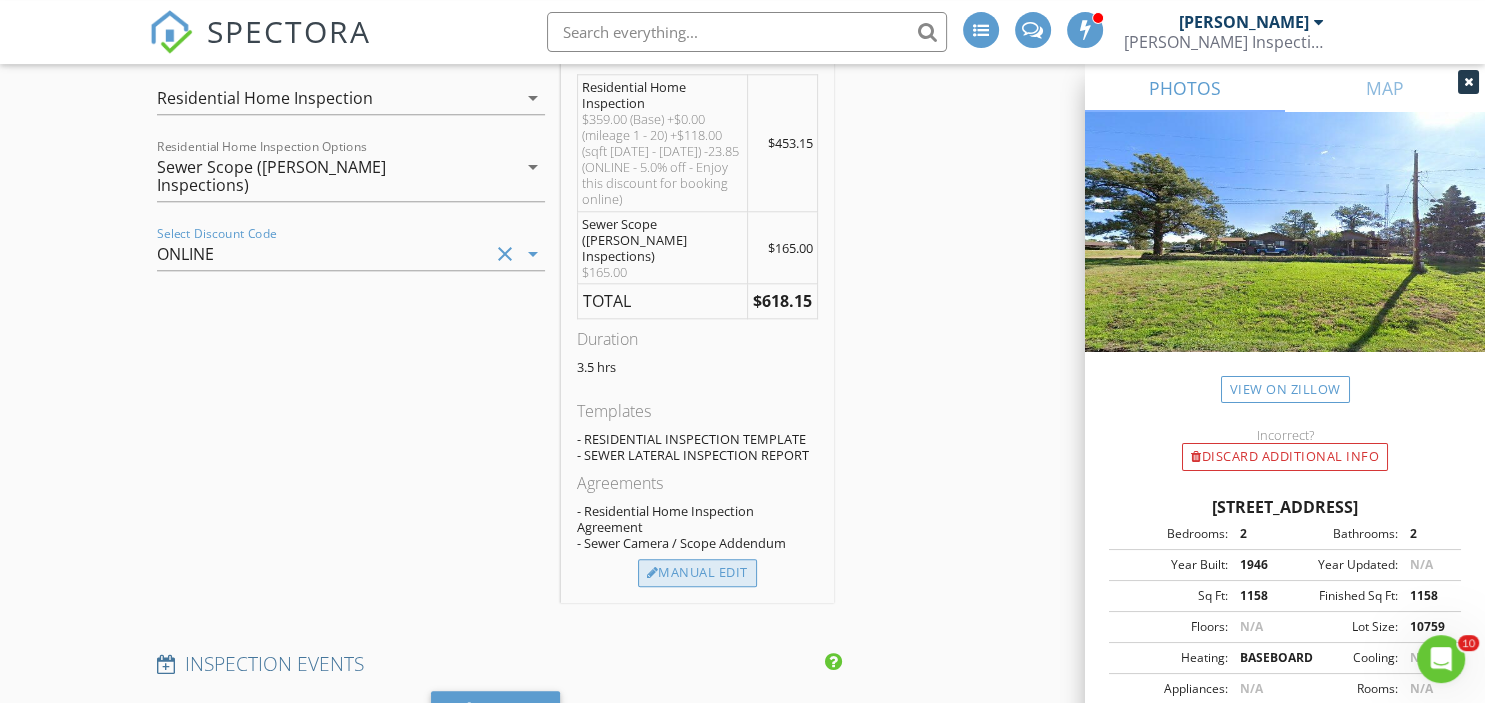 click on "Manual Edit" at bounding box center (697, 573) 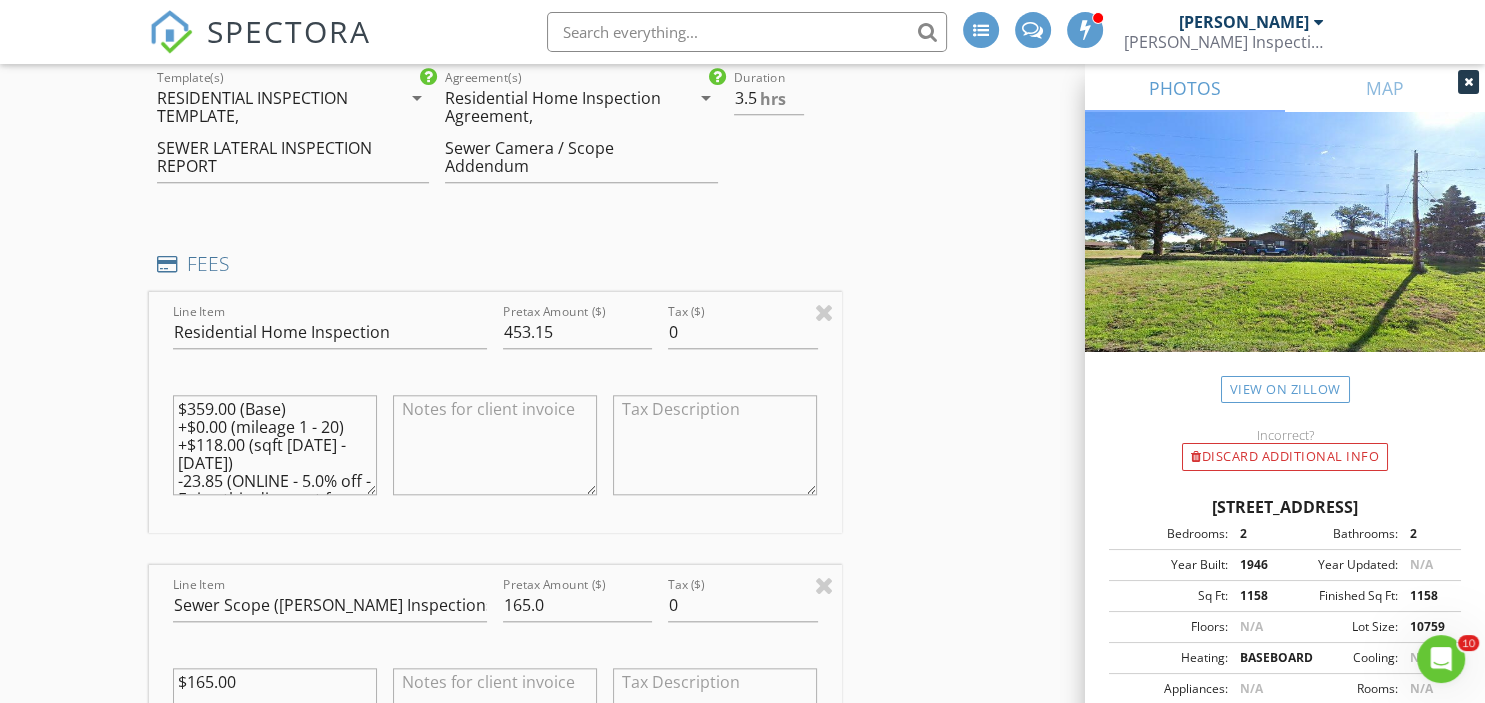 scroll, scrollTop: 1672, scrollLeft: 0, axis: vertical 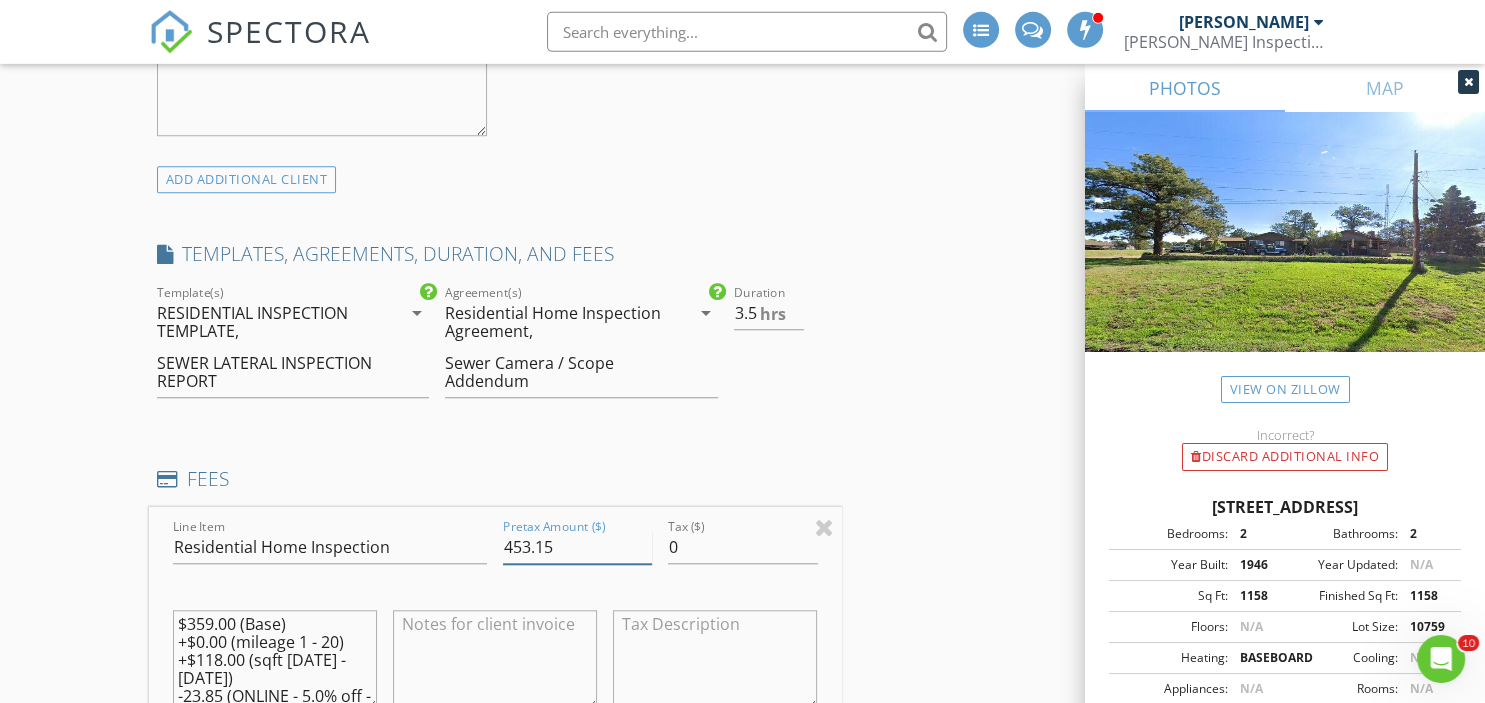 click on "453.15" at bounding box center (577, 547) 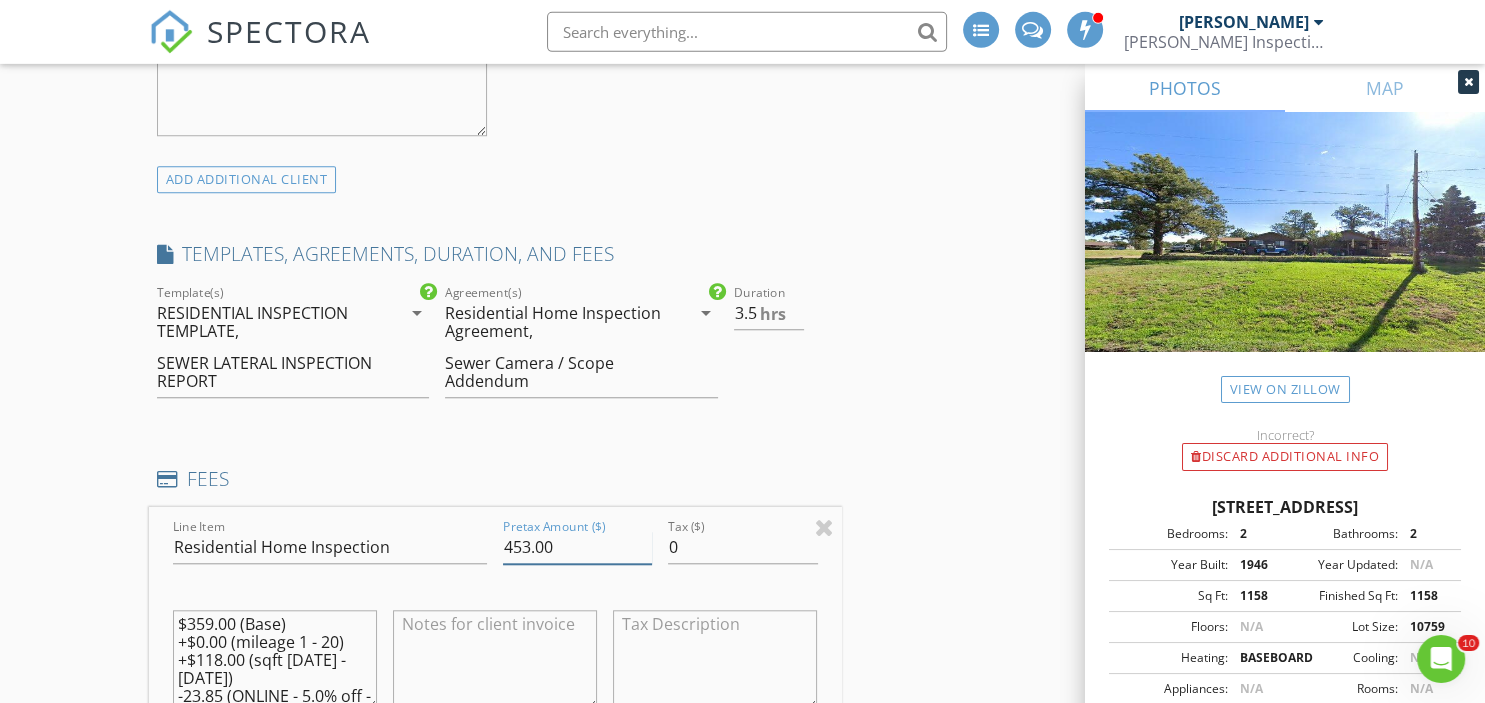 type on "453.00" 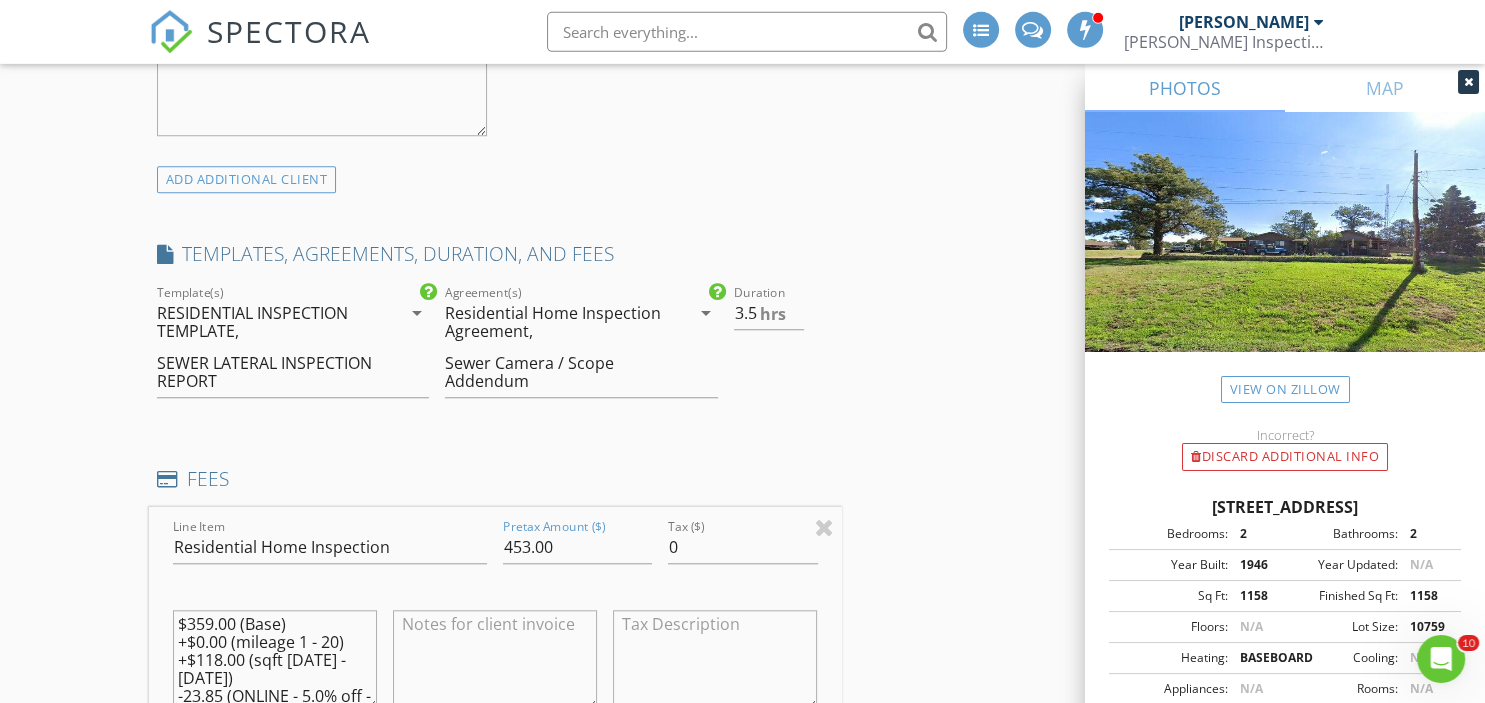 click at bounding box center [495, 662] 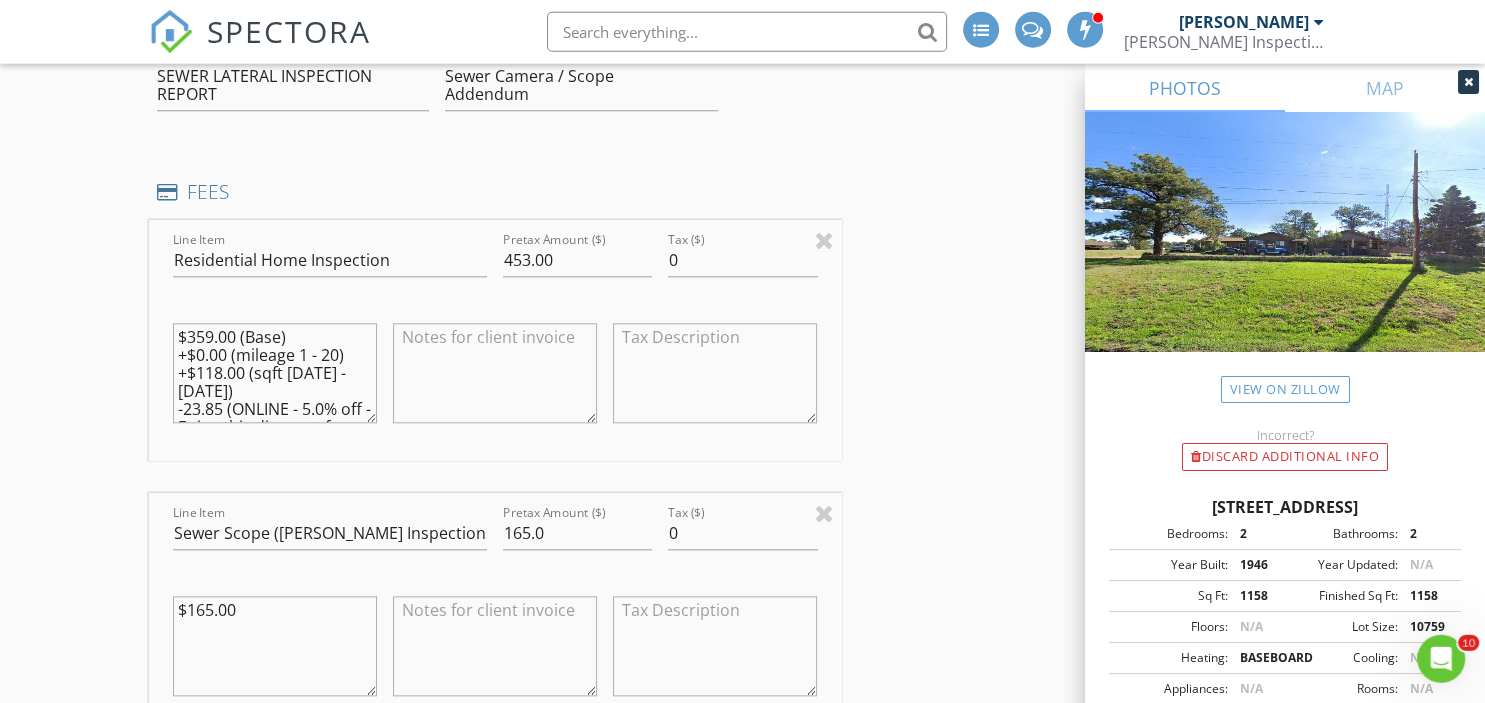 scroll, scrollTop: 1961, scrollLeft: 0, axis: vertical 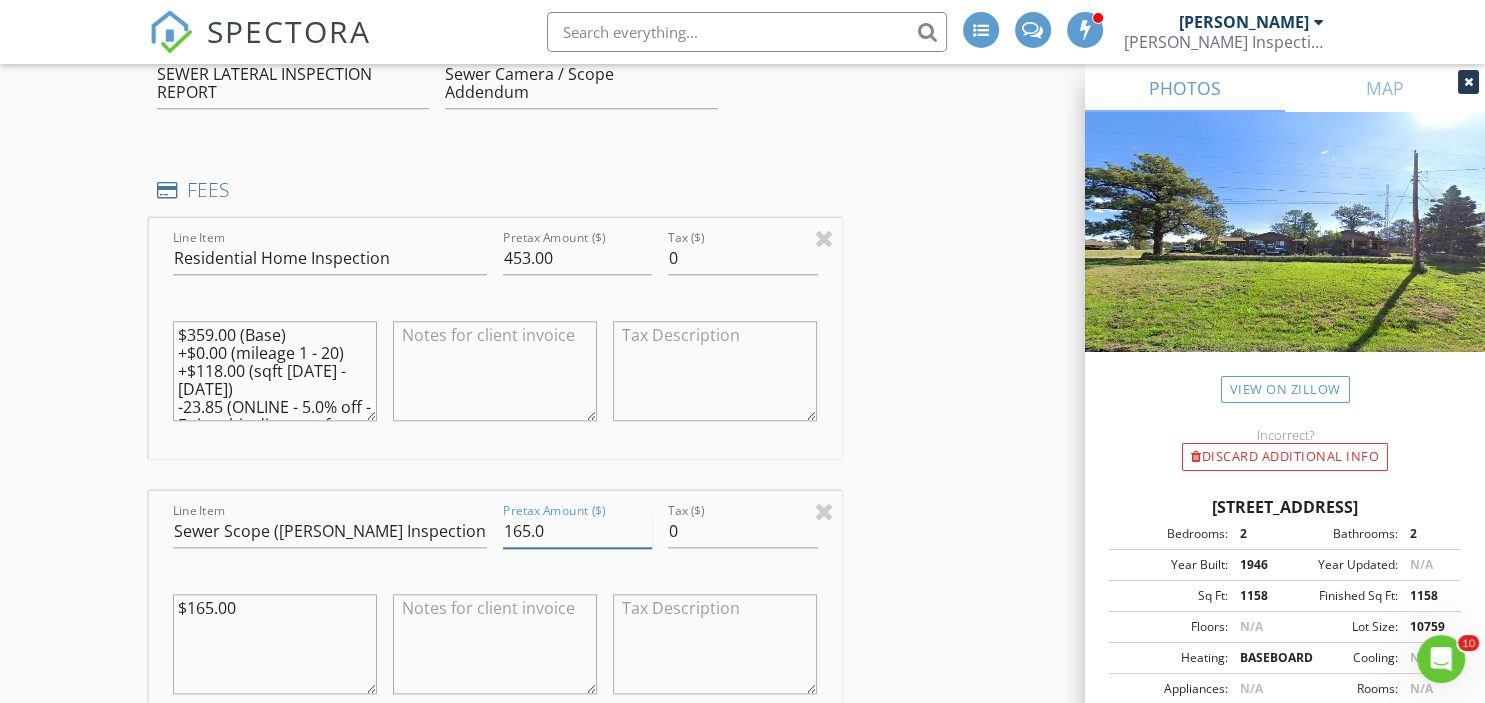 click on "165.0" at bounding box center (577, 531) 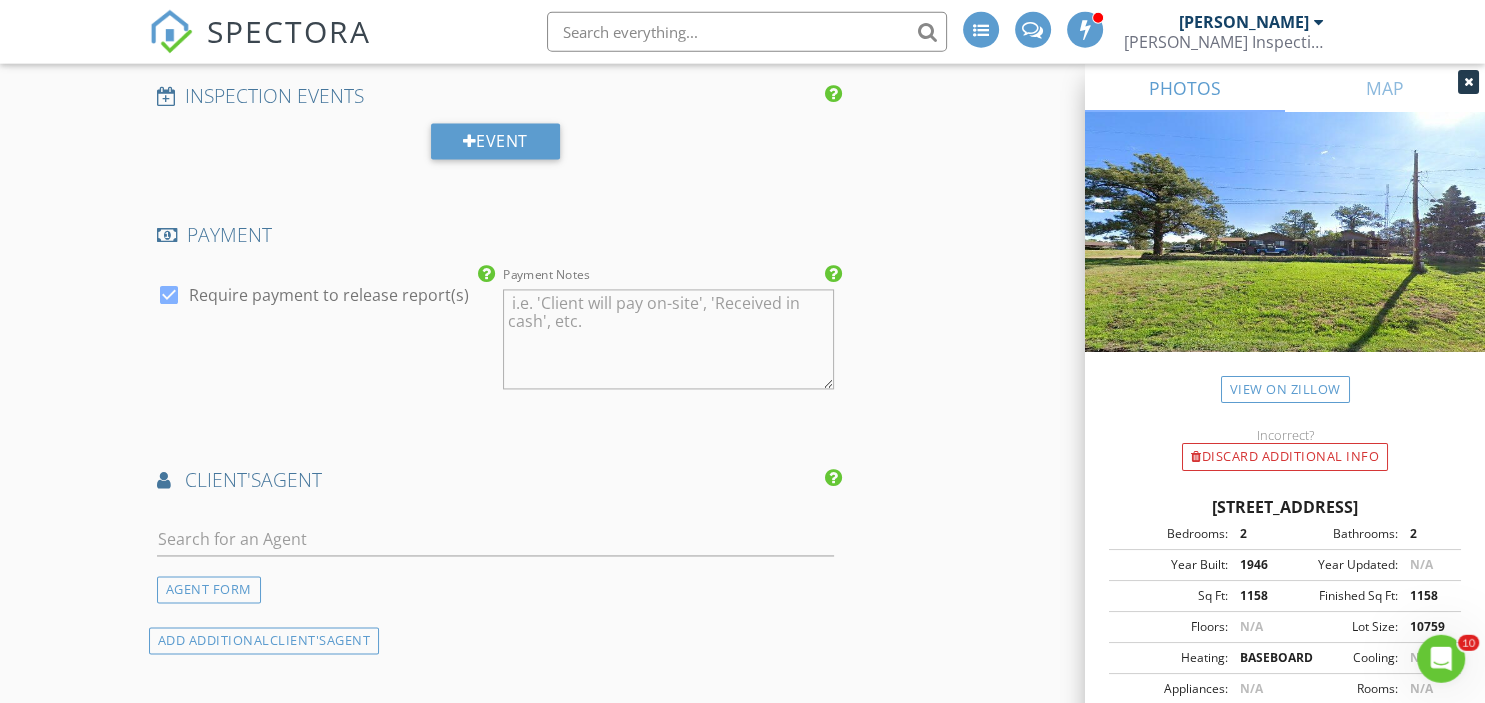 scroll, scrollTop: 2876, scrollLeft: 0, axis: vertical 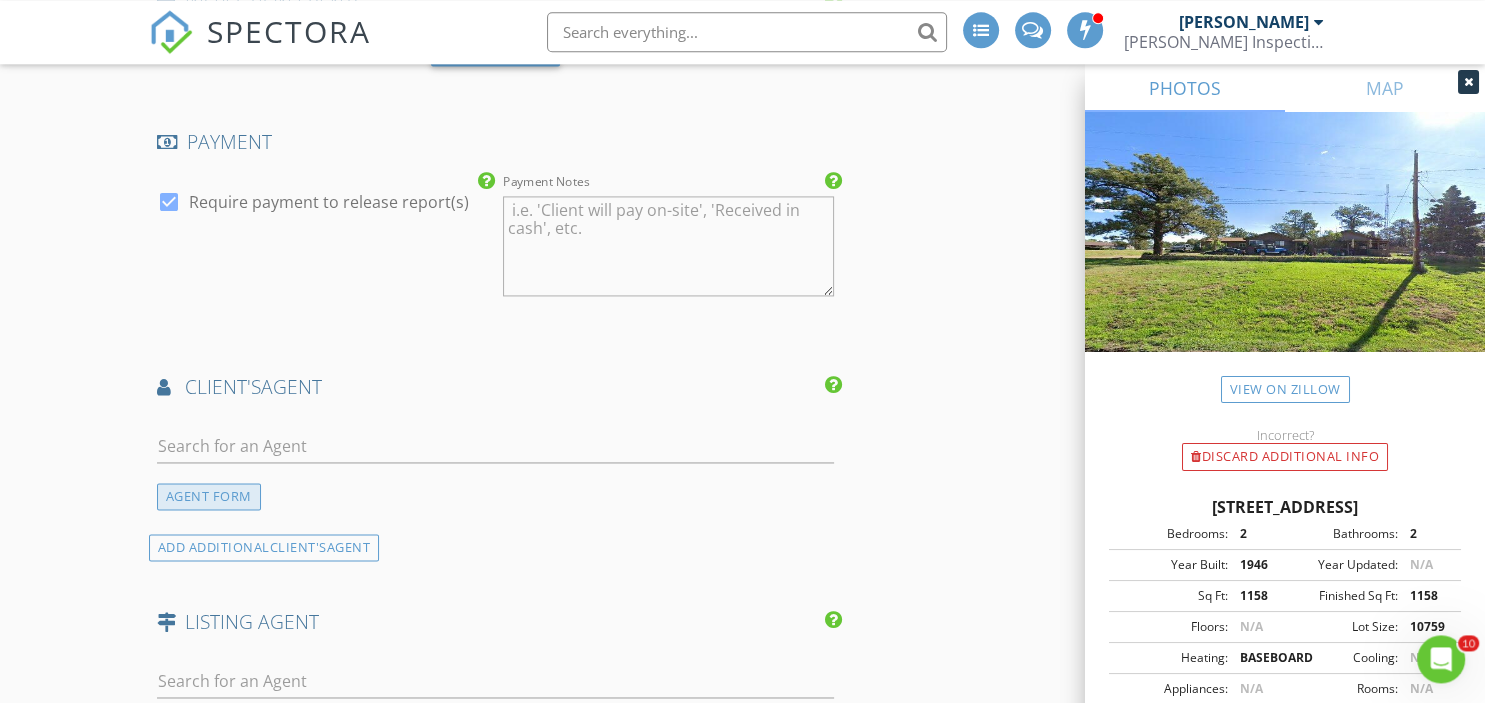 click on "AGENT FORM" at bounding box center [209, 496] 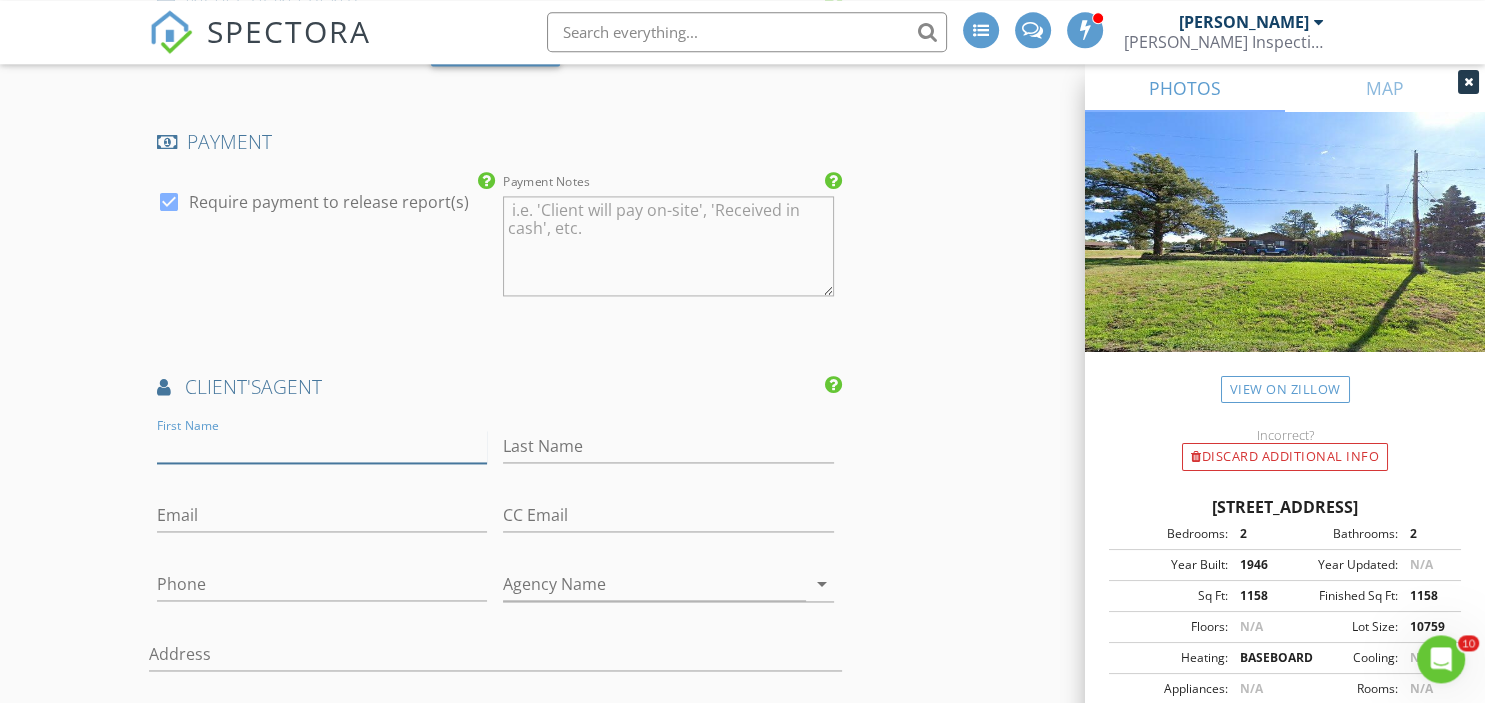 click on "First Name" at bounding box center [322, 446] 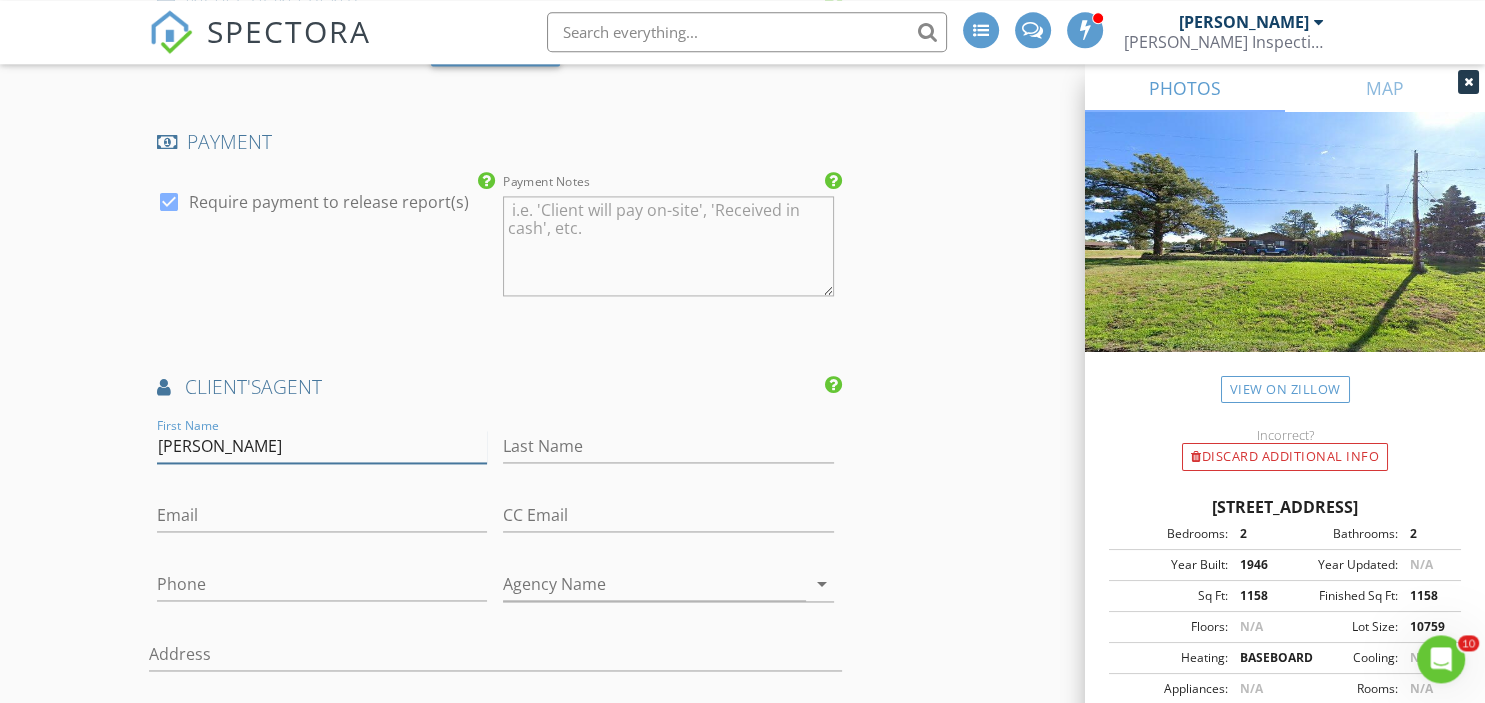 type on "Danielle" 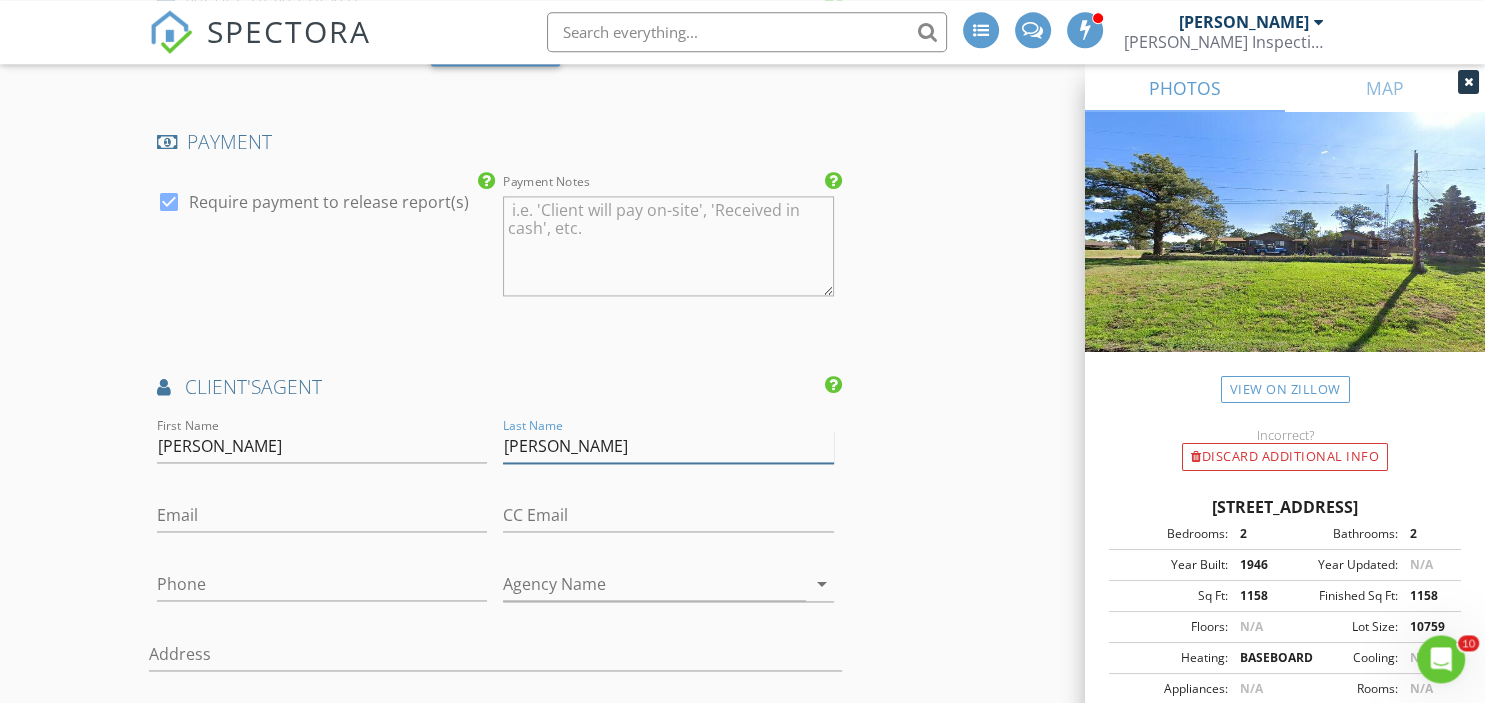 type on "Ranum" 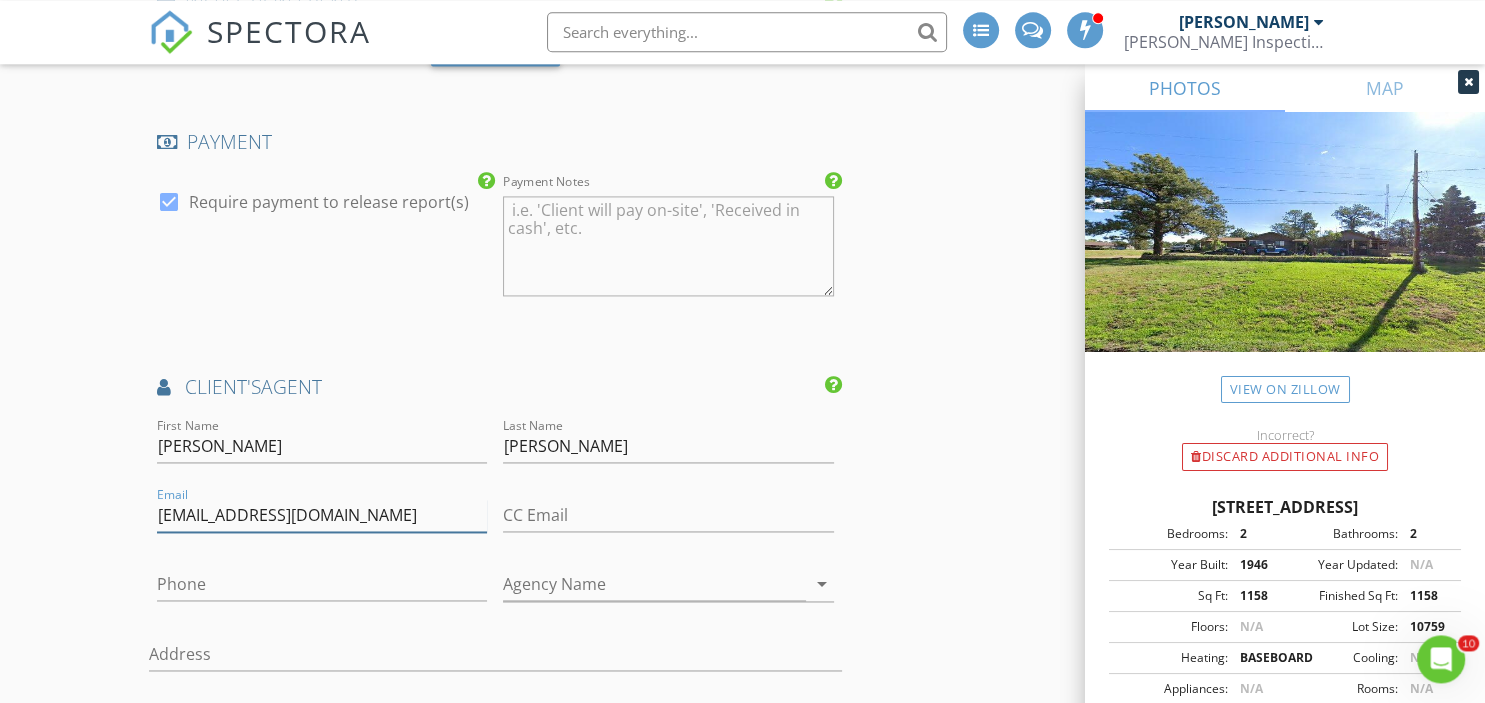 type on "danielleranum@gmail.com" 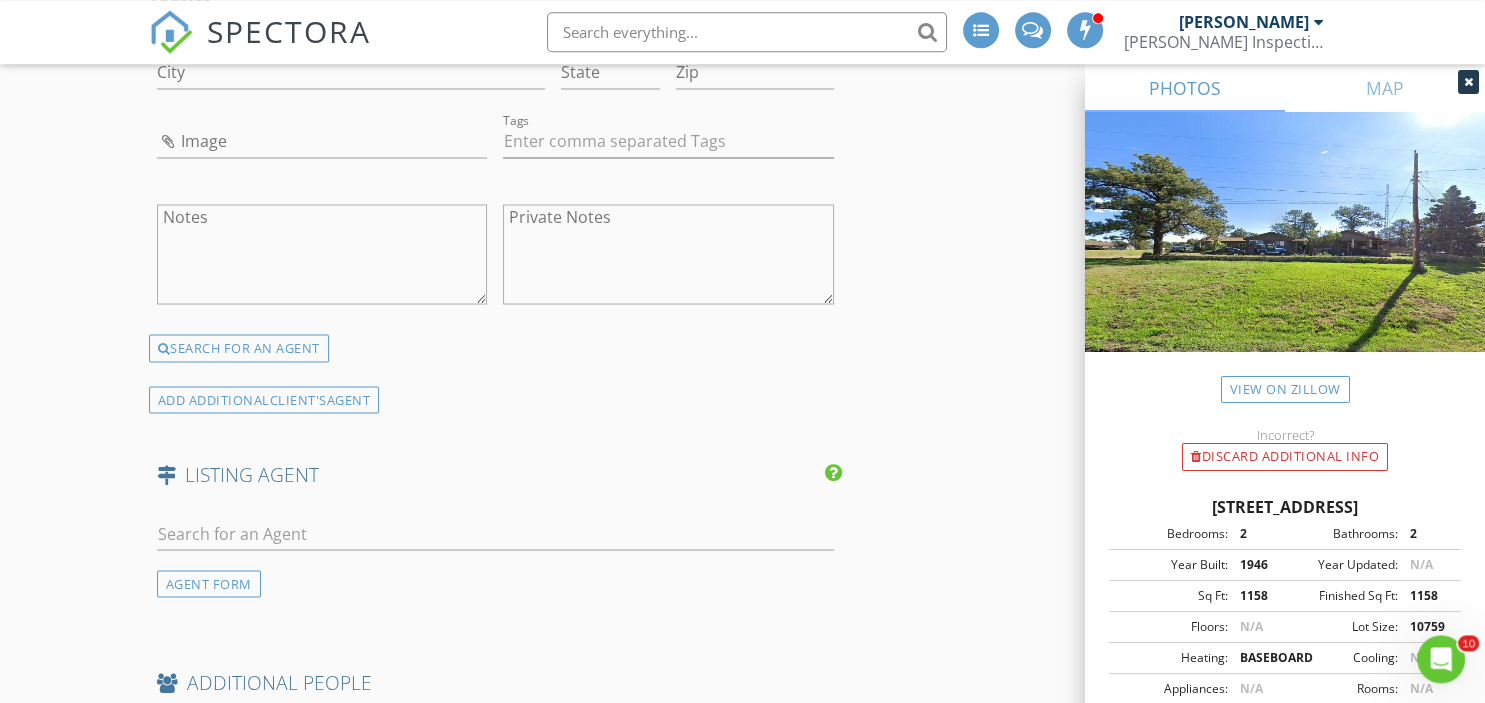 scroll, scrollTop: 3564, scrollLeft: 0, axis: vertical 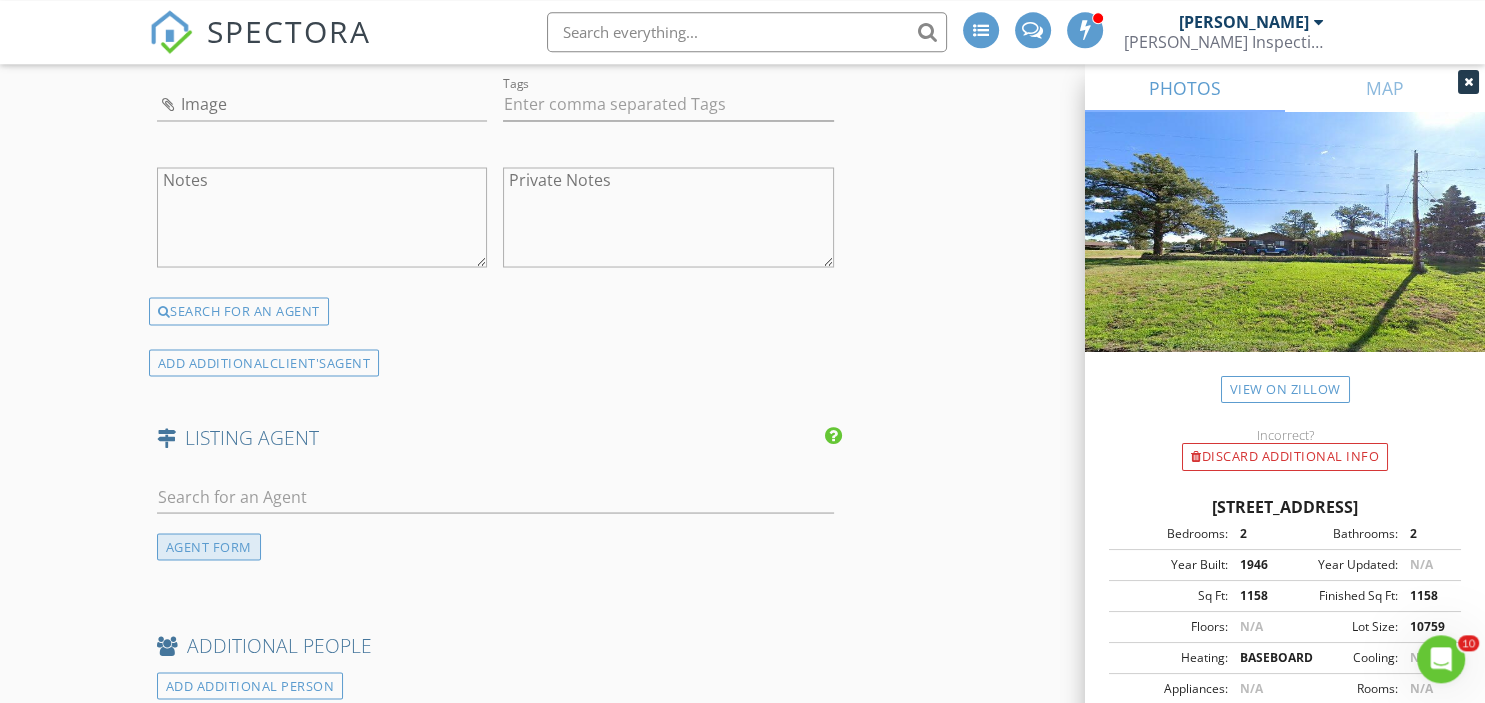 click on "AGENT FORM" at bounding box center [209, 546] 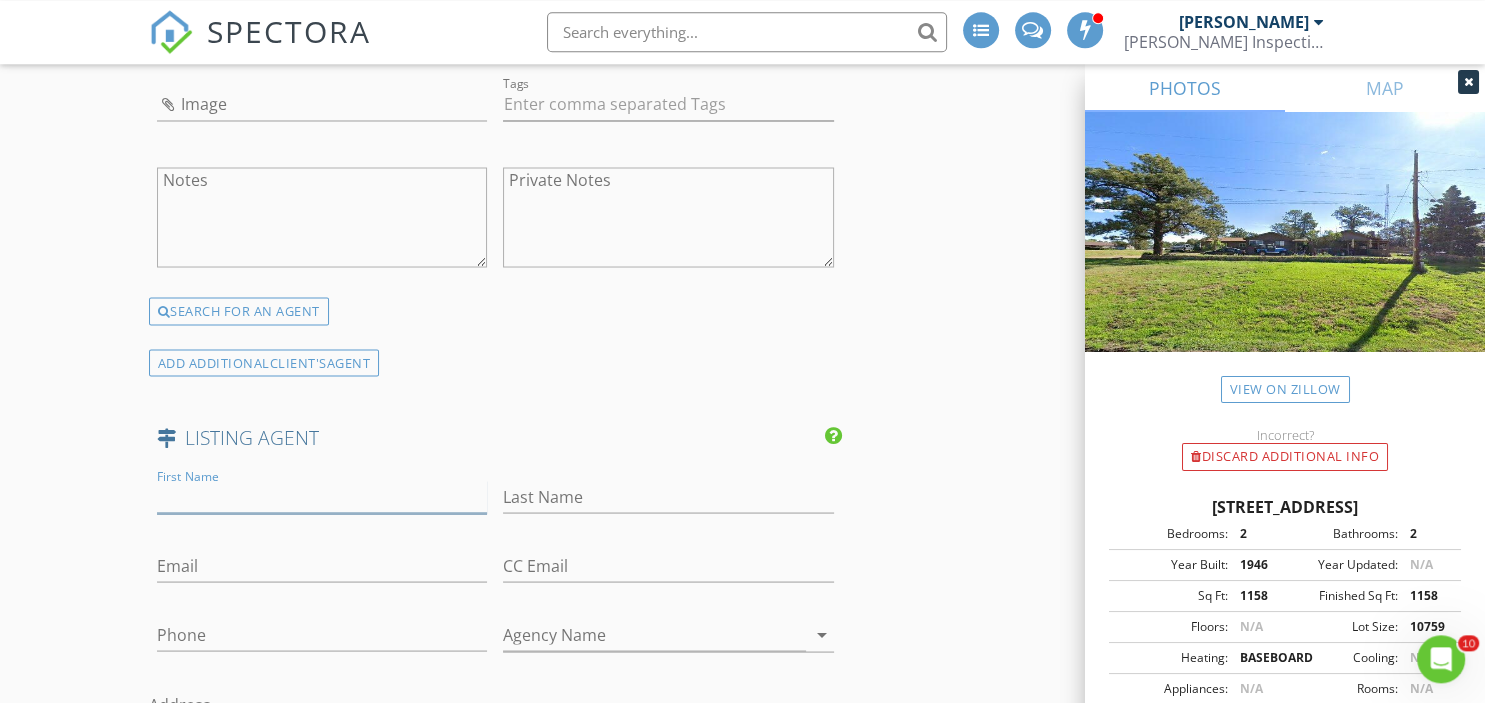 click on "First Name" at bounding box center (322, 496) 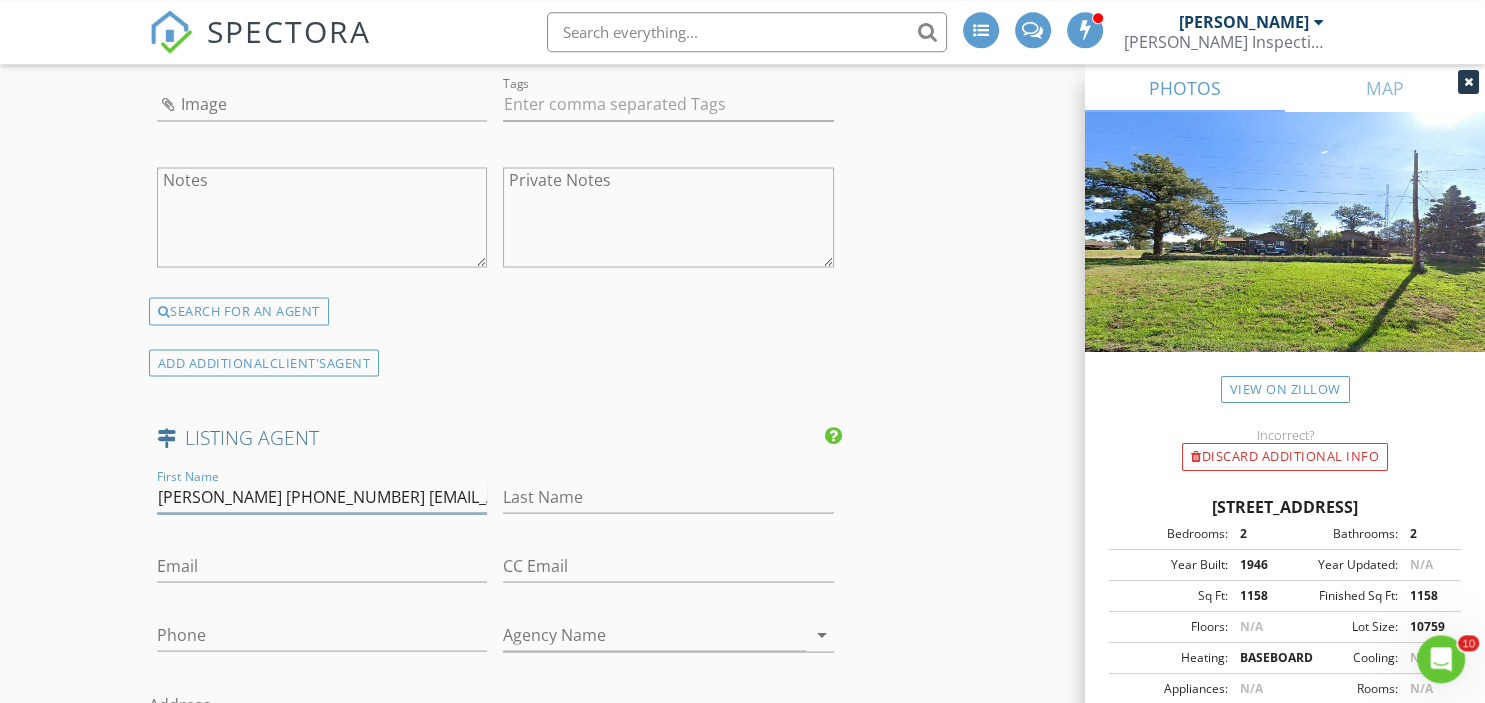 scroll, scrollTop: 0, scrollLeft: 284, axis: horizontal 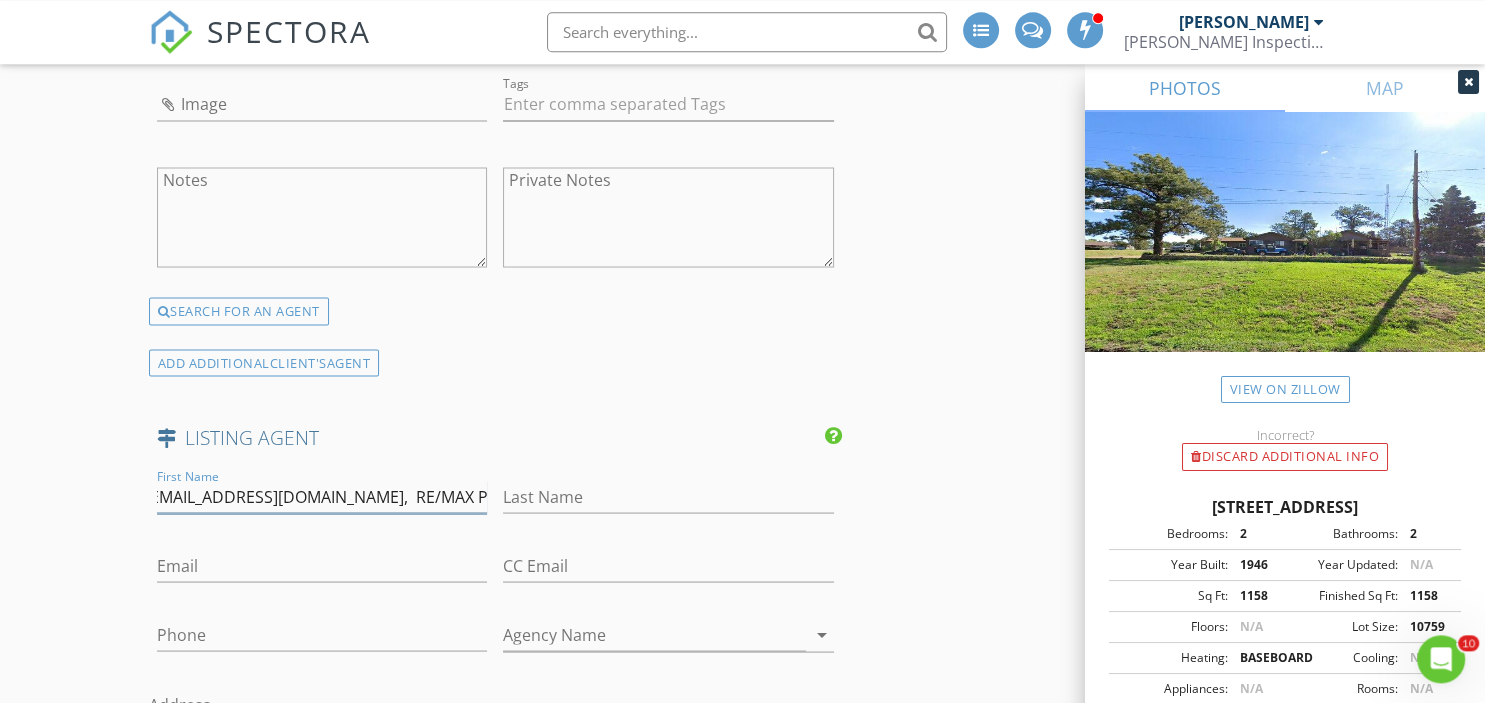 drag, startPoint x: 326, startPoint y: 485, endPoint x: 555, endPoint y: 500, distance: 229.49074 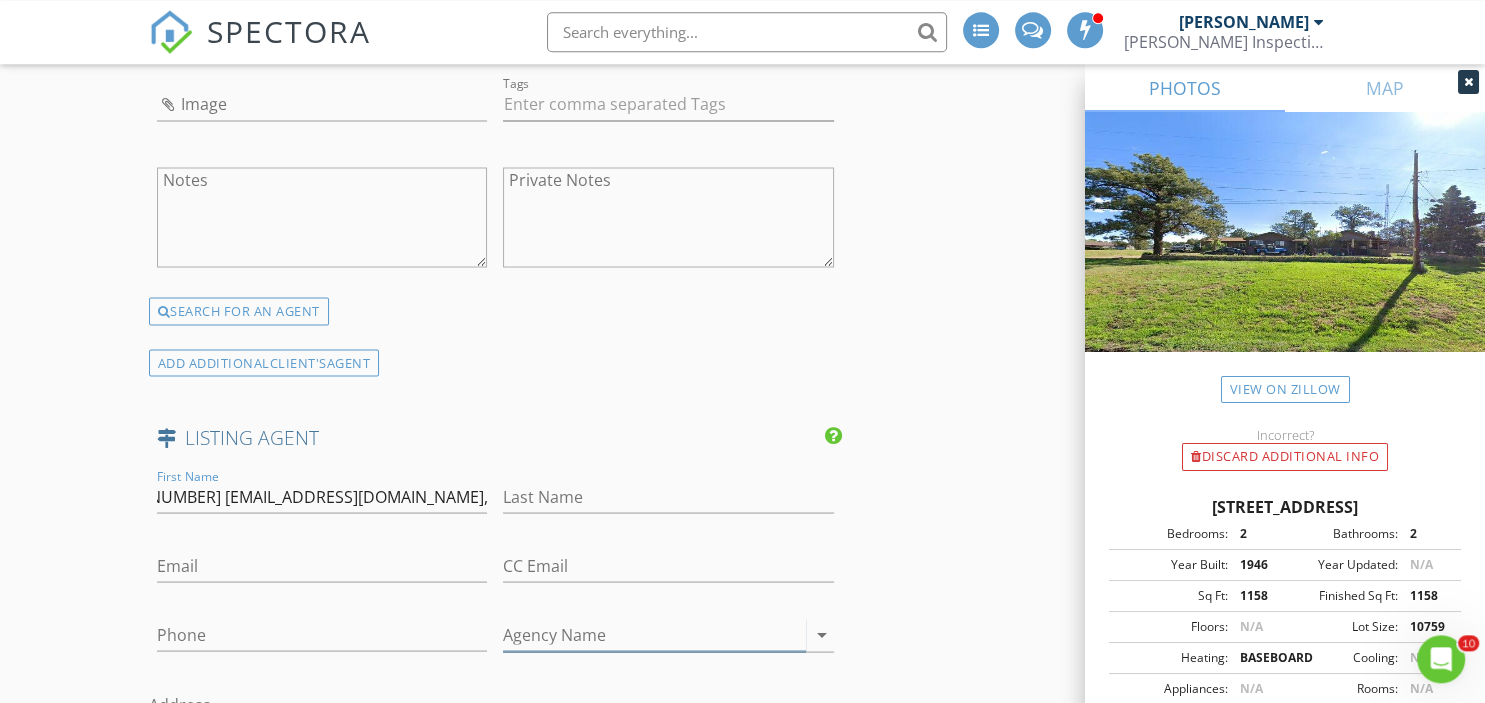 type on "Kelly Whitlock 303-332-2064 KellyLynnWhitlock@gmail.com," 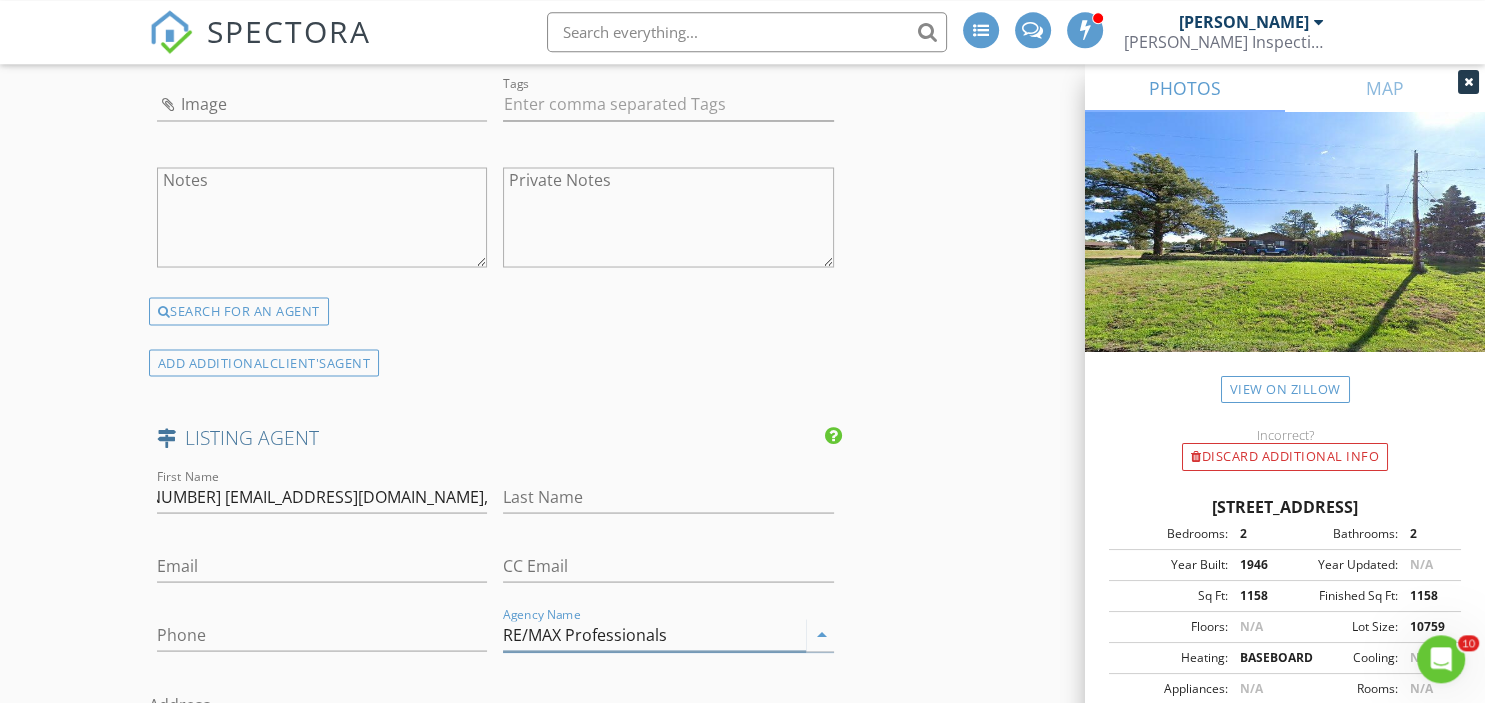 scroll, scrollTop: 0, scrollLeft: 114, axis: horizontal 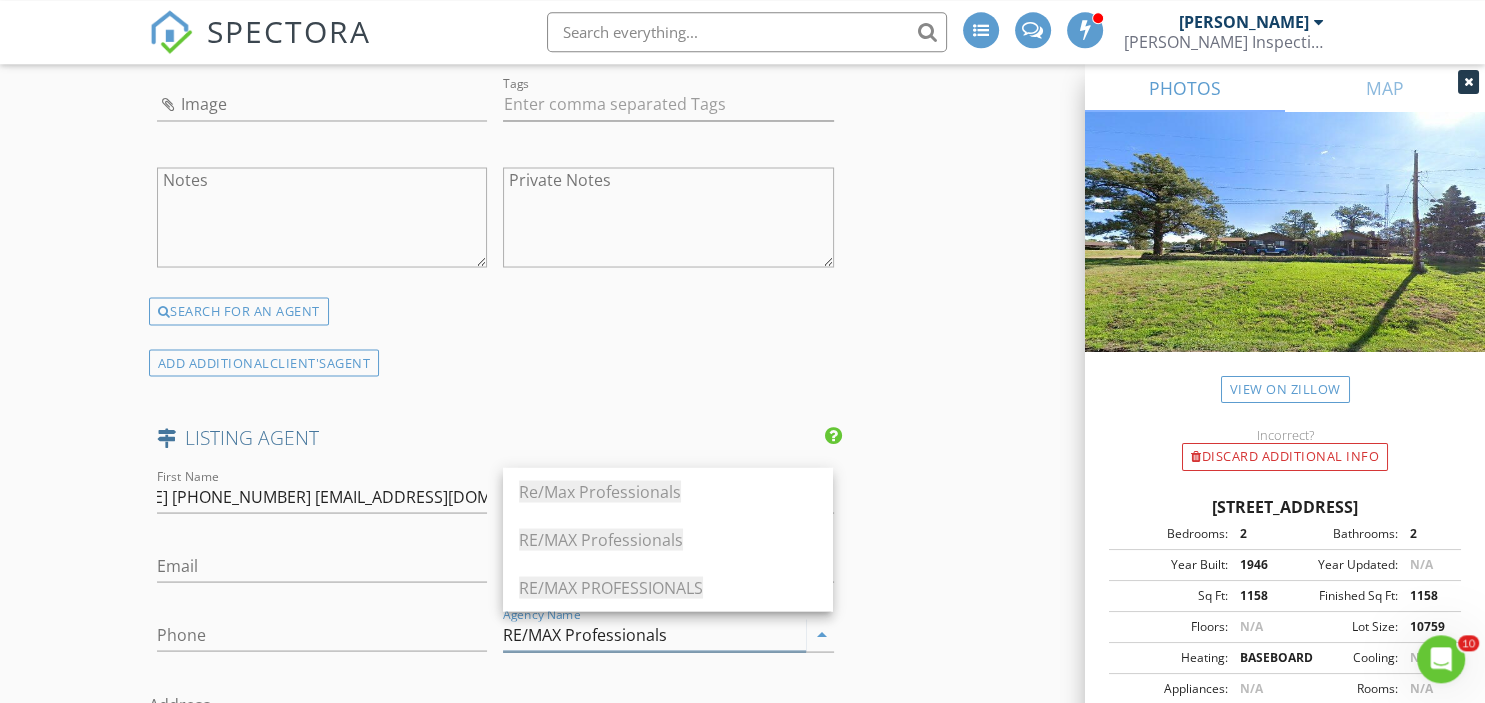 type on "RE/MAX Professionals" 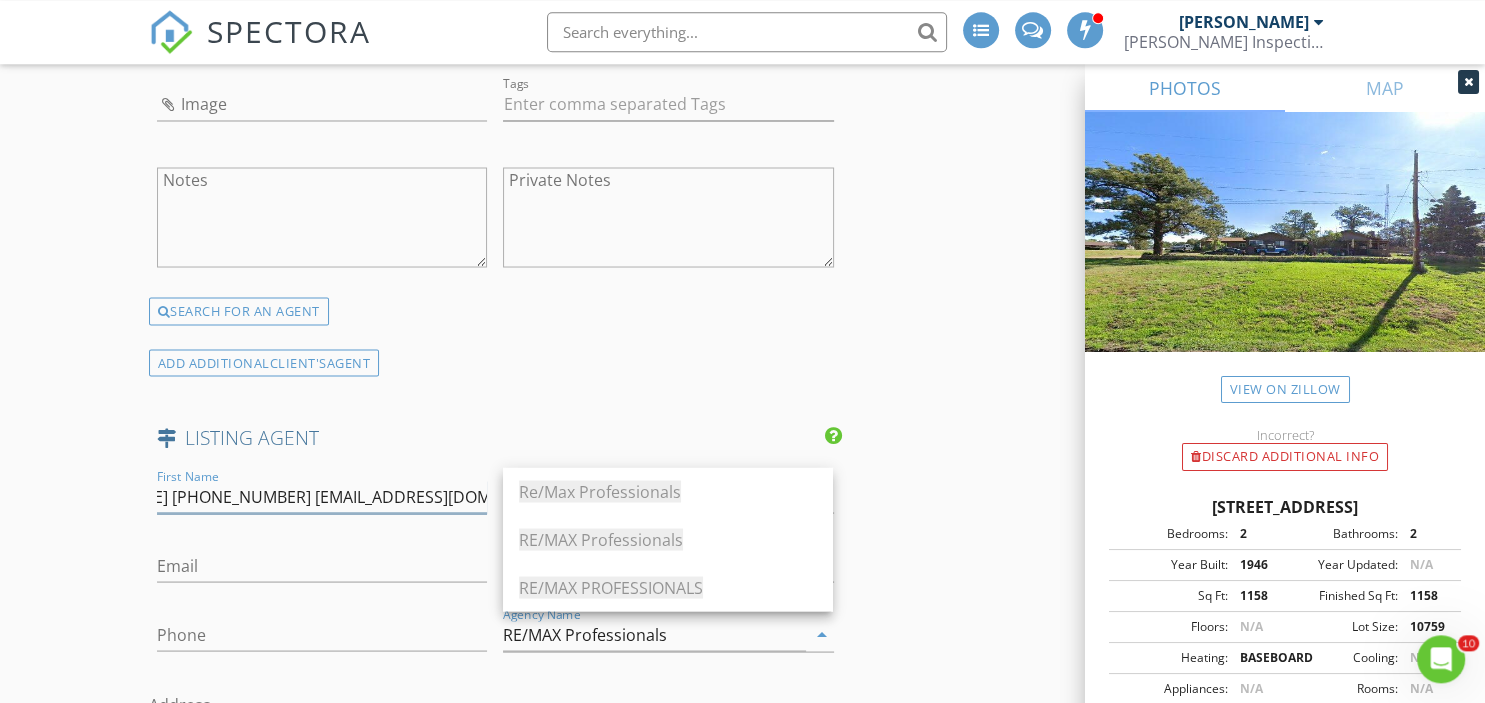 drag, startPoint x: 257, startPoint y: 489, endPoint x: 496, endPoint y: 485, distance: 239.03348 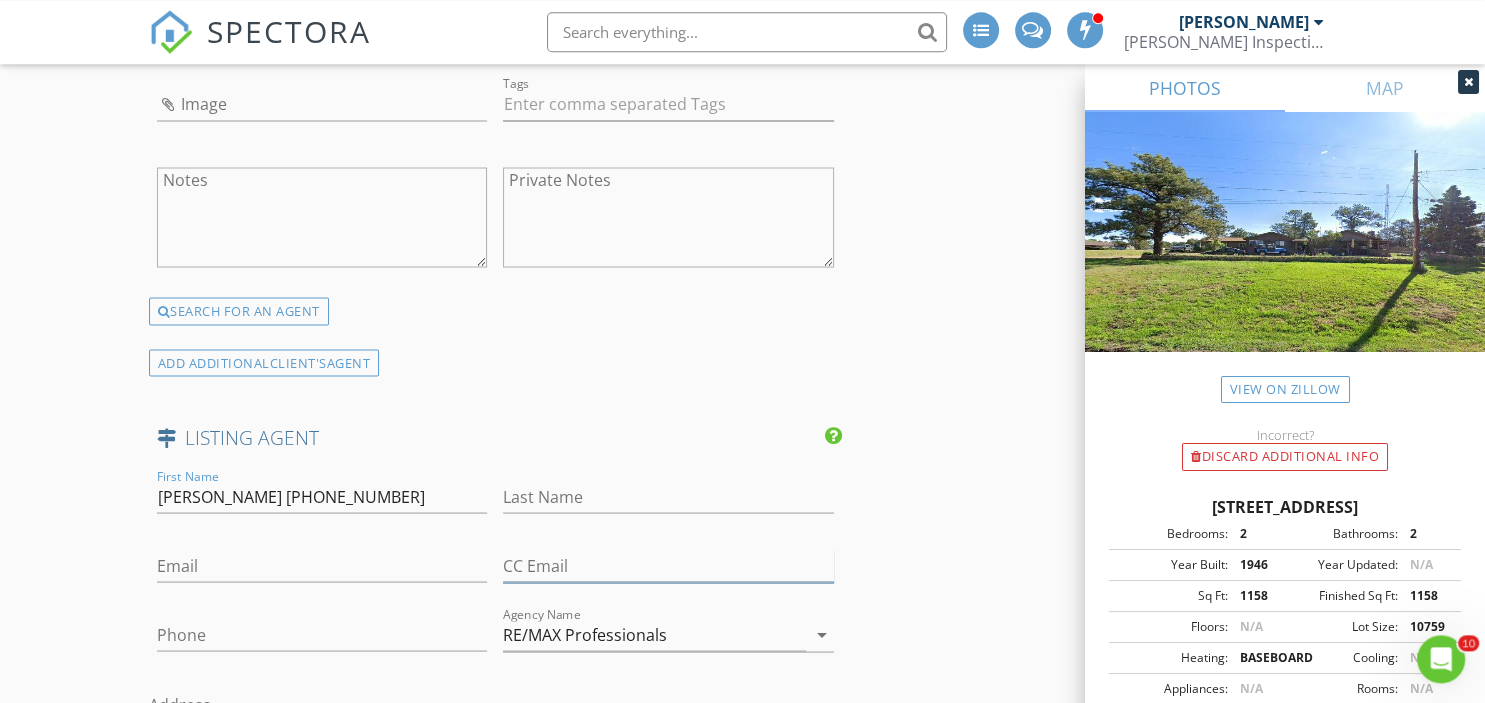 type on "Kelly Whitlock 303-332-2064" 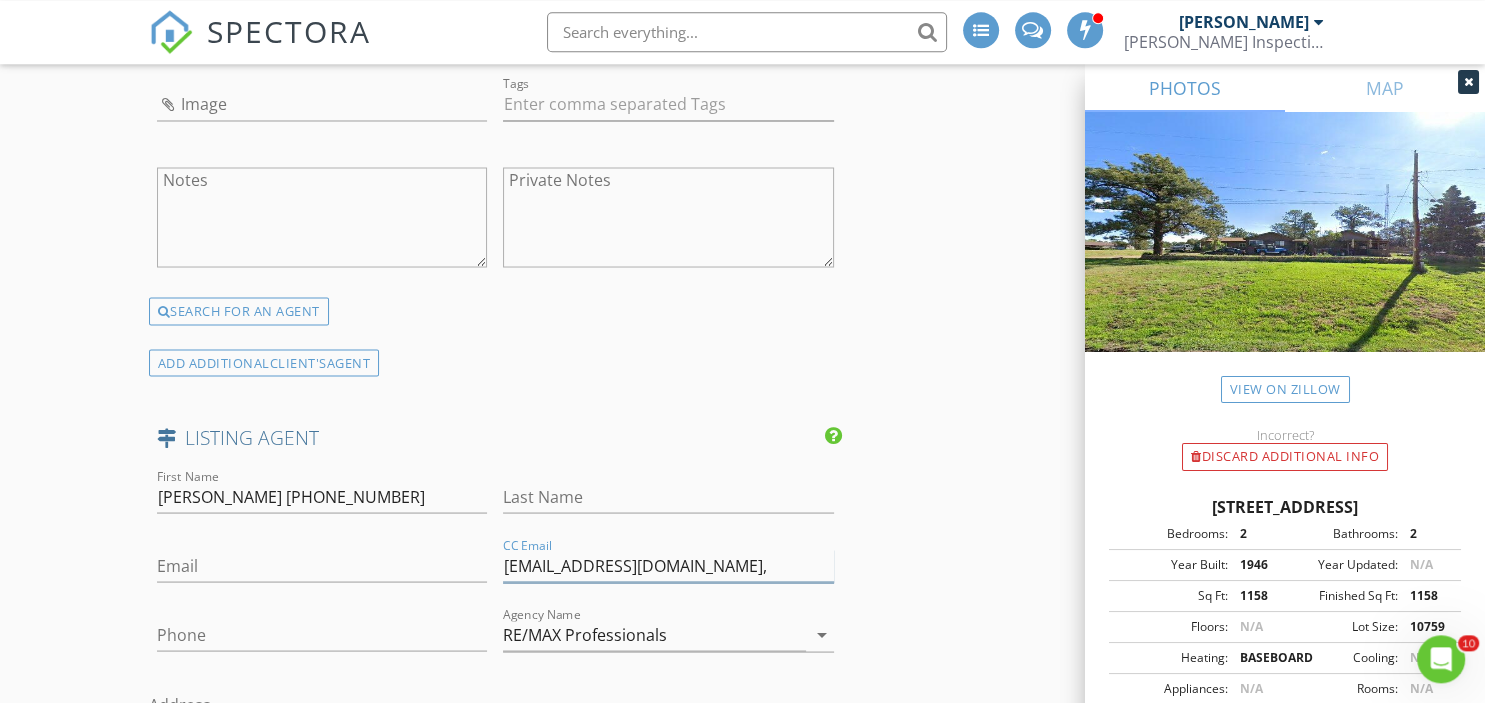 scroll, scrollTop: 0, scrollLeft: 0, axis: both 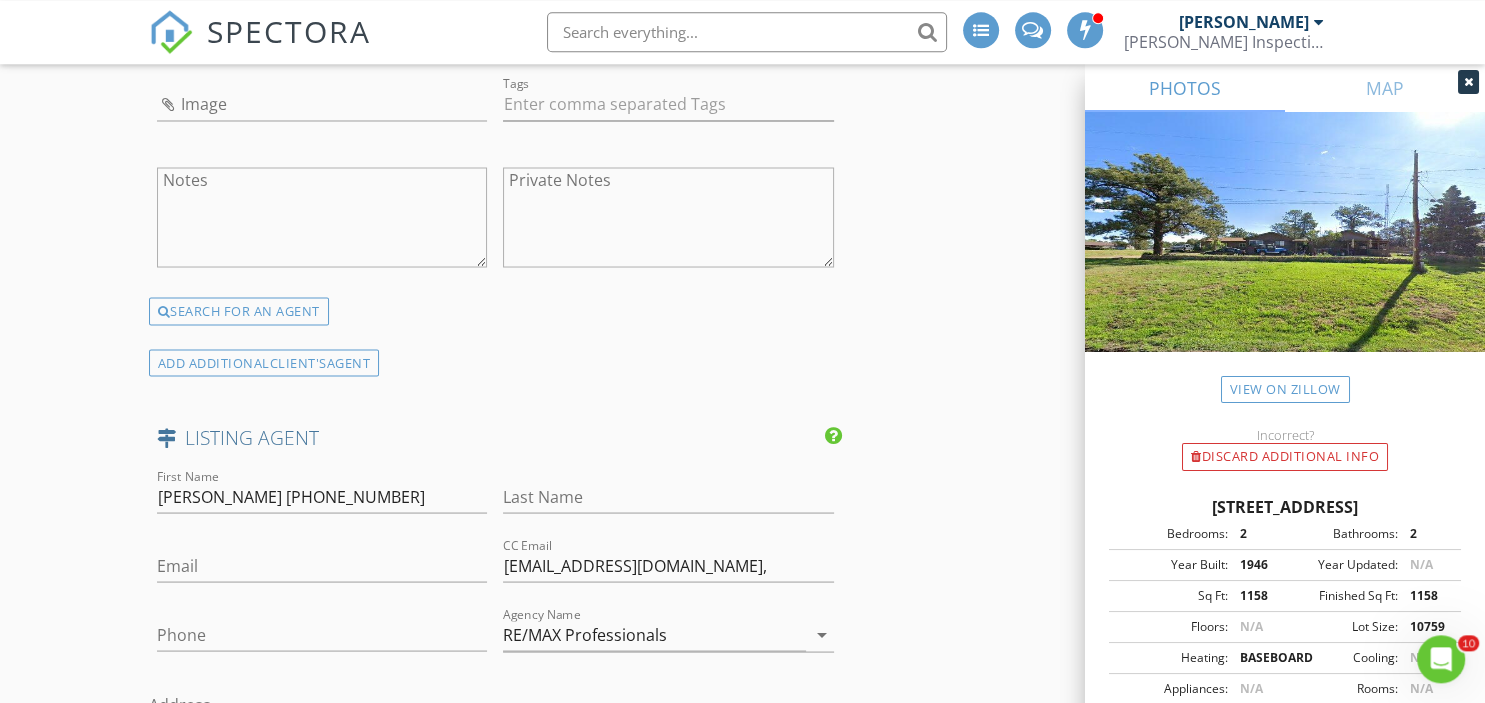 click on "CC Email KellyLynnWhitlock@gmail.com," at bounding box center [668, 567] 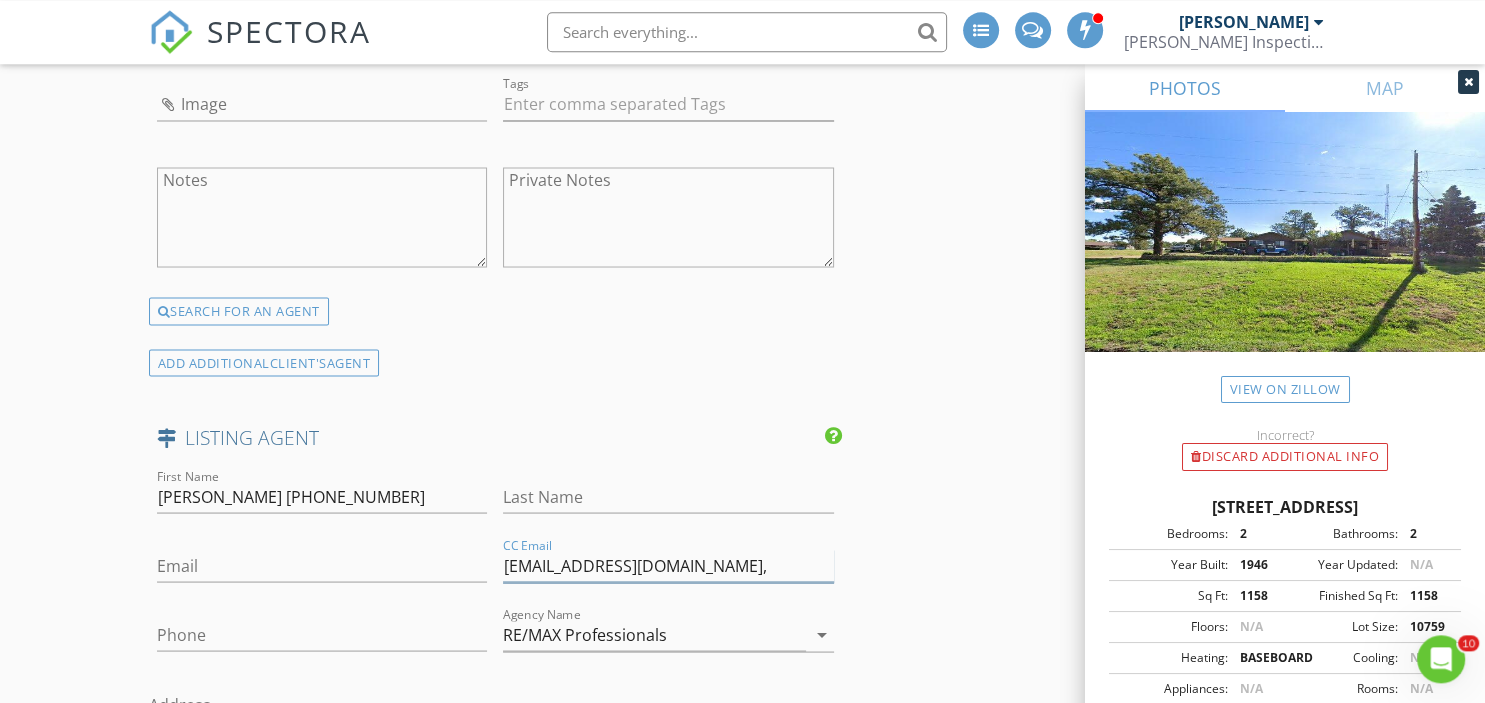 drag, startPoint x: 742, startPoint y: 561, endPoint x: 482, endPoint y: 569, distance: 260.12305 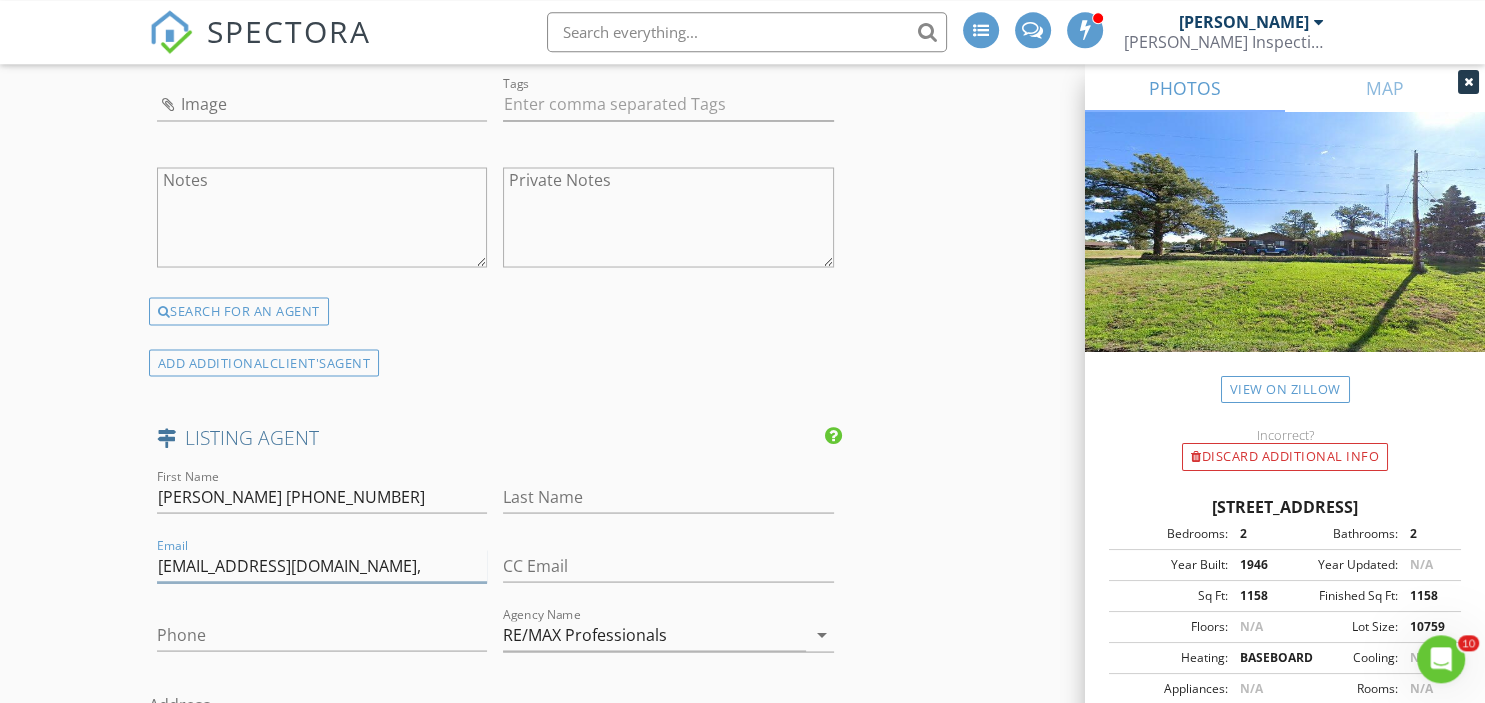 click on "KellyLynnWhitlock@gmail.com," at bounding box center [322, 565] 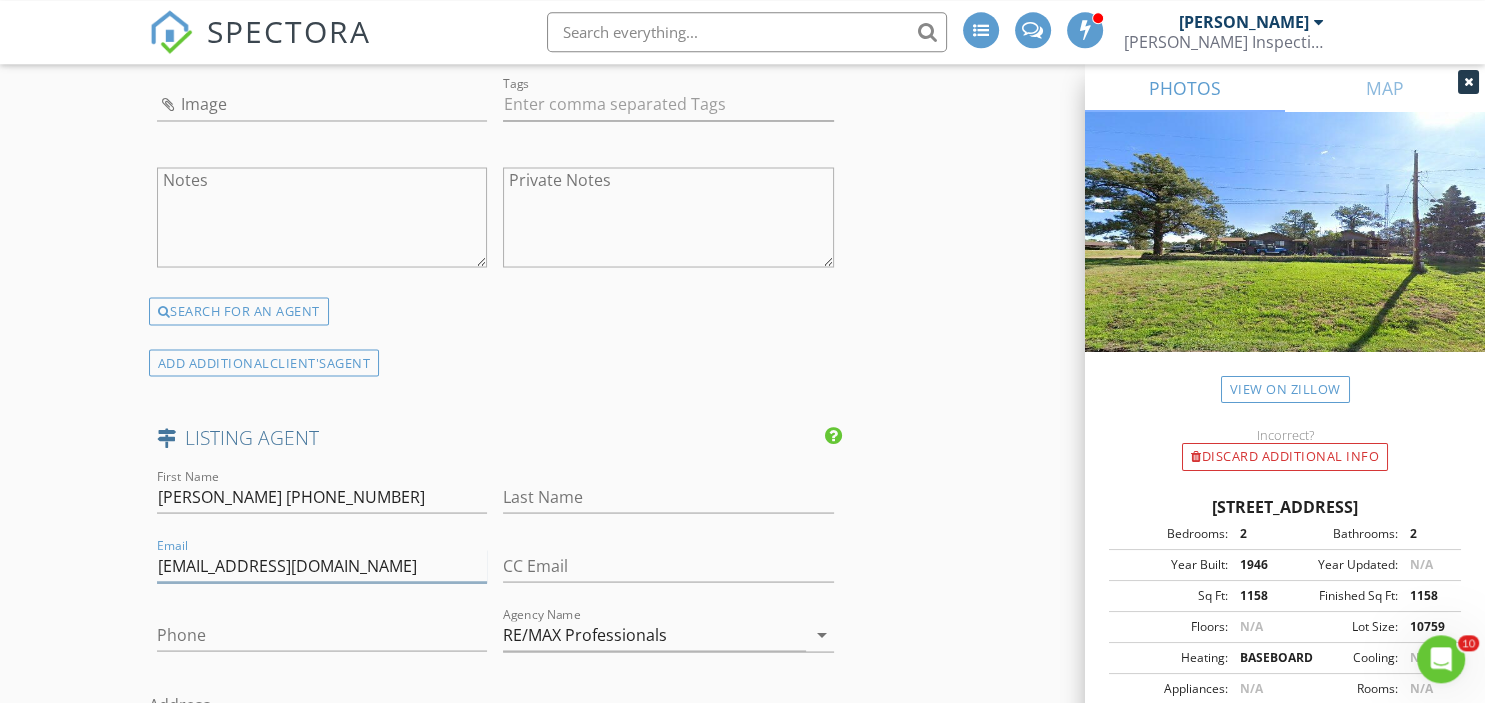 type on "KellyLynnWhitlock@gmail.com" 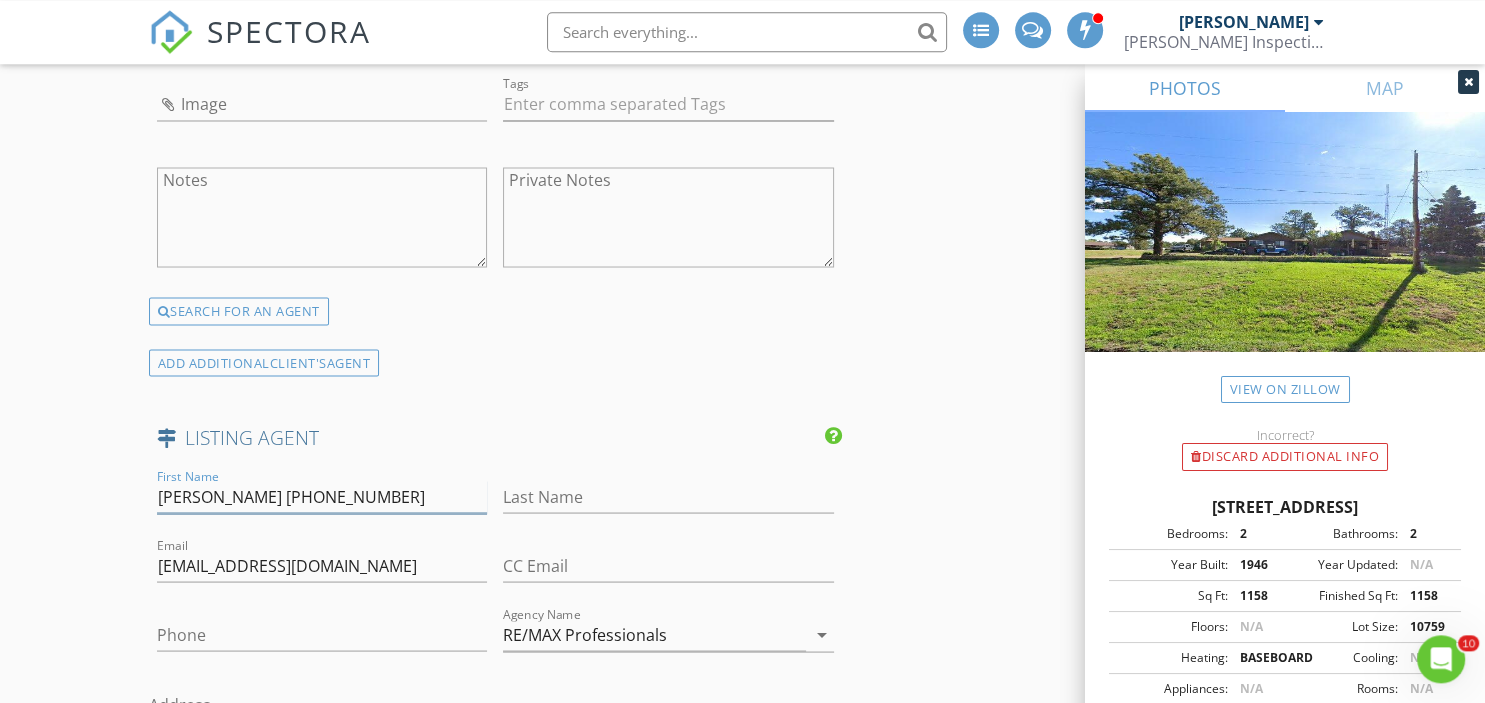 drag, startPoint x: 266, startPoint y: 491, endPoint x: 378, endPoint y: 482, distance: 112.36102 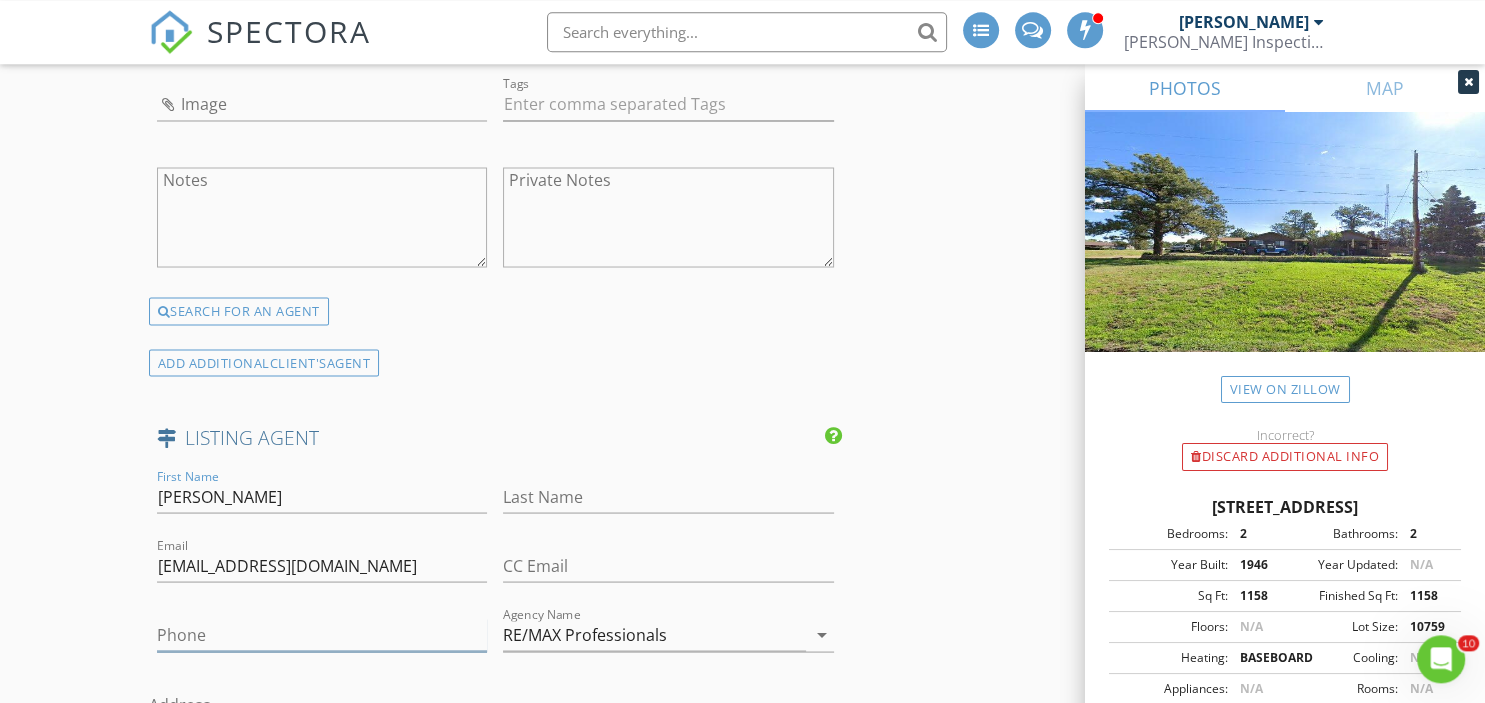 type on "Kelly Whitlock" 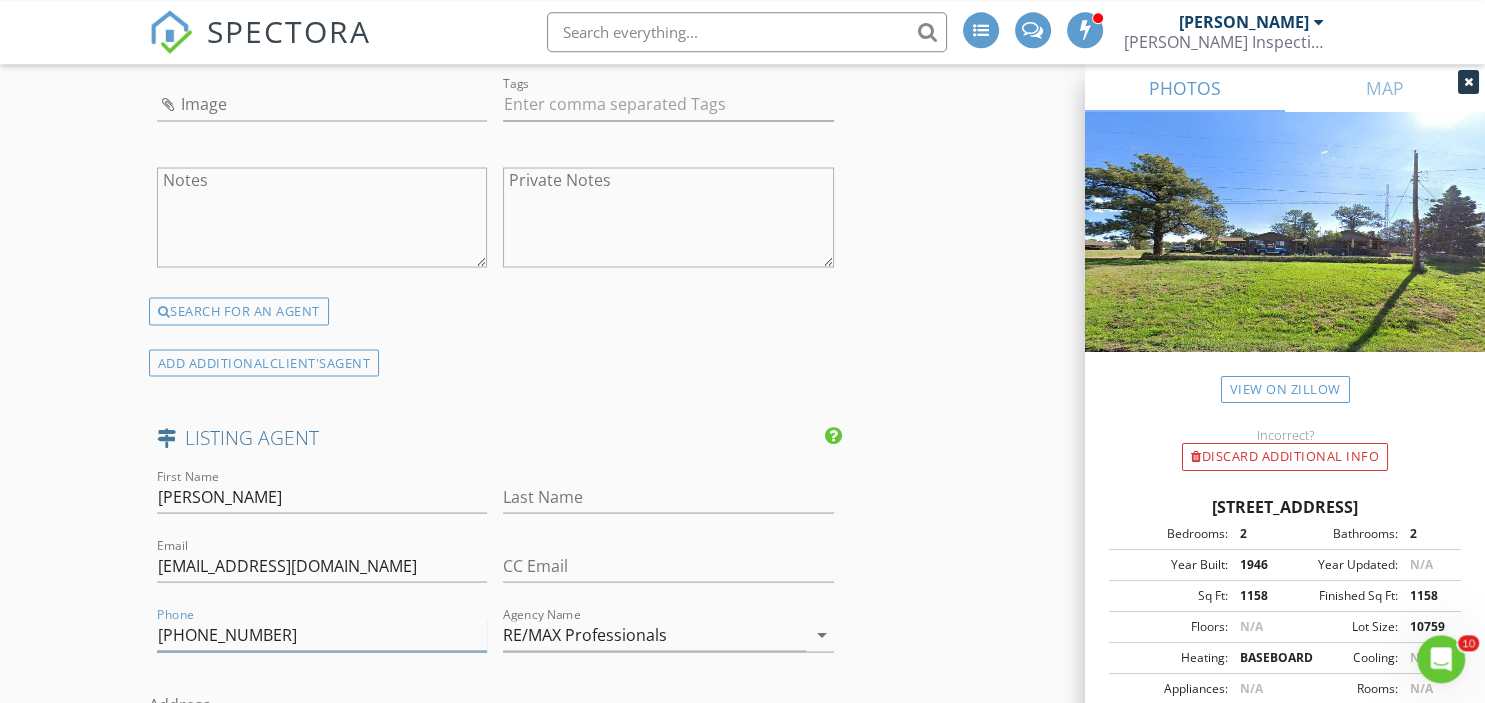 type on "303-332-2064" 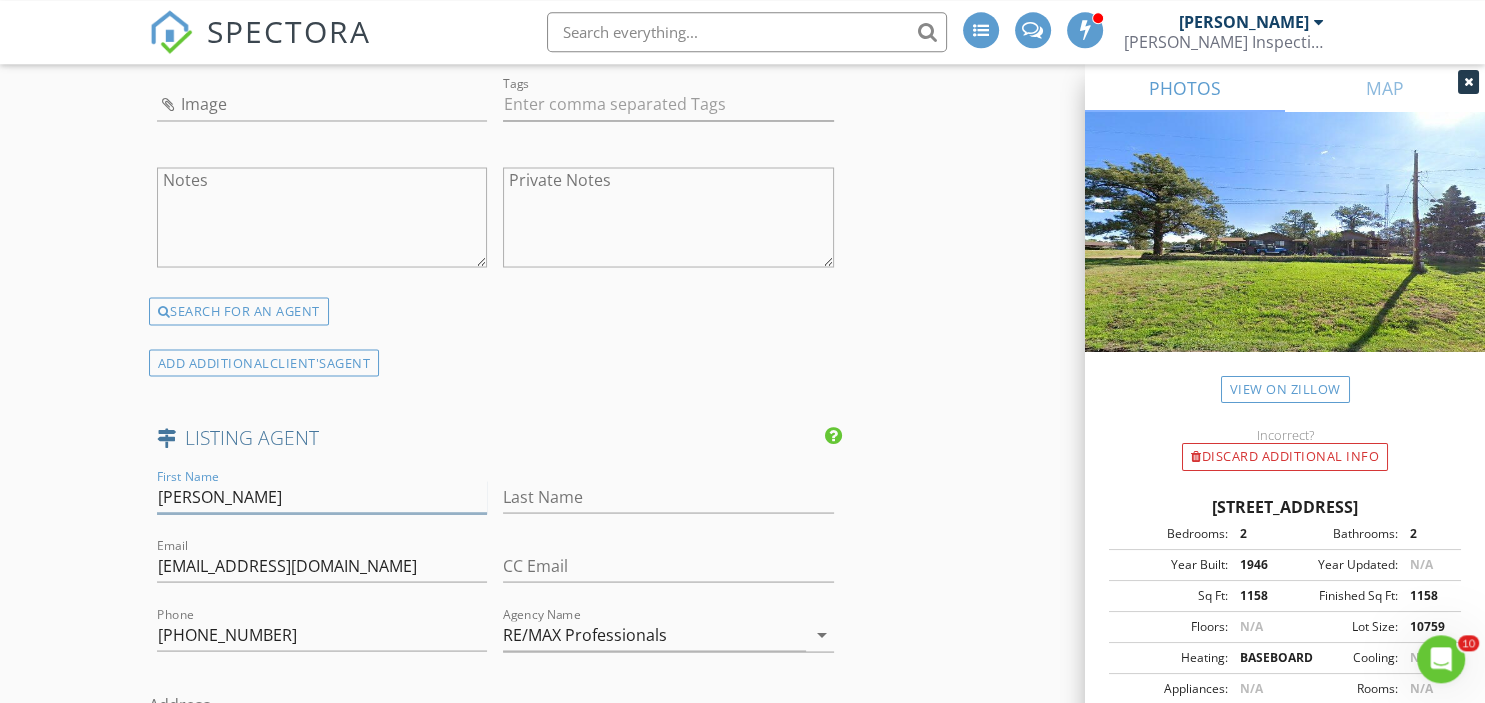 drag, startPoint x: 198, startPoint y: 489, endPoint x: 261, endPoint y: 493, distance: 63.126858 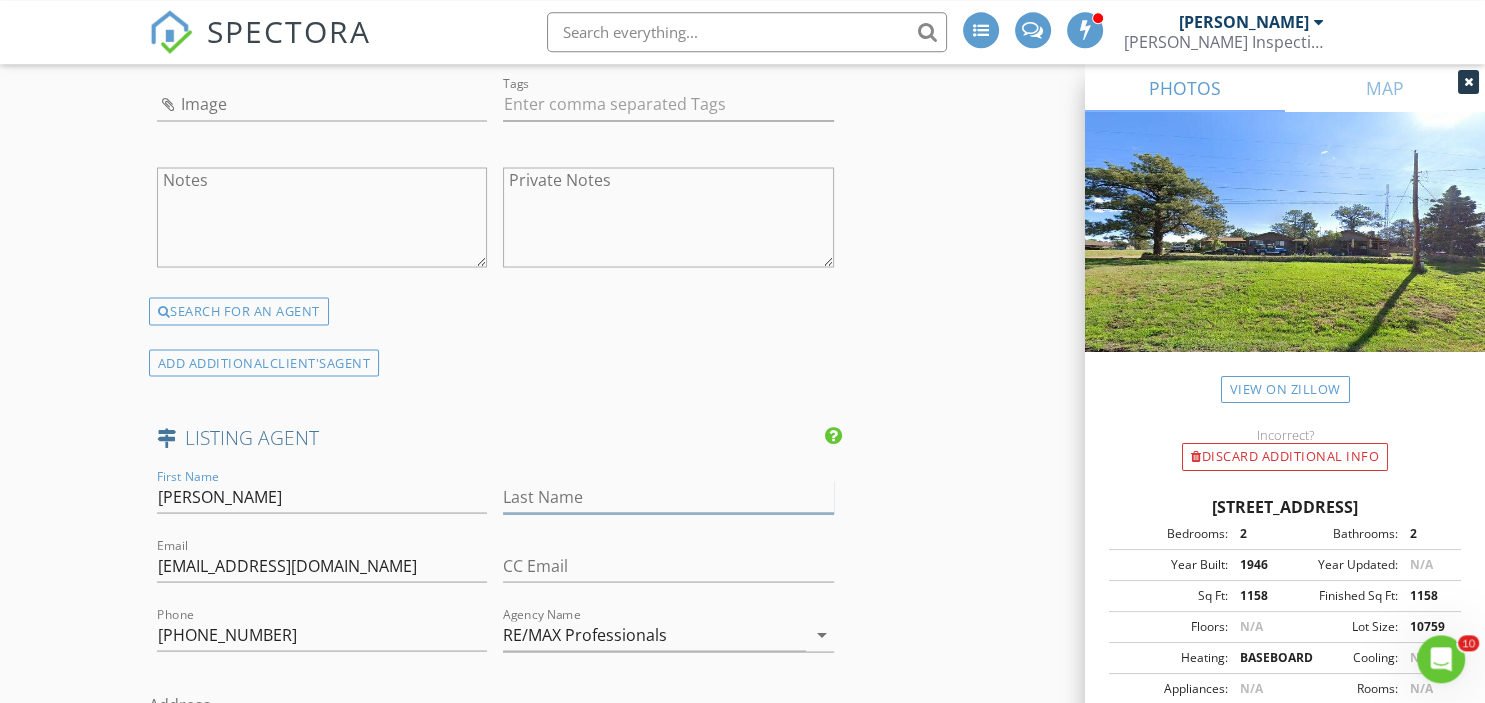 type on "Kelly" 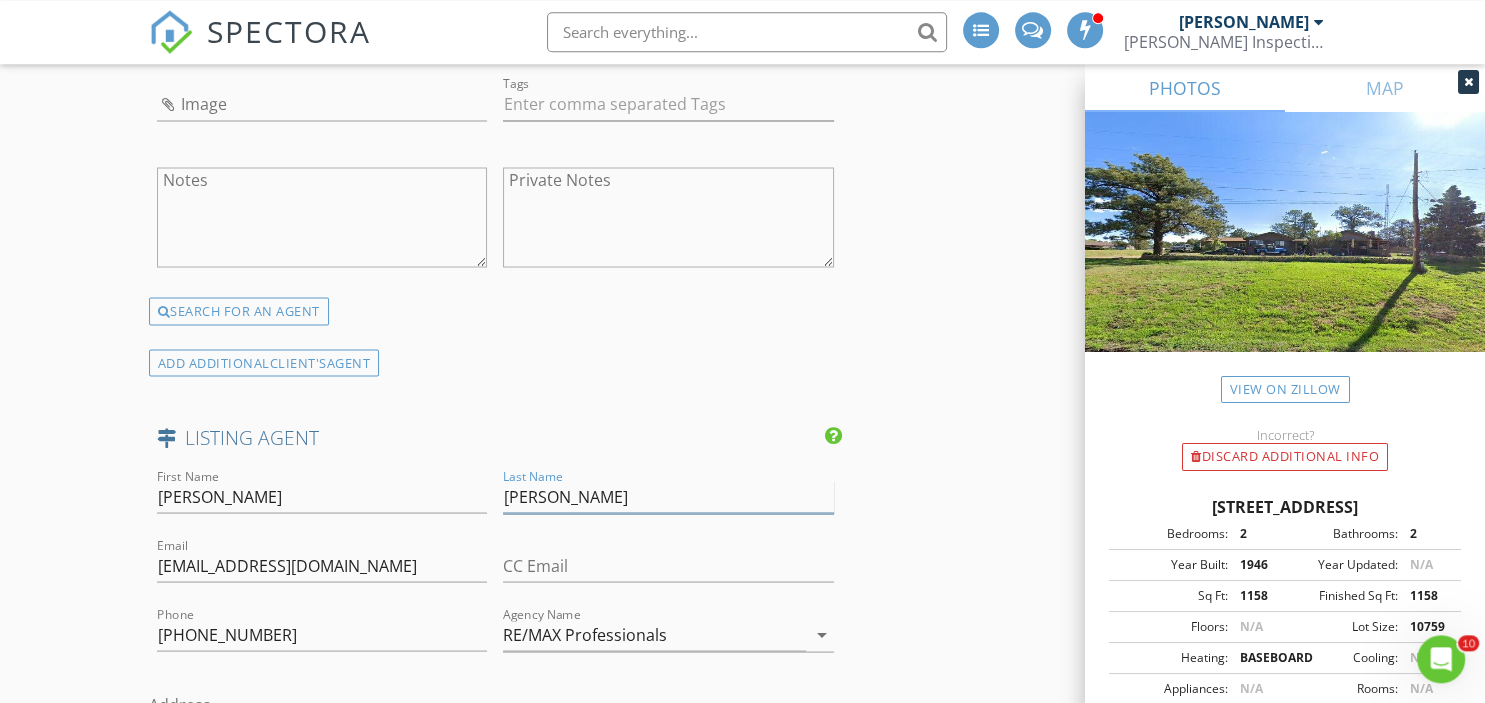 type on "Whitlock" 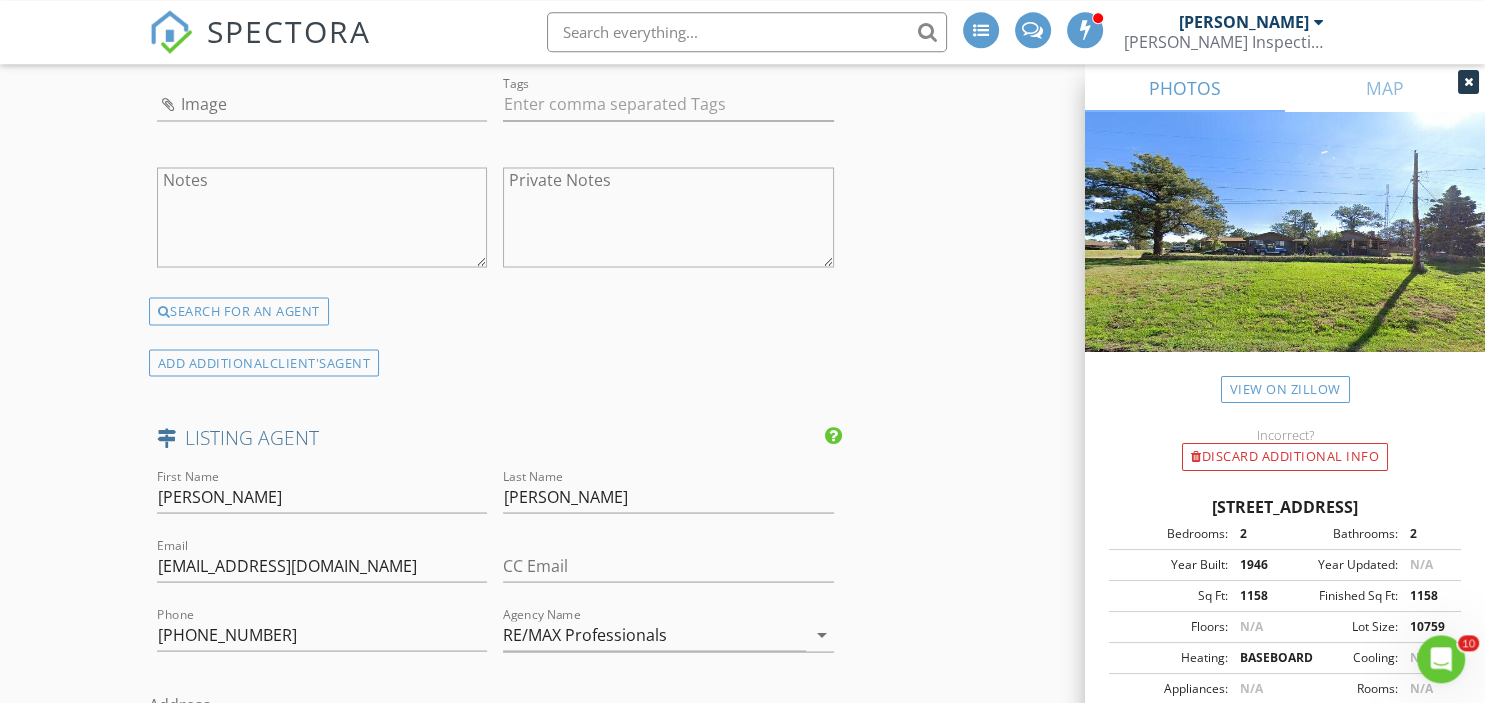 click on "Last Name Whitlock" at bounding box center [668, 500] 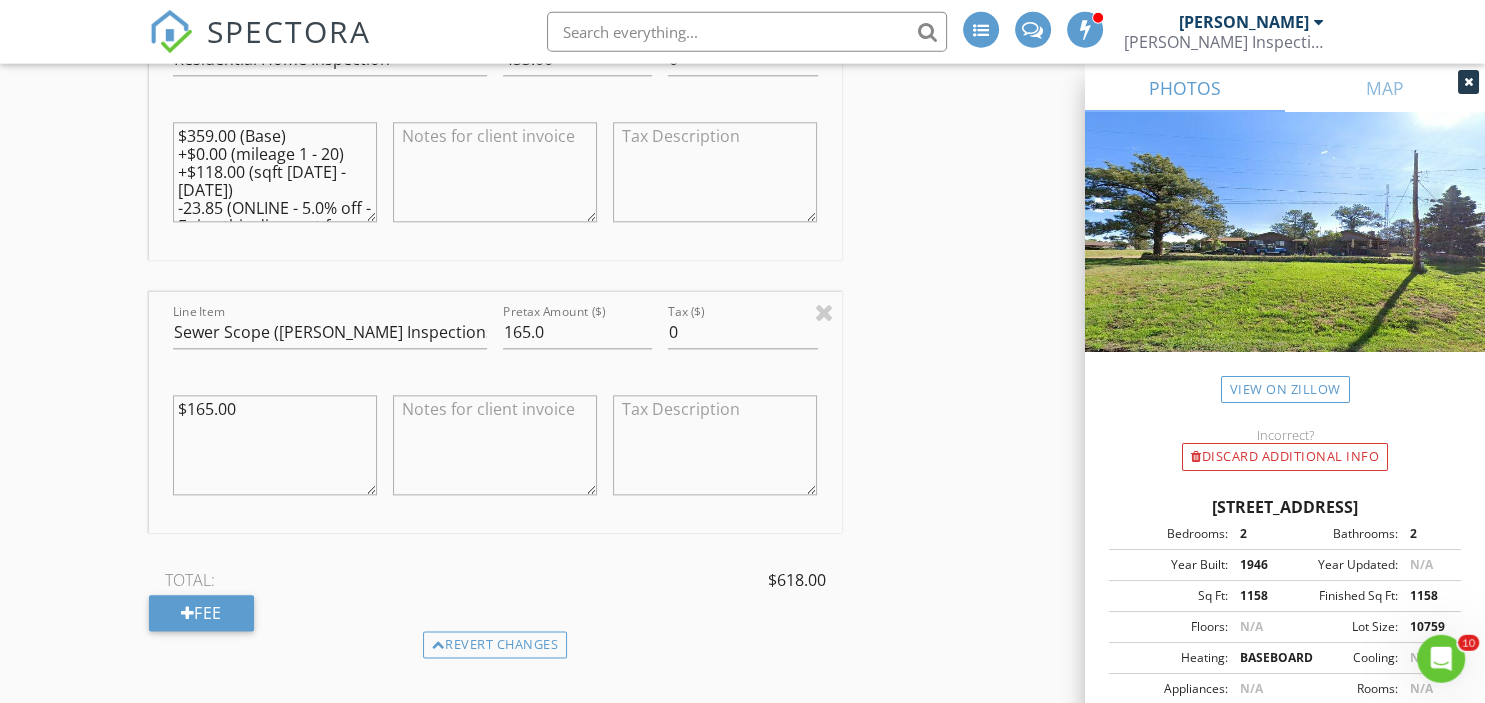 scroll, scrollTop: 2172, scrollLeft: 0, axis: vertical 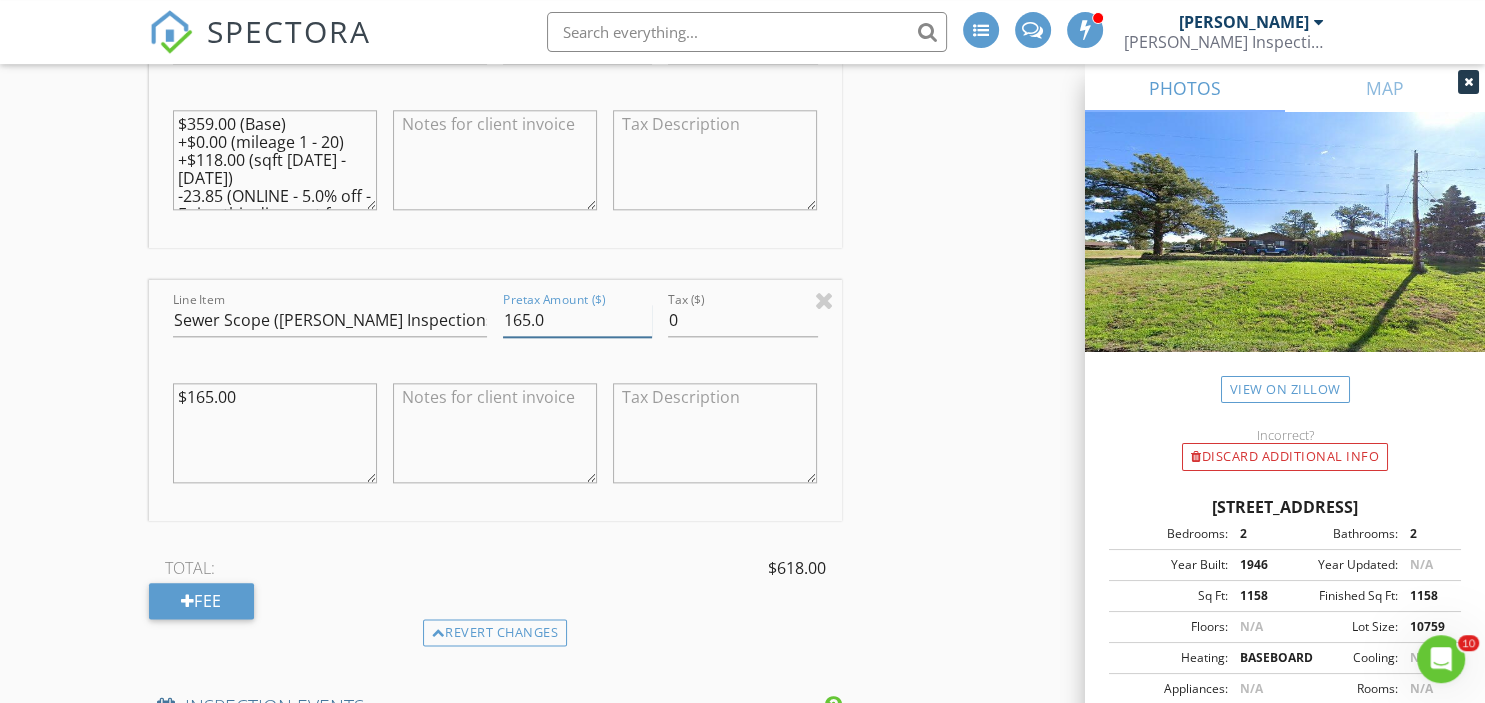click on "165.0" at bounding box center (577, 320) 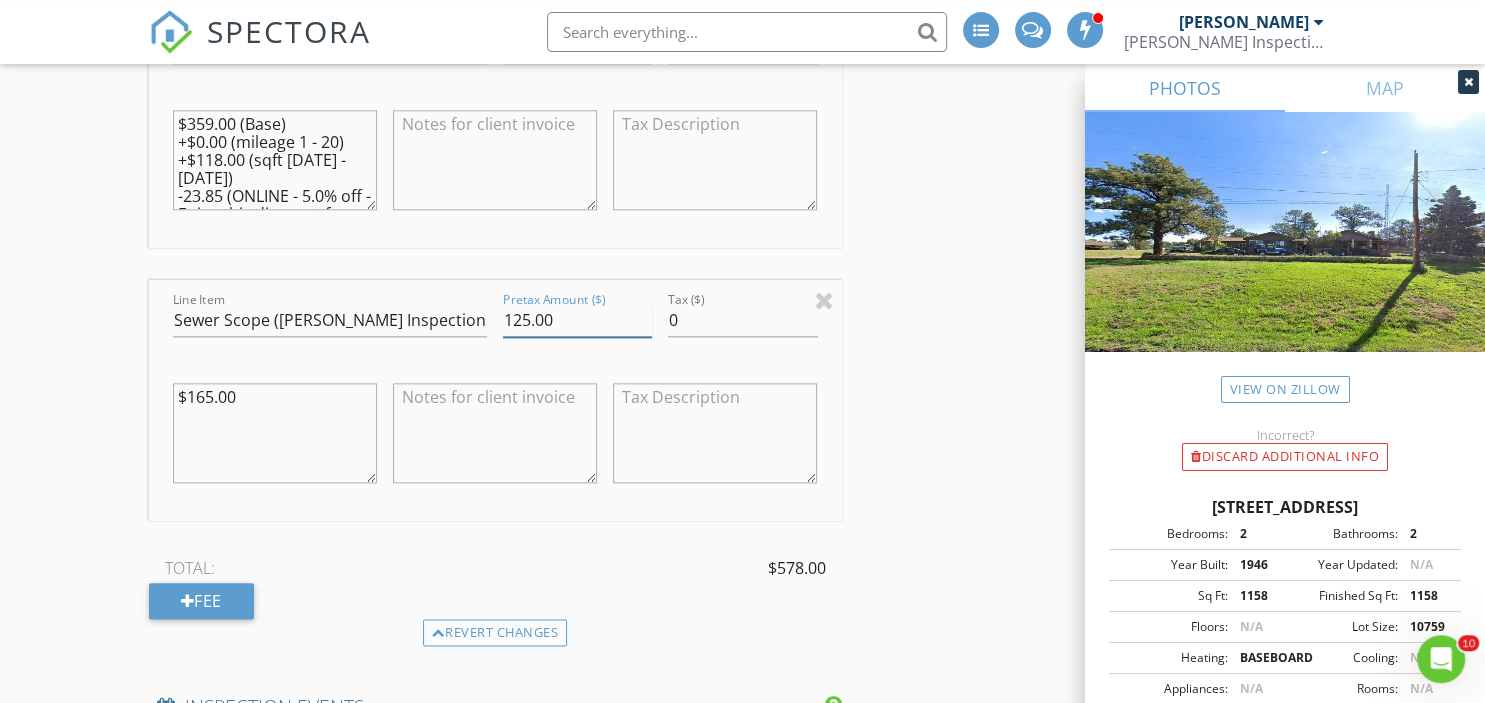 type on "125.00" 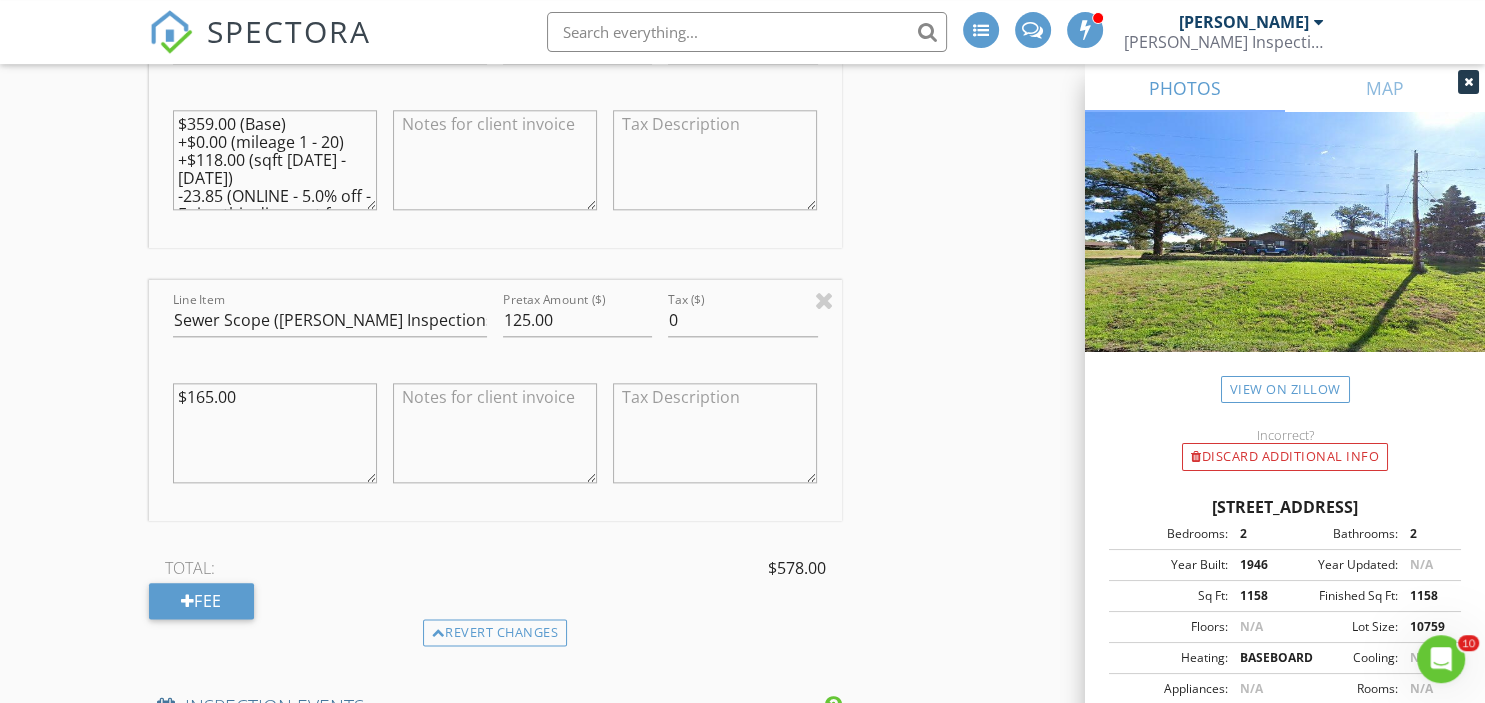 click on "INSPECTOR(S)
check_box   Stephen Stauss   PRIMARY   Stephen Stauss arrow_drop_down   check_box_outline_blank Stephen Stauss specifically requested
Date/Time
07/14/2025 7:30 PM
Location
Address Search       Address 801 Panorama Dr   Unit   City Golden   State CO   Zip 80401   County Jefferson     Square Feet 1783   Year Built 1946   Foundation Crawlspace arrow_drop_down     Stephen Stauss     19.8 miles     (32 minutes)
client
check_box Enable Client CC email for this inspection   Client Search     check_box_outline_blank Client is a Company/Organization     First Name Jorde   Last Name Ranum   Email jorderanum@gmail.com   CC Email   Phone 763-381-2897   Address   City   State   Zip     Tags         Notes   Private Notes
ADD ADDITIONAL client
SERVICES
check_box" at bounding box center (743, 865) 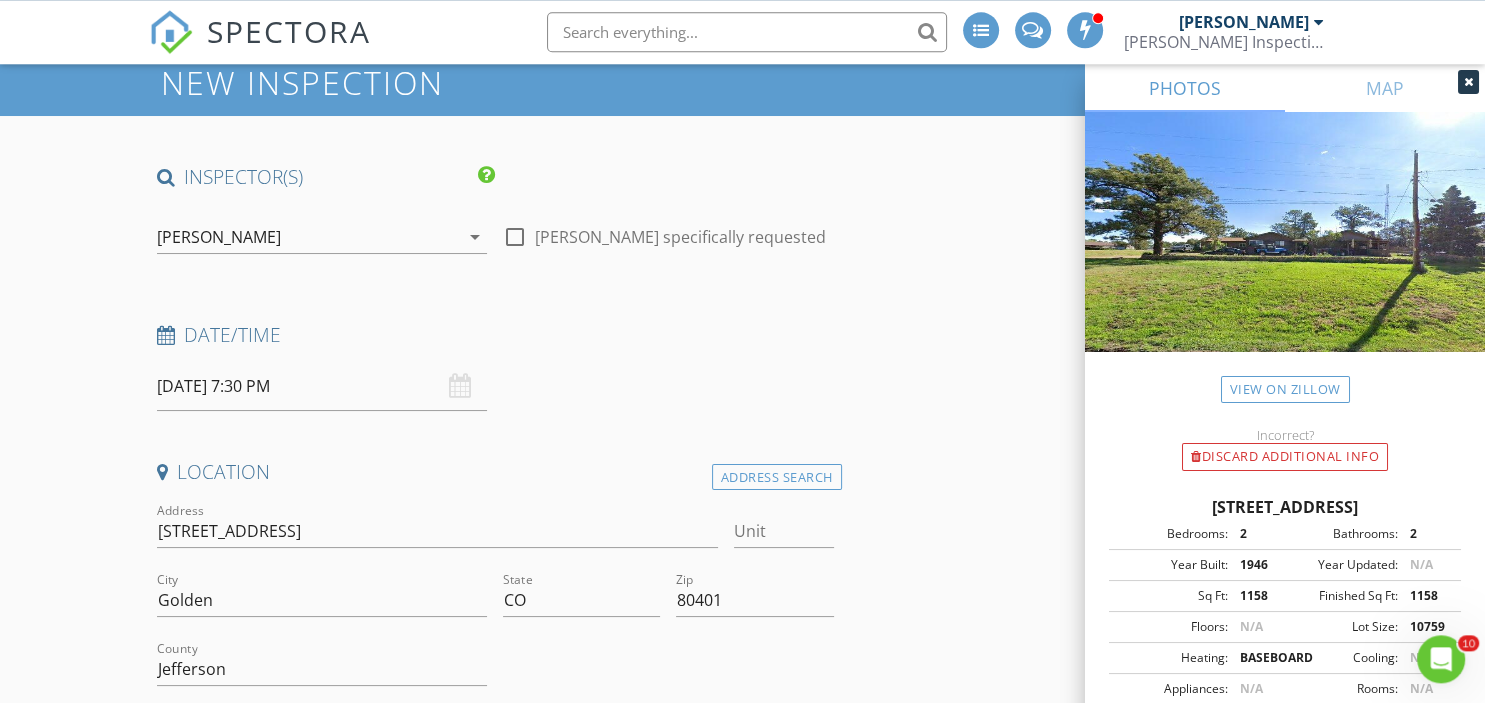 scroll, scrollTop: 139, scrollLeft: 0, axis: vertical 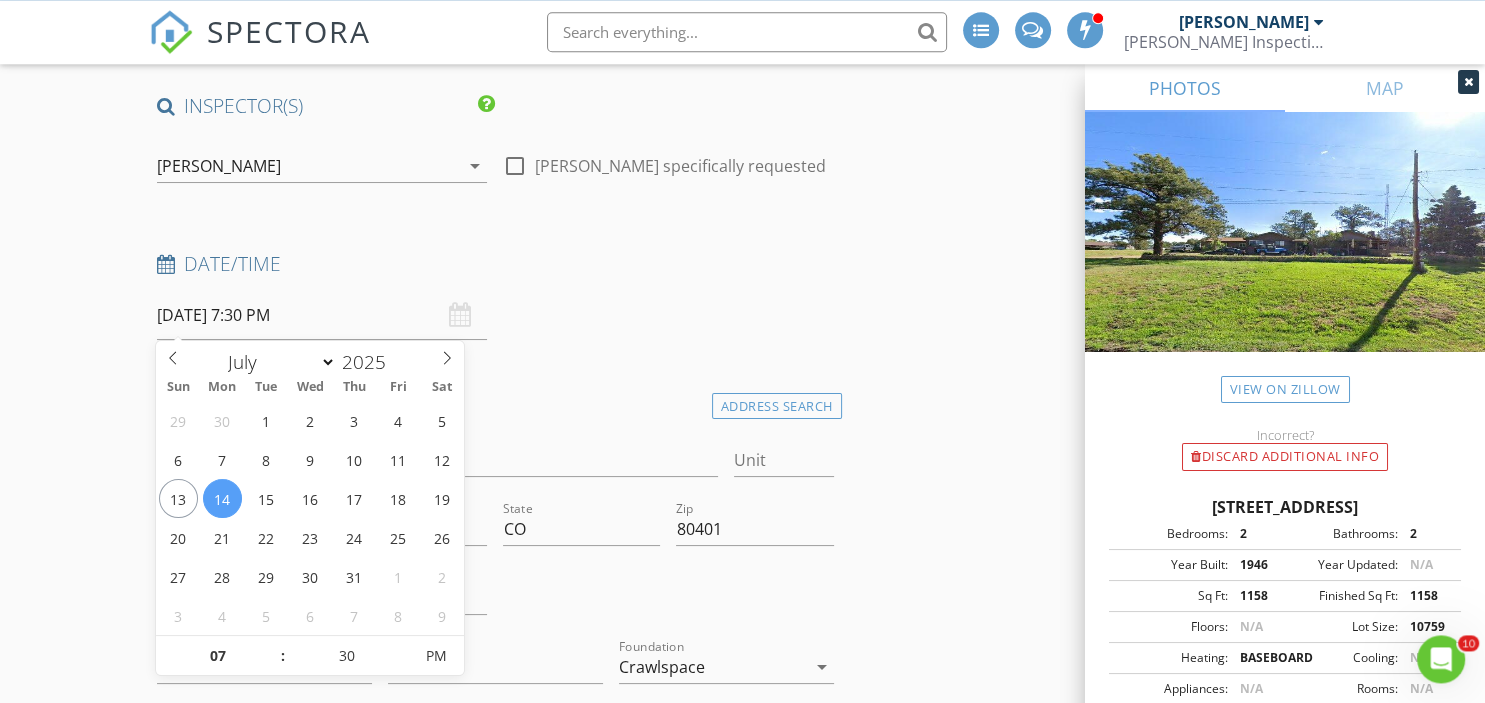 click on "07/14/2025 7:30 PM" at bounding box center [322, 315] 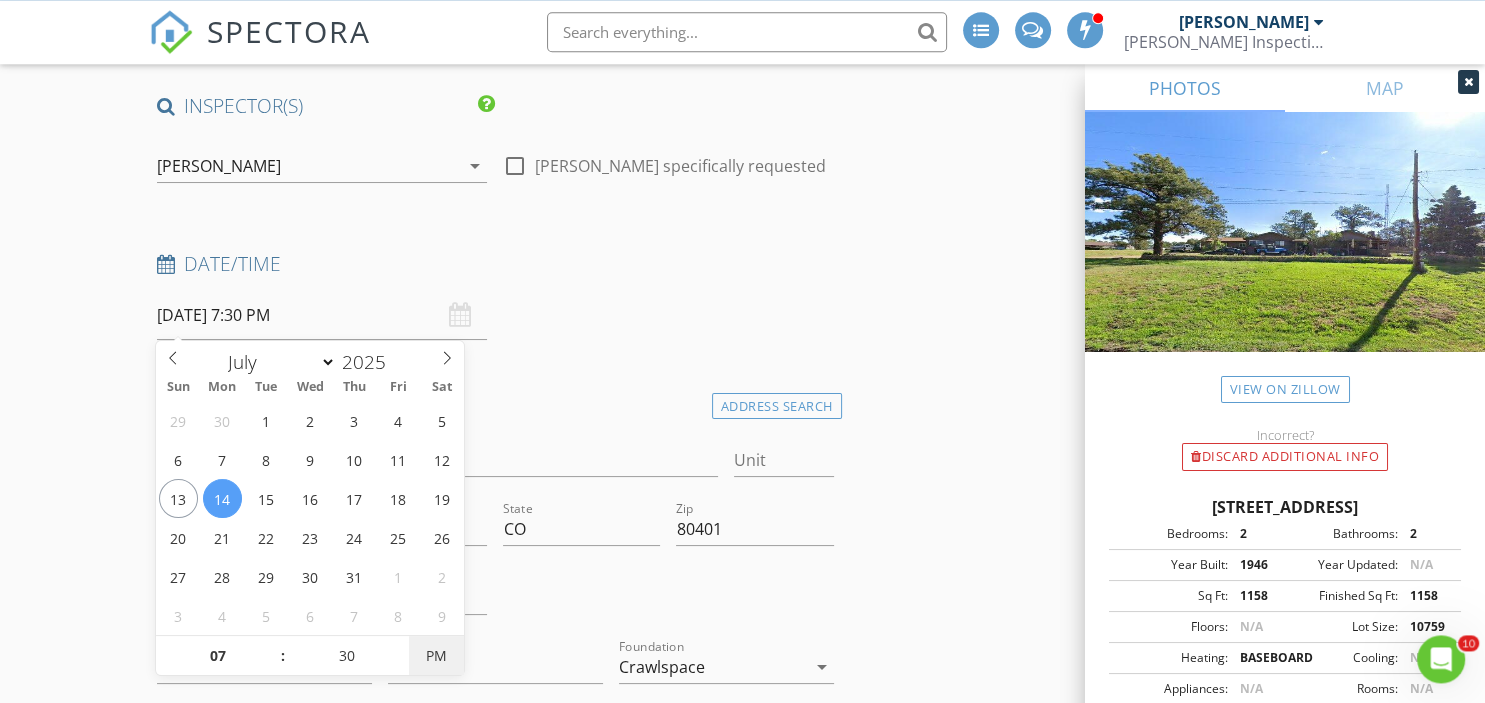 type on "07/14/2025 7:30 AM" 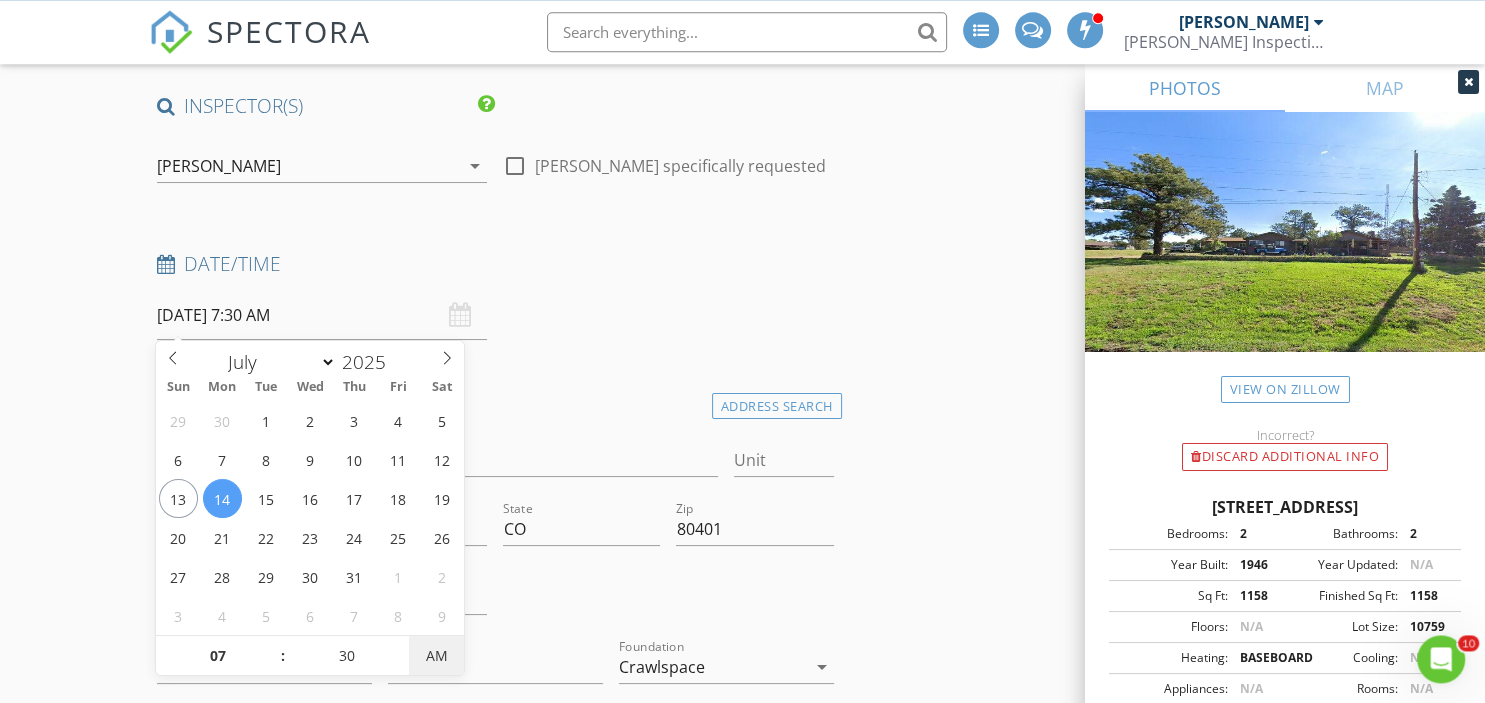 click on "AM" at bounding box center [436, 656] 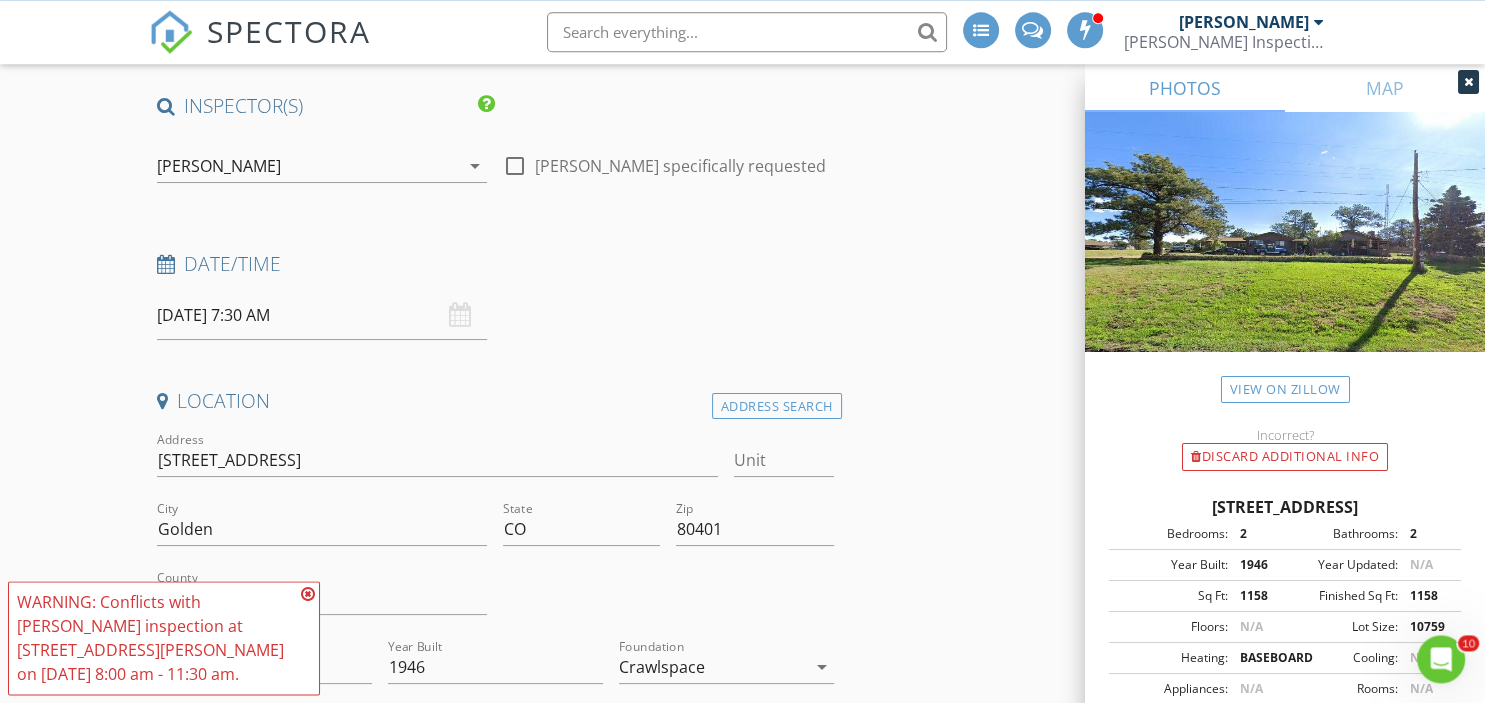 click on "Date/Time
07/14/2025 7:30 AM" at bounding box center (495, 295) 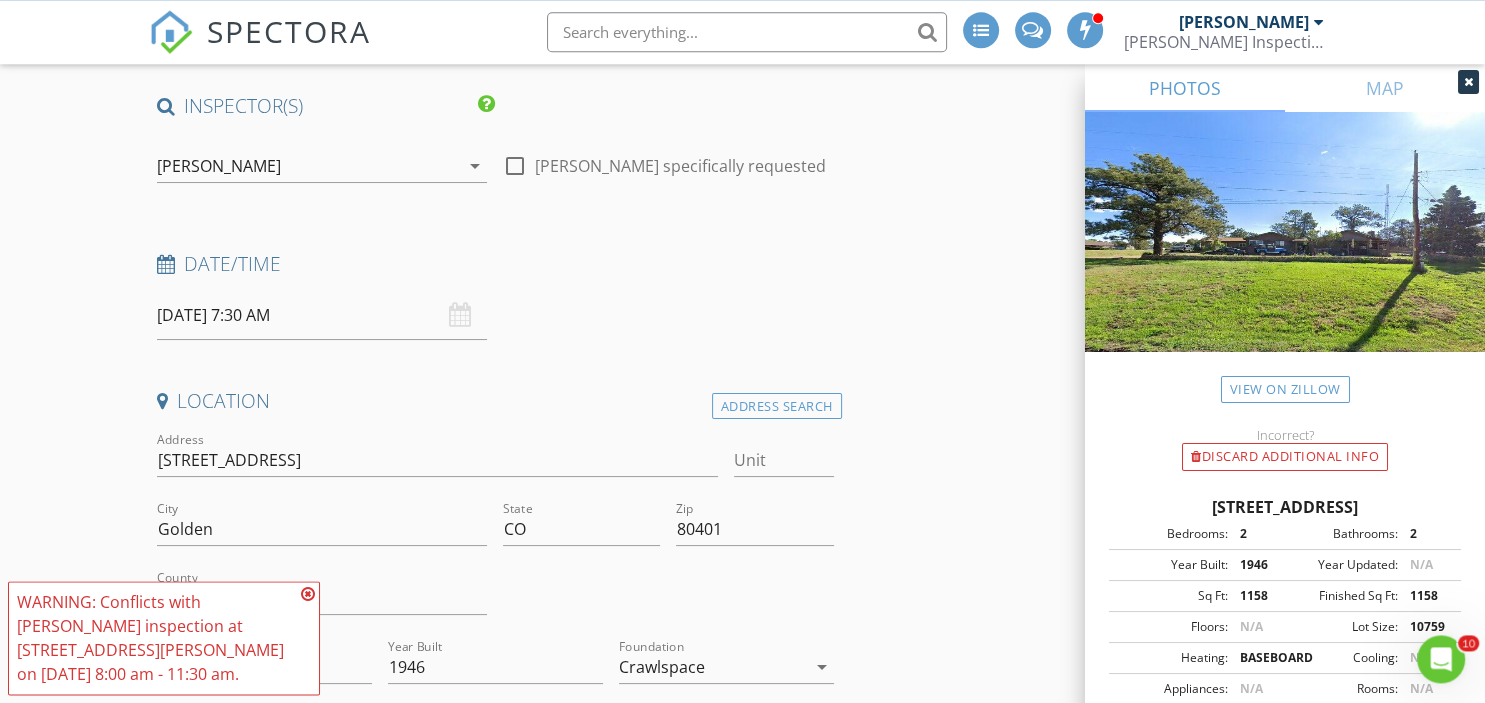 scroll, scrollTop: 249, scrollLeft: 0, axis: vertical 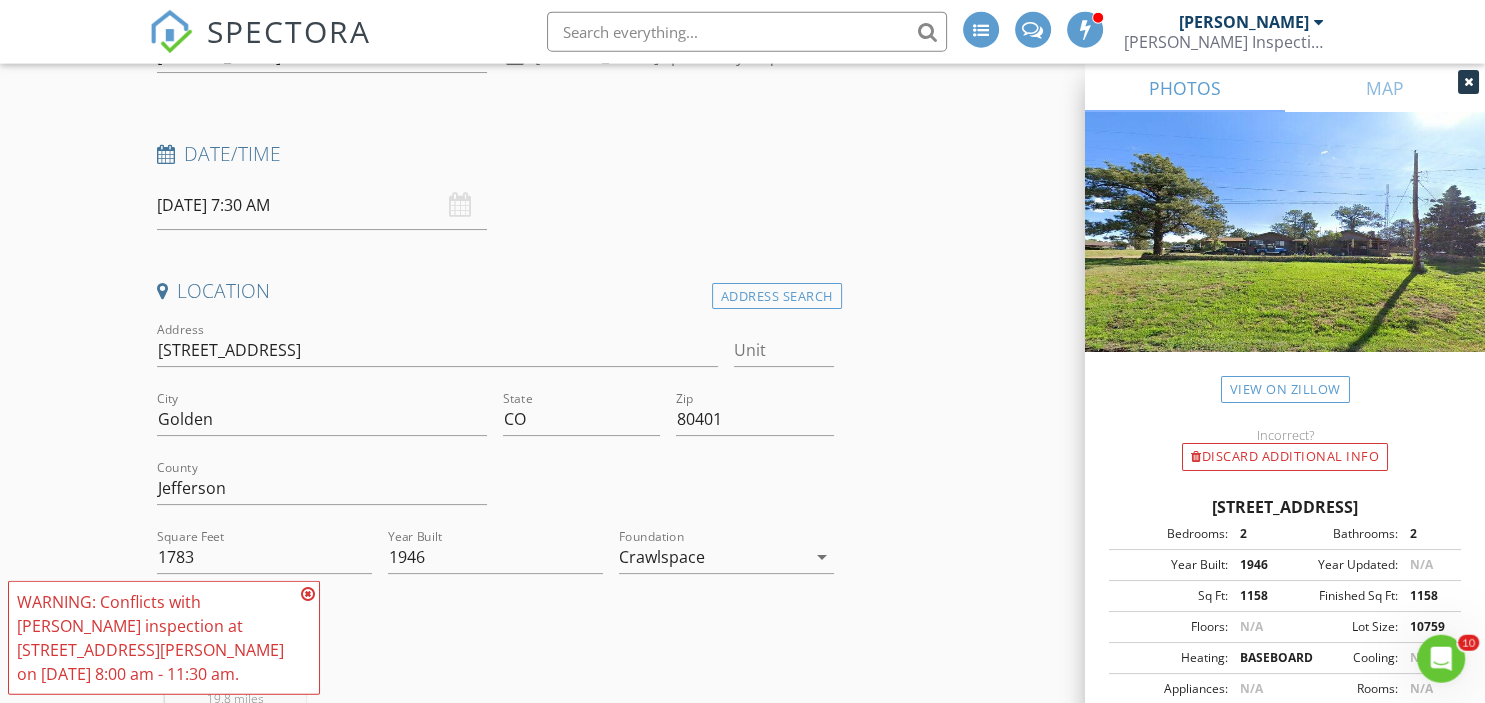 click at bounding box center [308, 594] 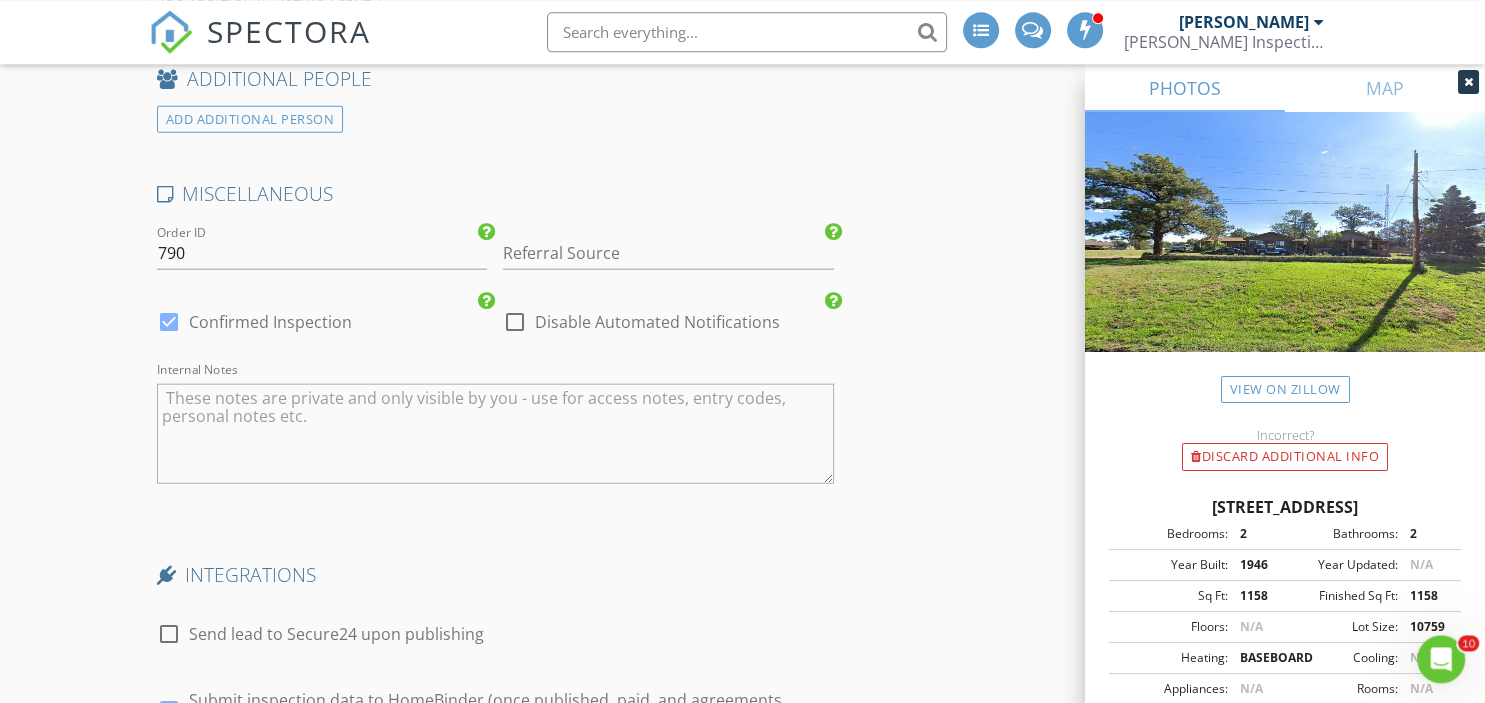 scroll, scrollTop: 5162, scrollLeft: 0, axis: vertical 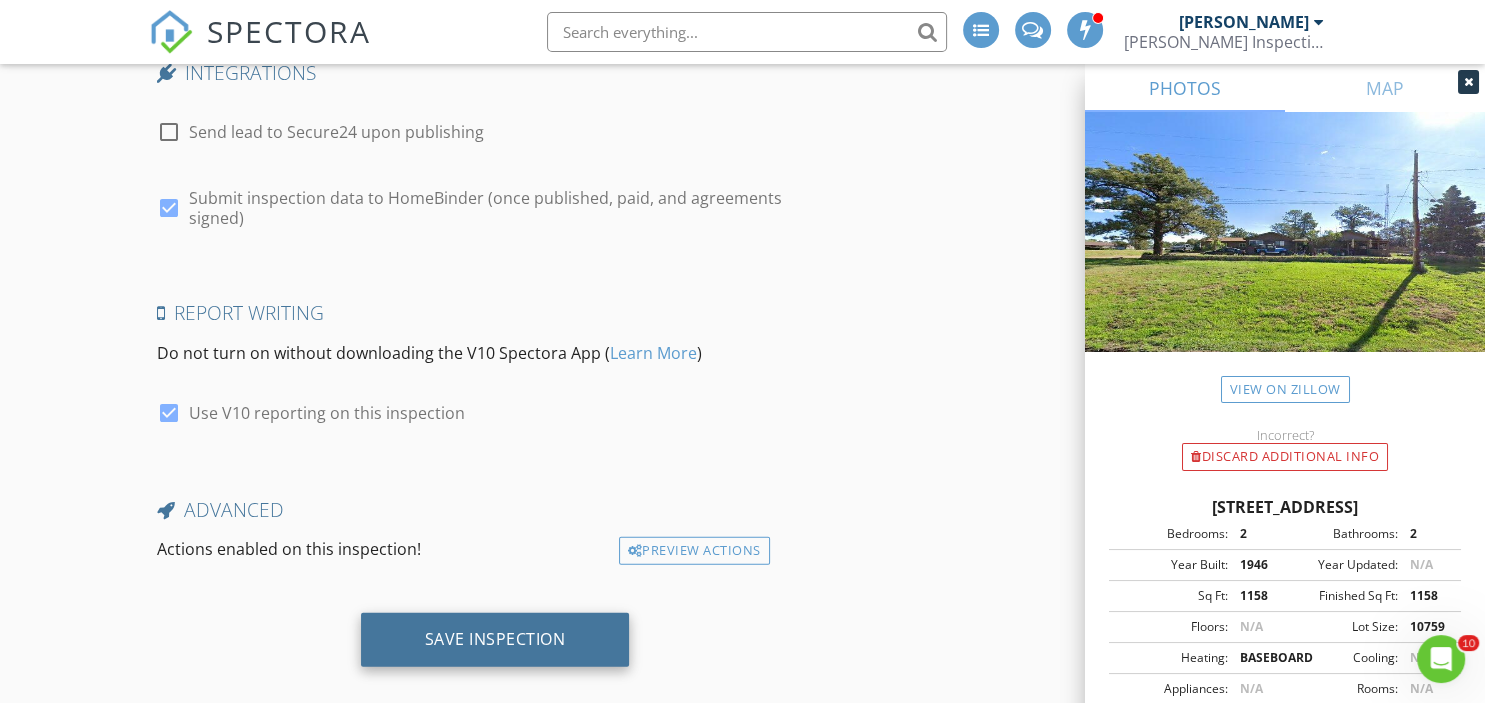 click on "Save Inspection" at bounding box center (495, 639) 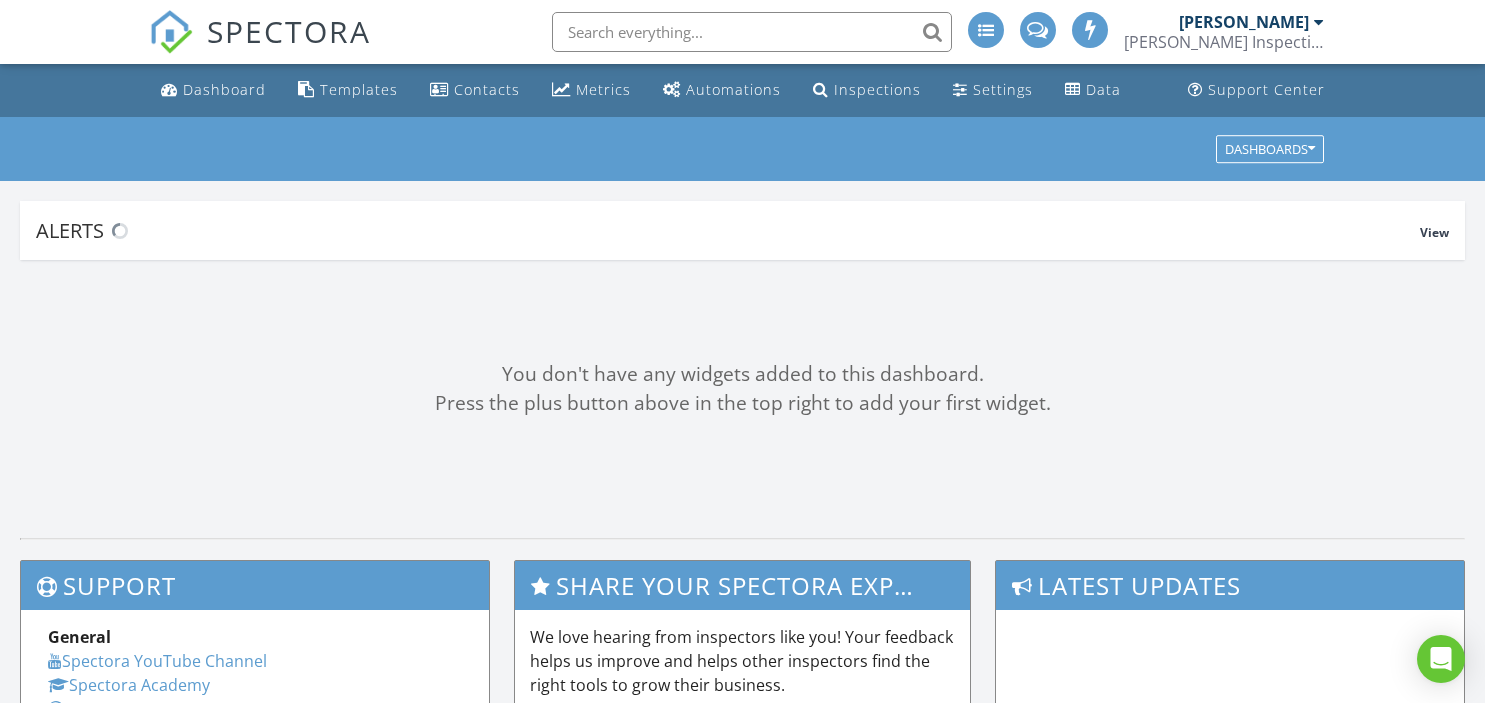 scroll, scrollTop: 0, scrollLeft: 0, axis: both 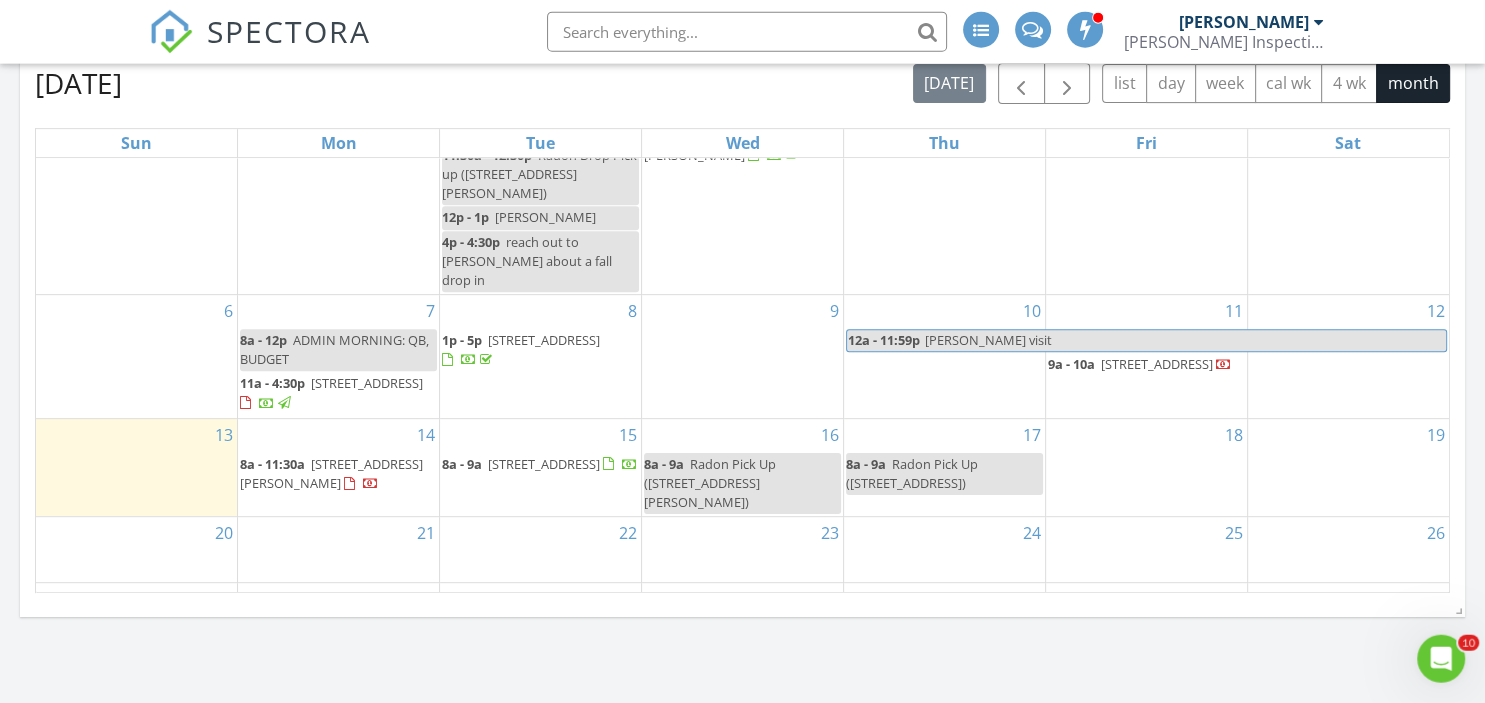 click on "1756 S Quintero Way, Aurora 80017" at bounding box center [331, 473] 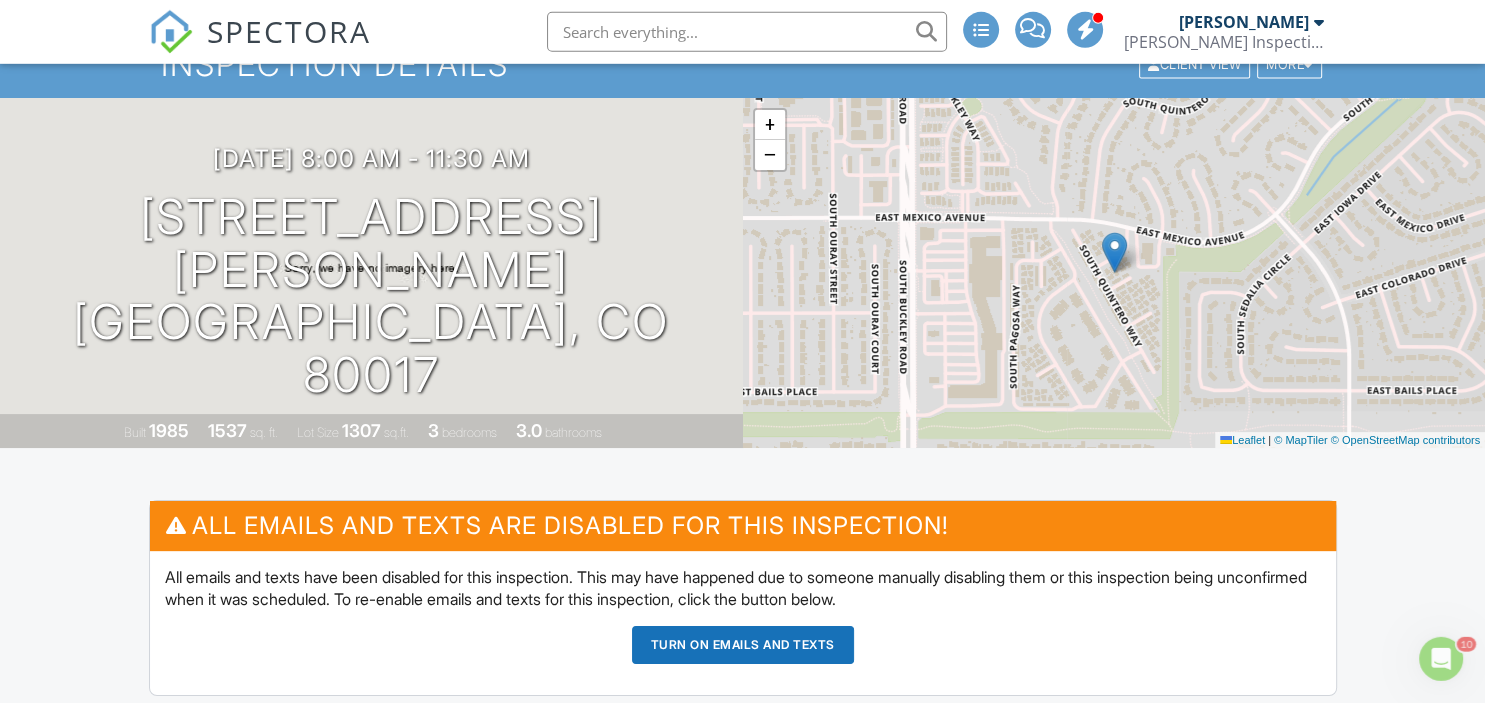 scroll, scrollTop: 0, scrollLeft: 0, axis: both 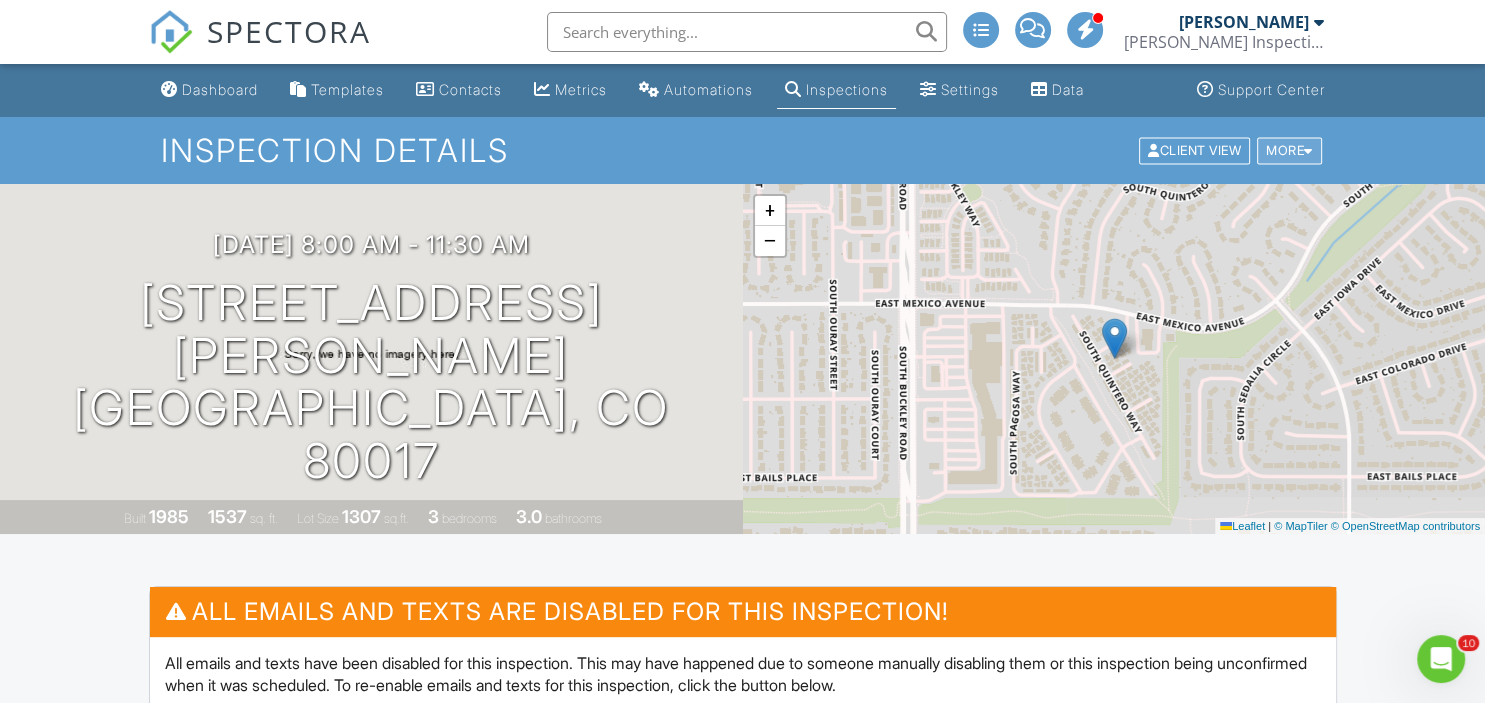 click on "More" at bounding box center [1289, 150] 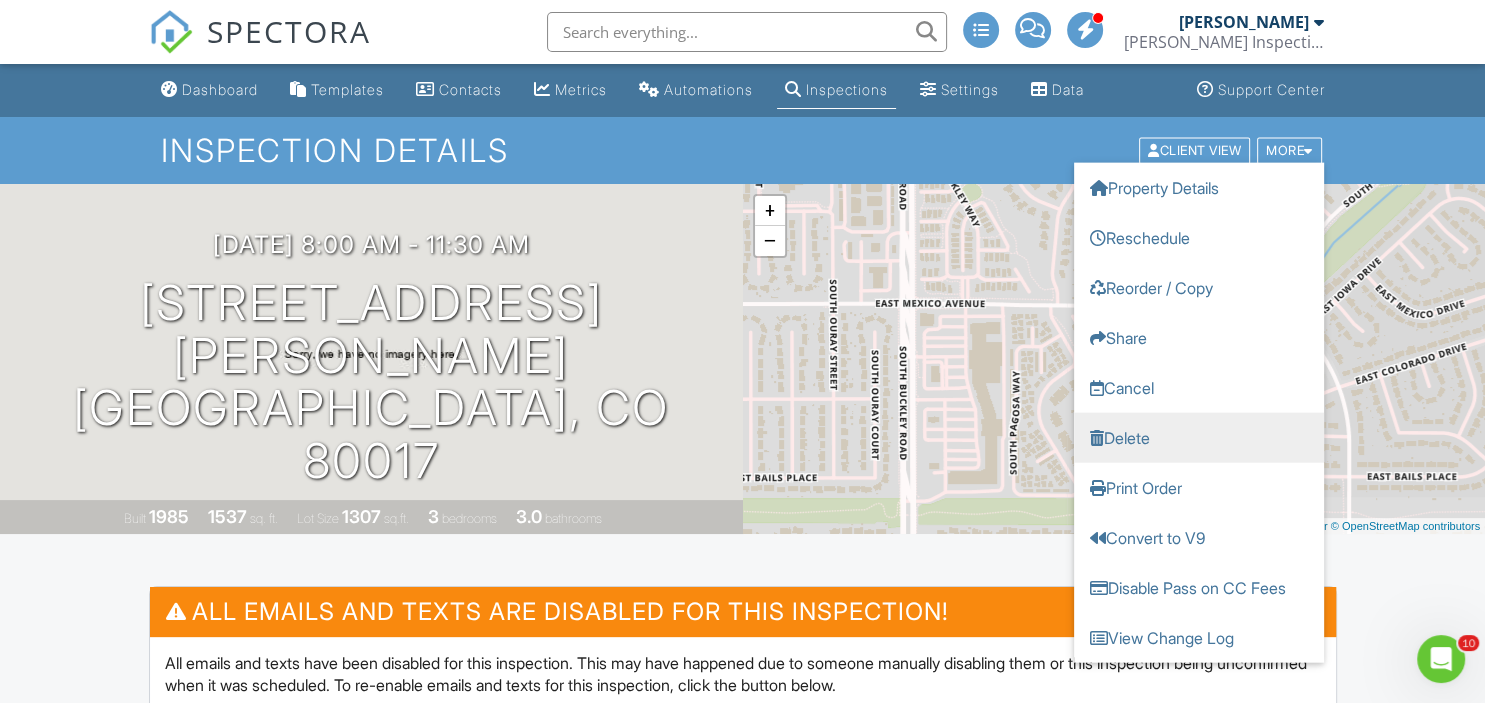 click on "Delete" at bounding box center (1199, 437) 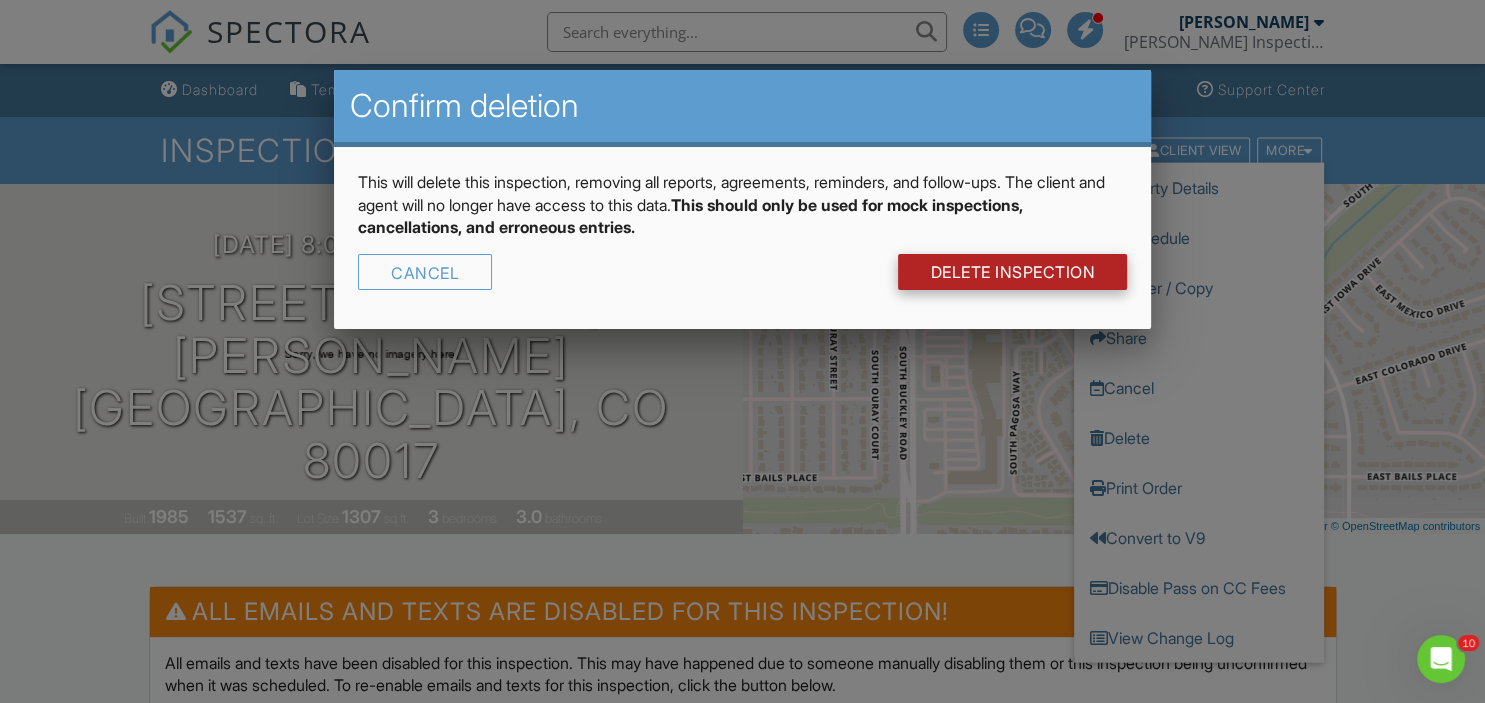 click on "DELETE Inspection" at bounding box center [1012, 272] 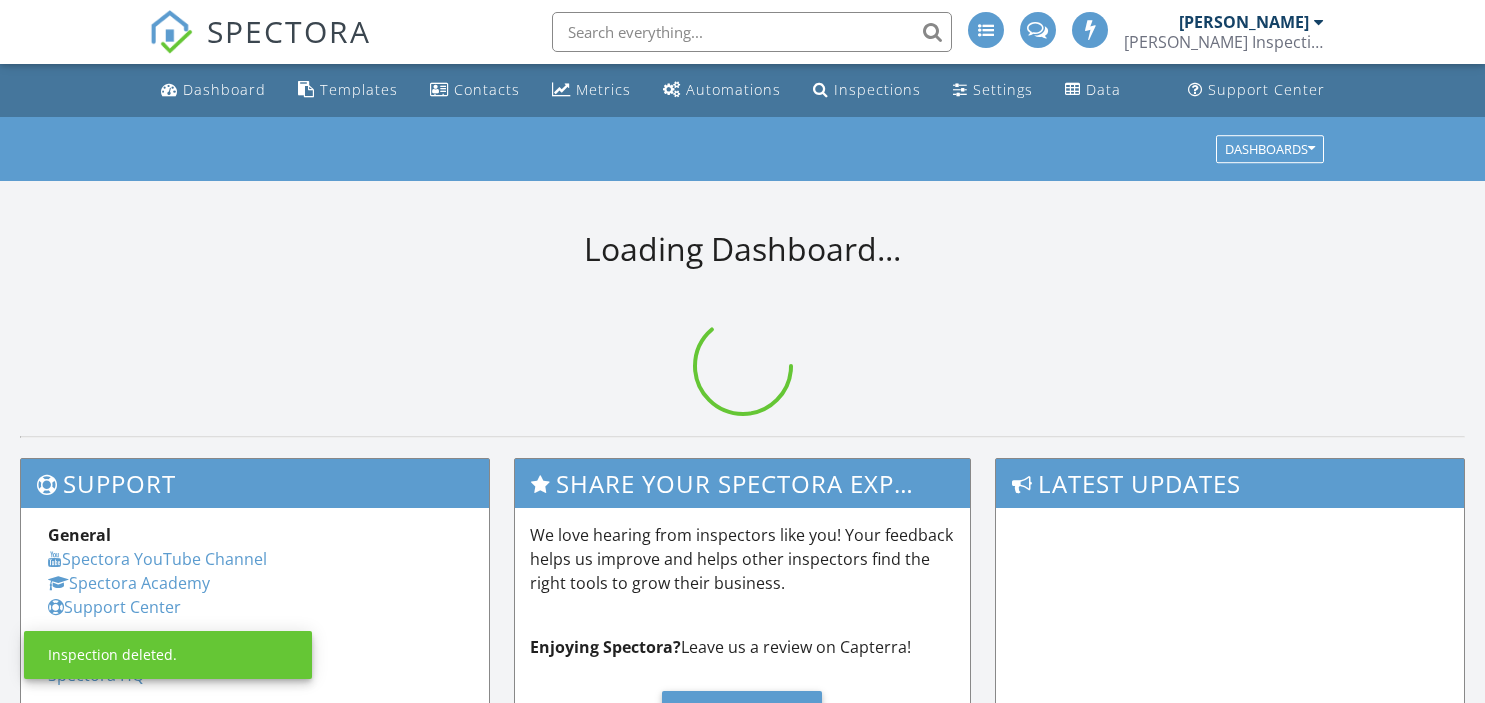 scroll, scrollTop: 0, scrollLeft: 0, axis: both 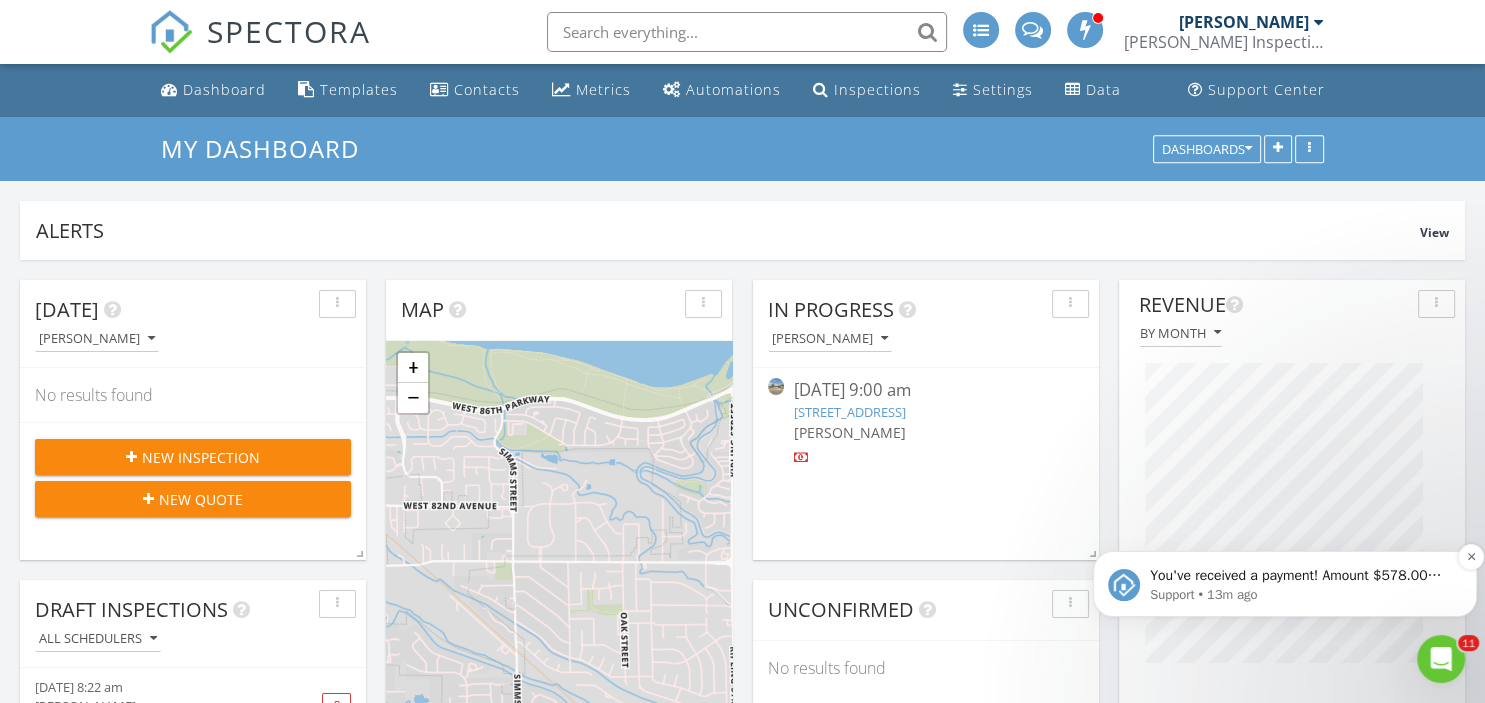 click on "You've received a payment!  Amount  $578.00  Fee  $0.00  Net  $578.00  Transaction #  pi_3RkWHPK7snlDGpRF0XLdJg9t  Inspection  801 Panorama Dr, Golden, CO 80401 Payouts to your bank or debit card occur on a daily basis. Each payment usually takes two business days to process. You can view your pending payout amount here. If you have any questions reach out on our chat bubble at app.spectora.com." at bounding box center [1301, 576] 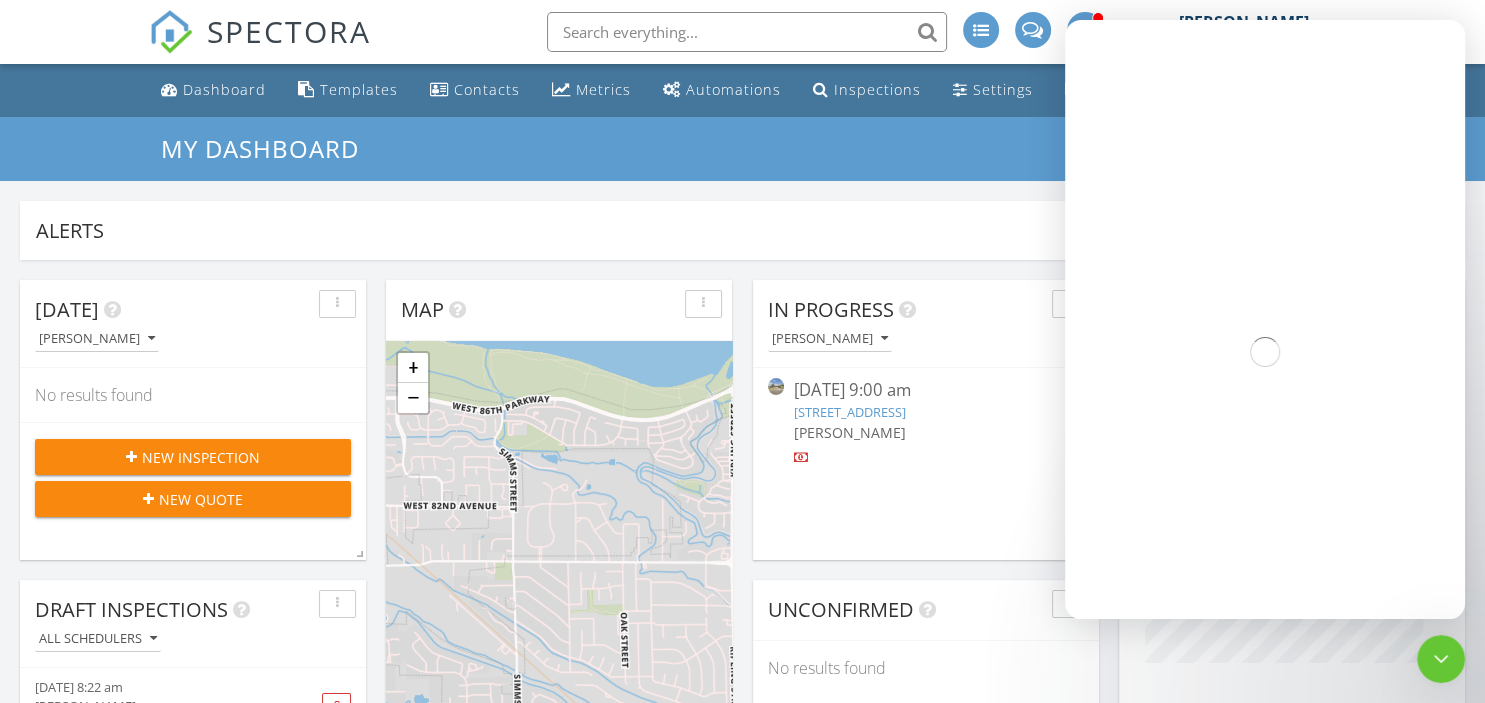 scroll, scrollTop: 0, scrollLeft: 0, axis: both 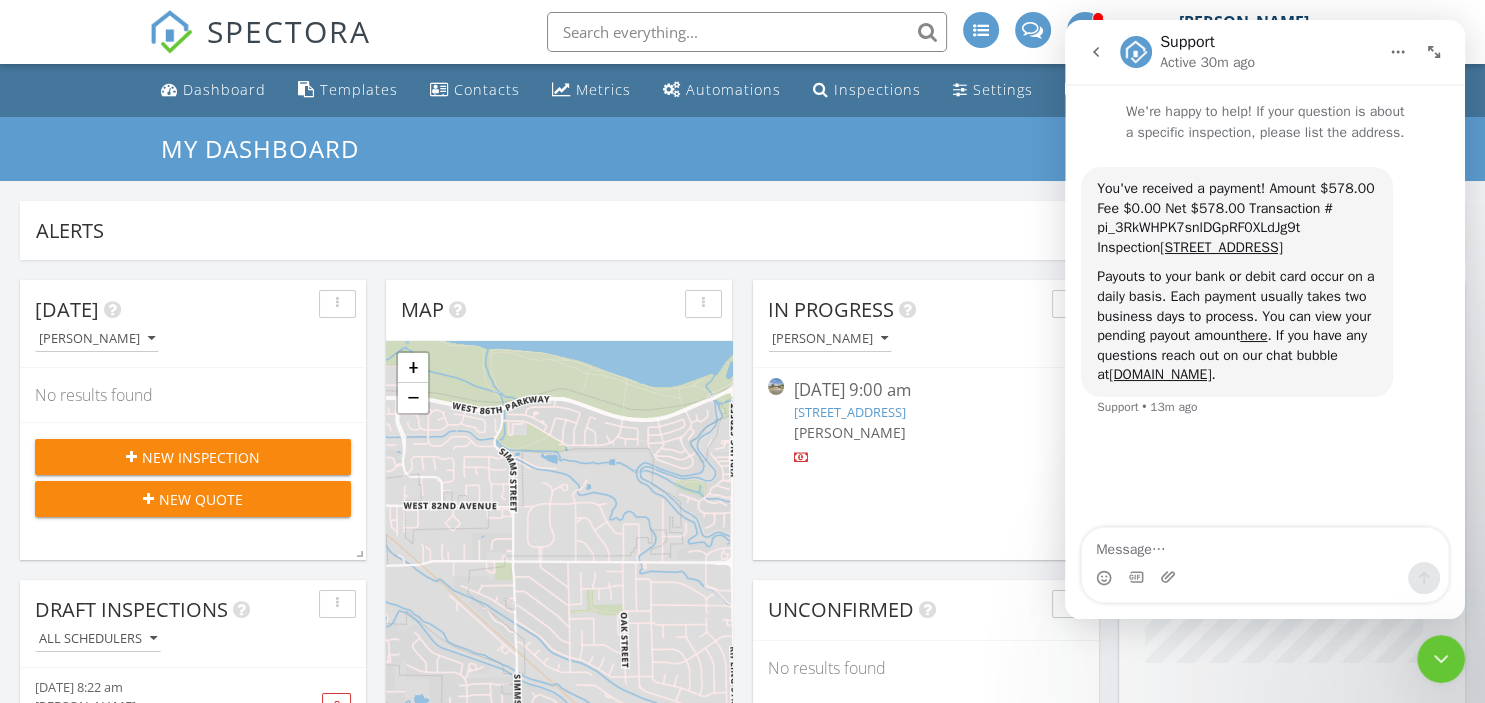 click 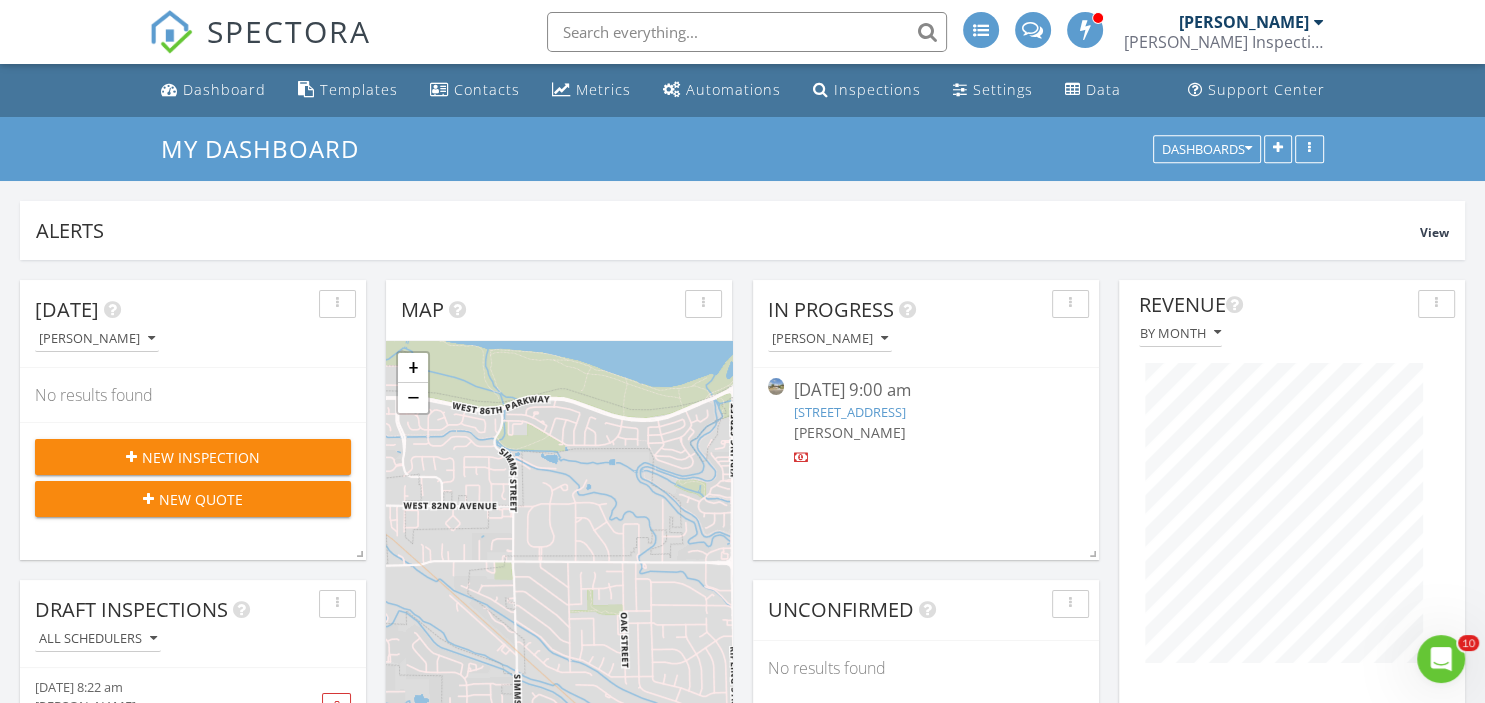 scroll, scrollTop: 0, scrollLeft: 0, axis: both 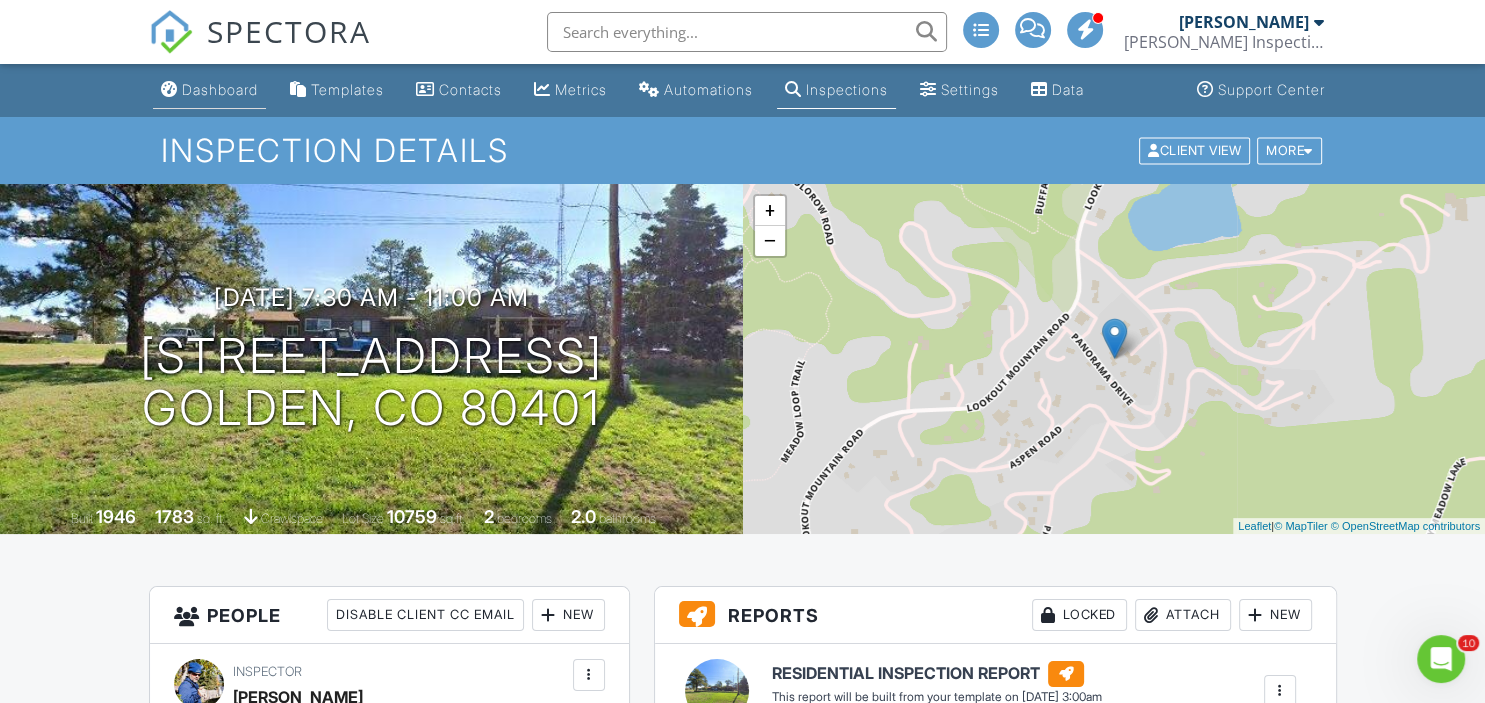 click on "Dashboard" at bounding box center [220, 89] 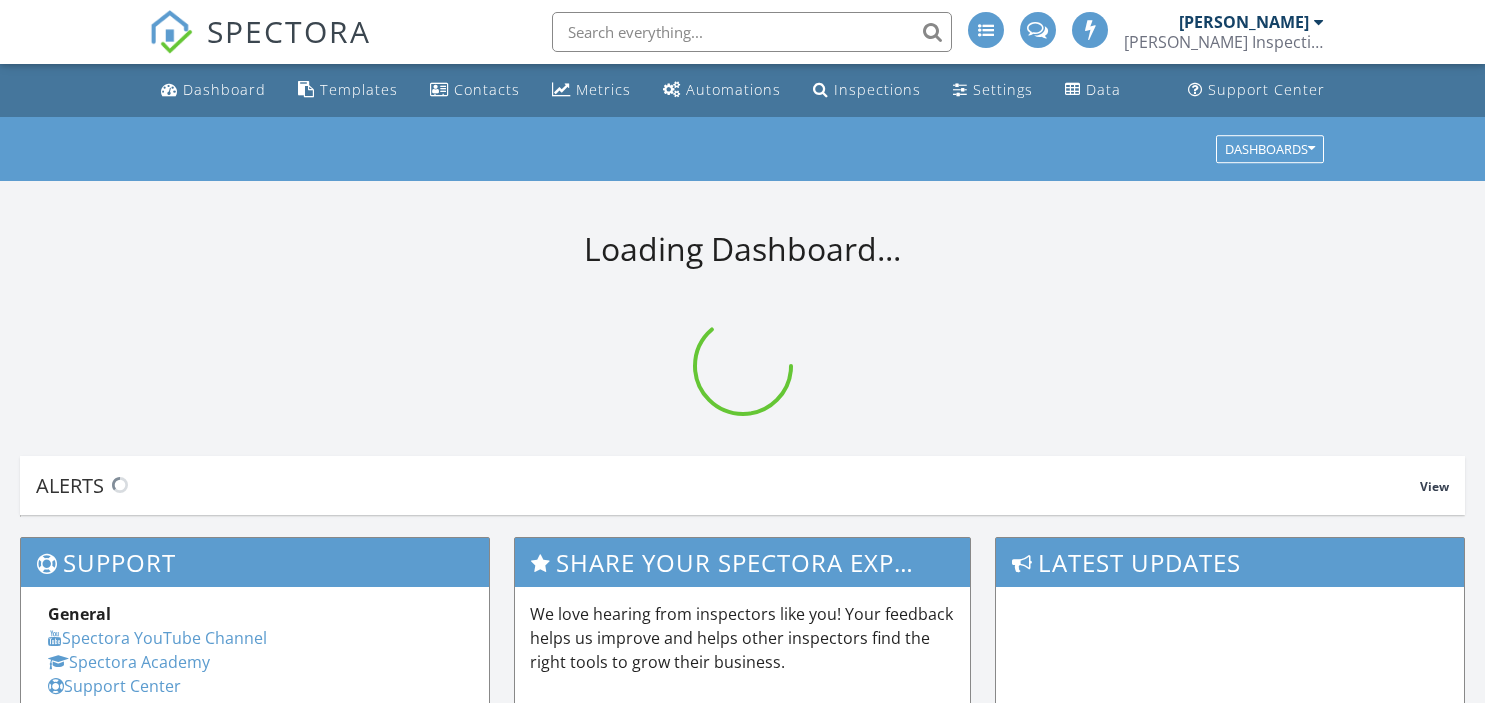 scroll, scrollTop: 0, scrollLeft: 0, axis: both 